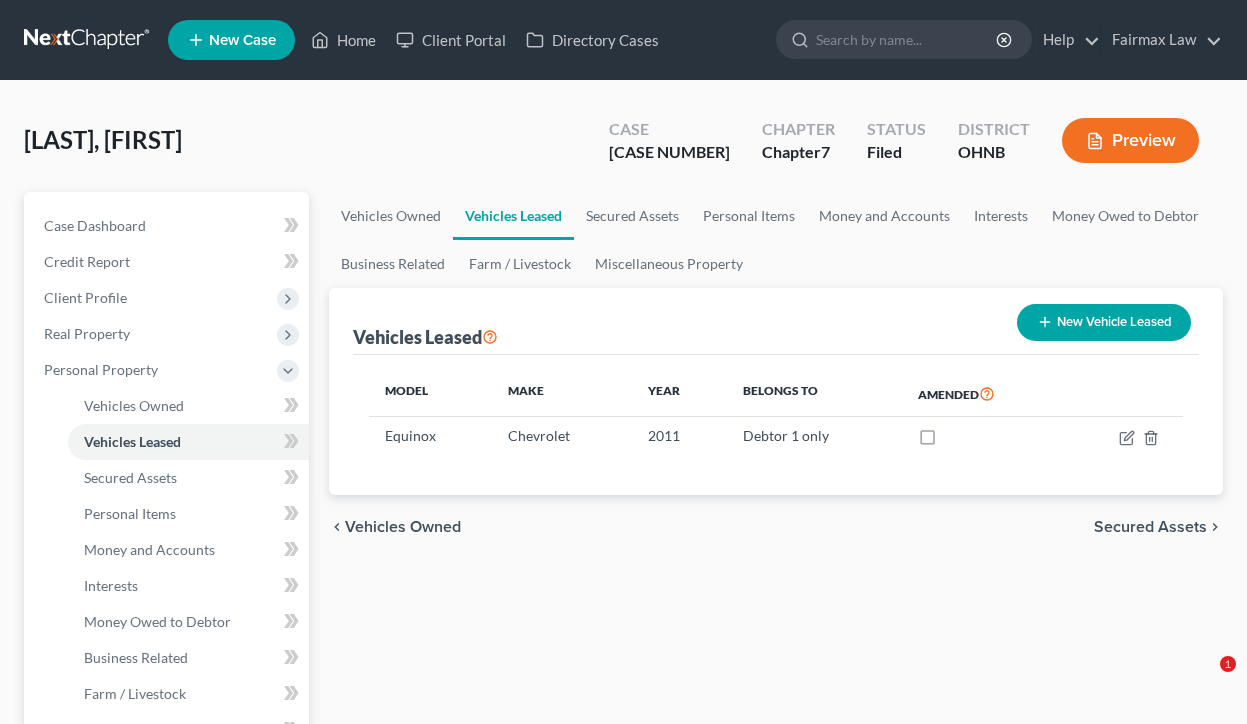 scroll, scrollTop: 33, scrollLeft: 0, axis: vertical 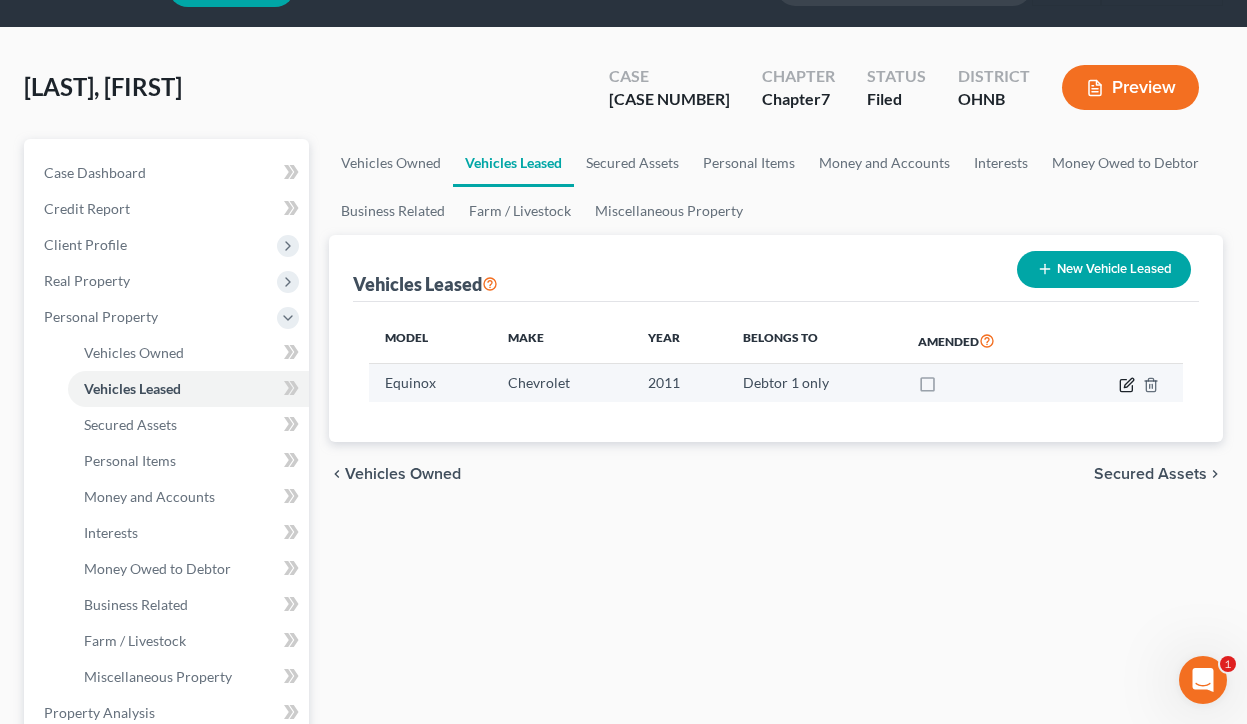 click 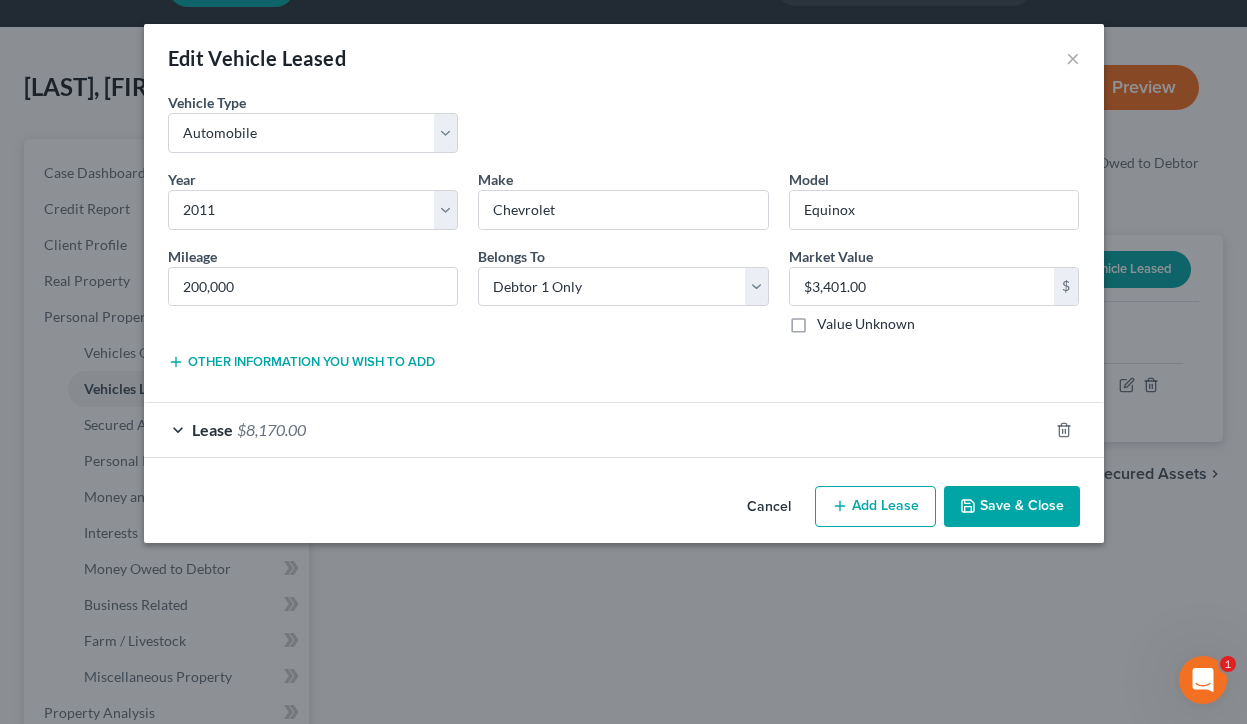 click on "Lease $8,170.00" at bounding box center [596, 429] 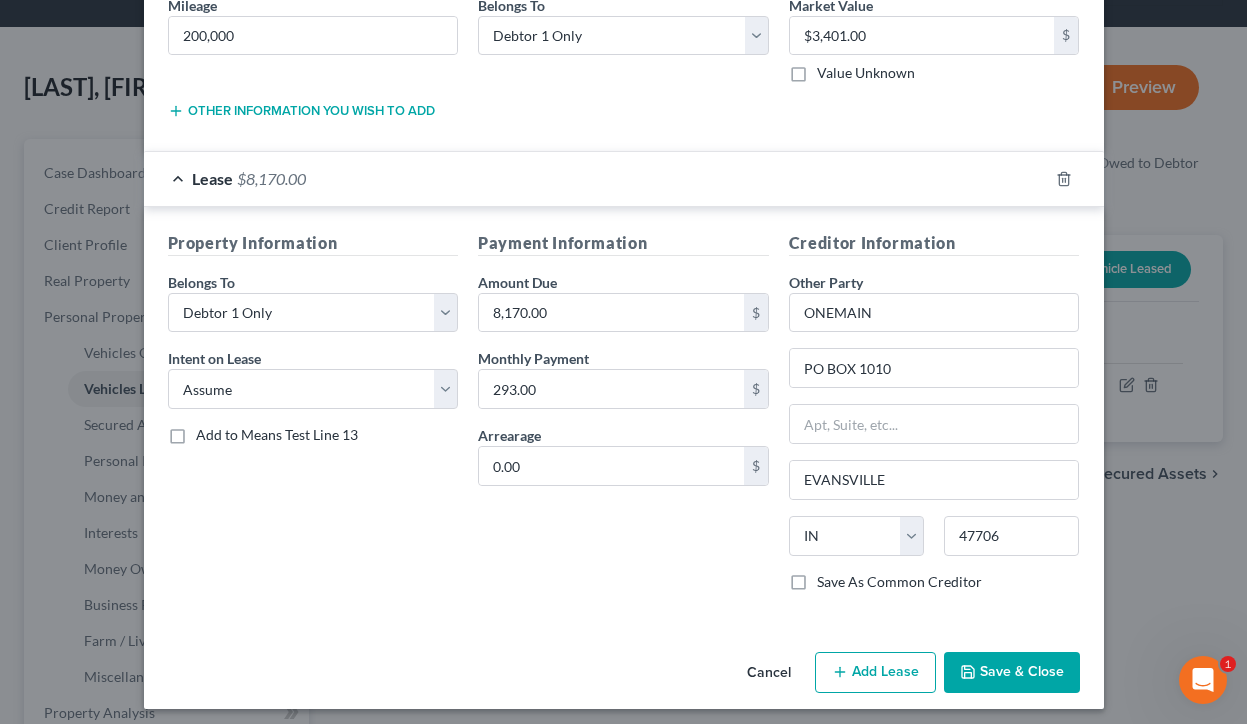 scroll, scrollTop: 255, scrollLeft: 0, axis: vertical 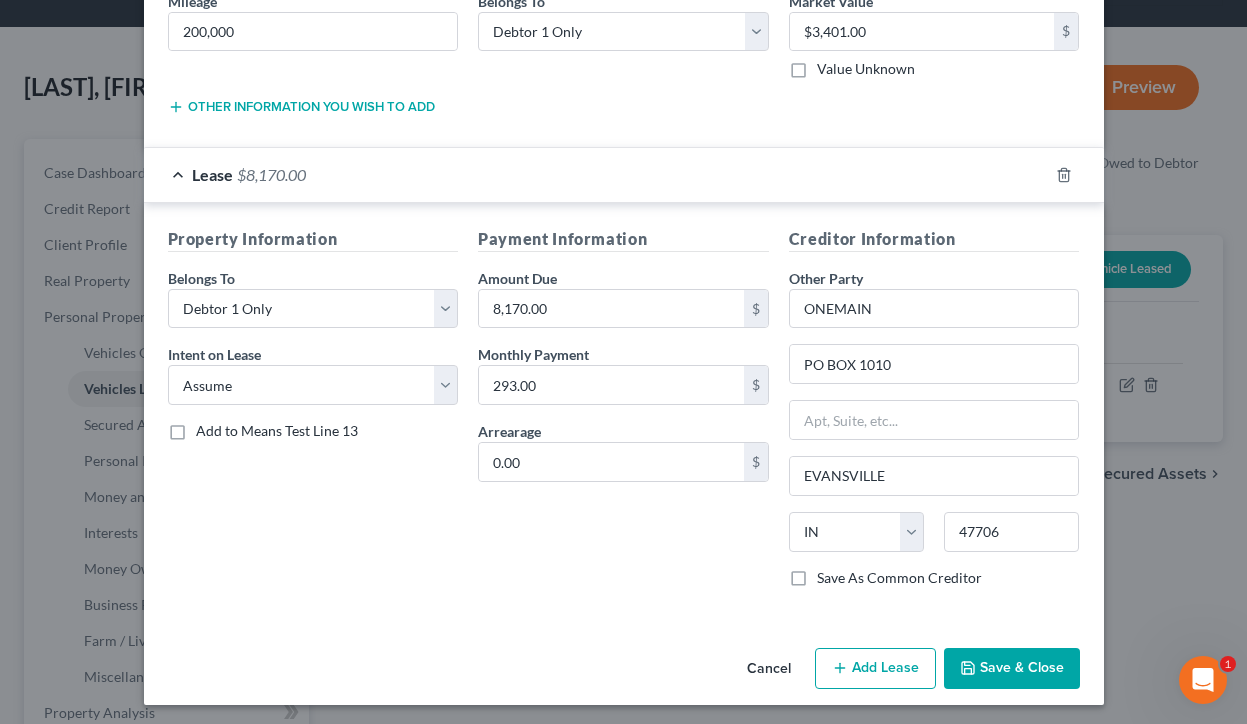 click on "Save As Common Creditor" at bounding box center [899, 578] 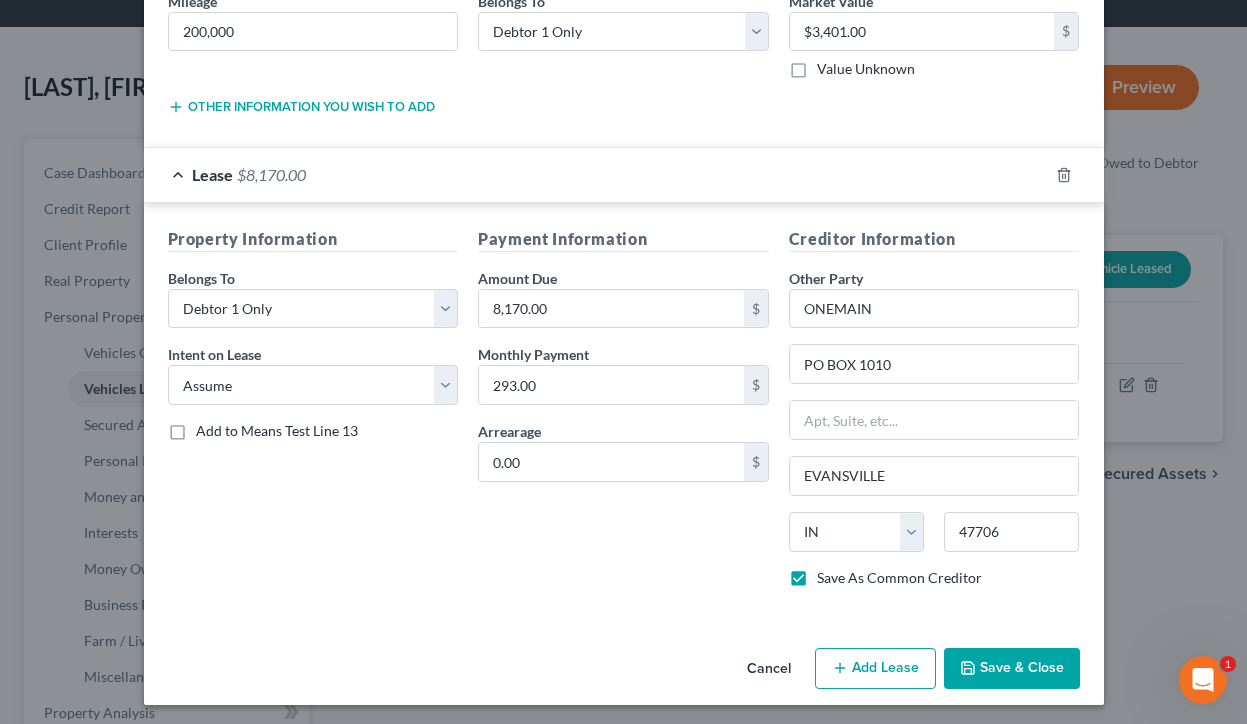 click on "Save As Common Creditor" at bounding box center [899, 578] 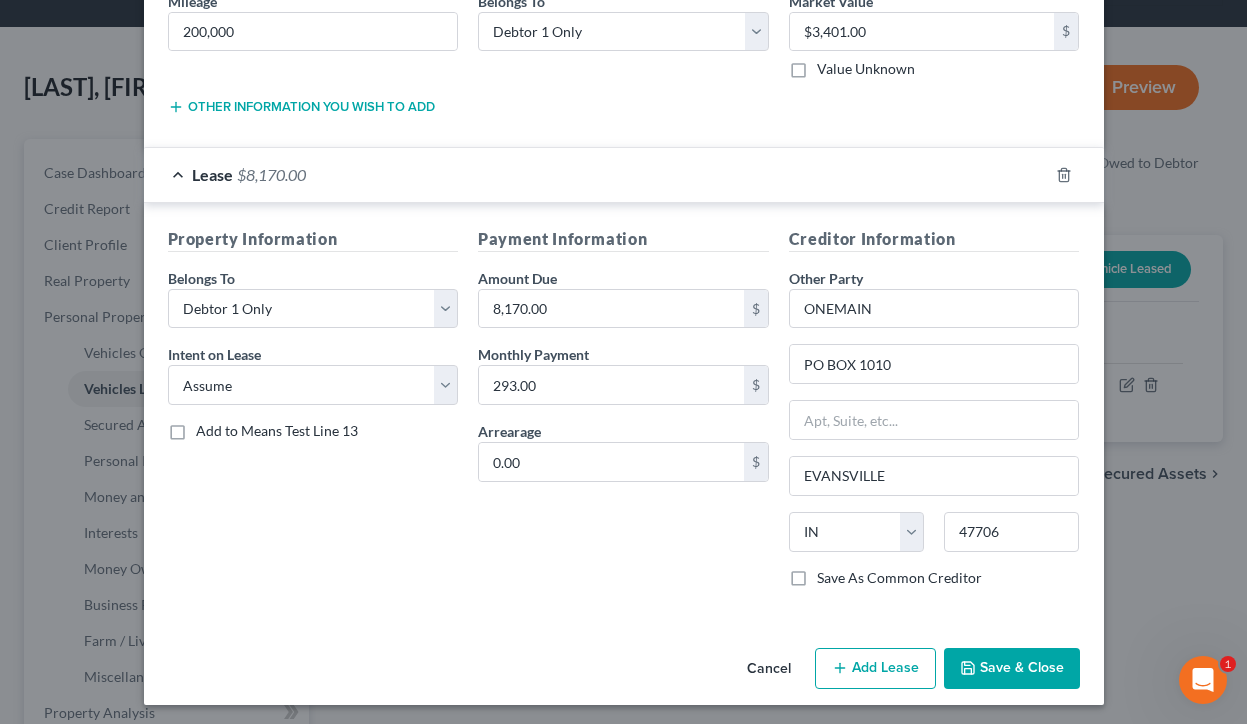 click on "Save & Close" at bounding box center (1012, 669) 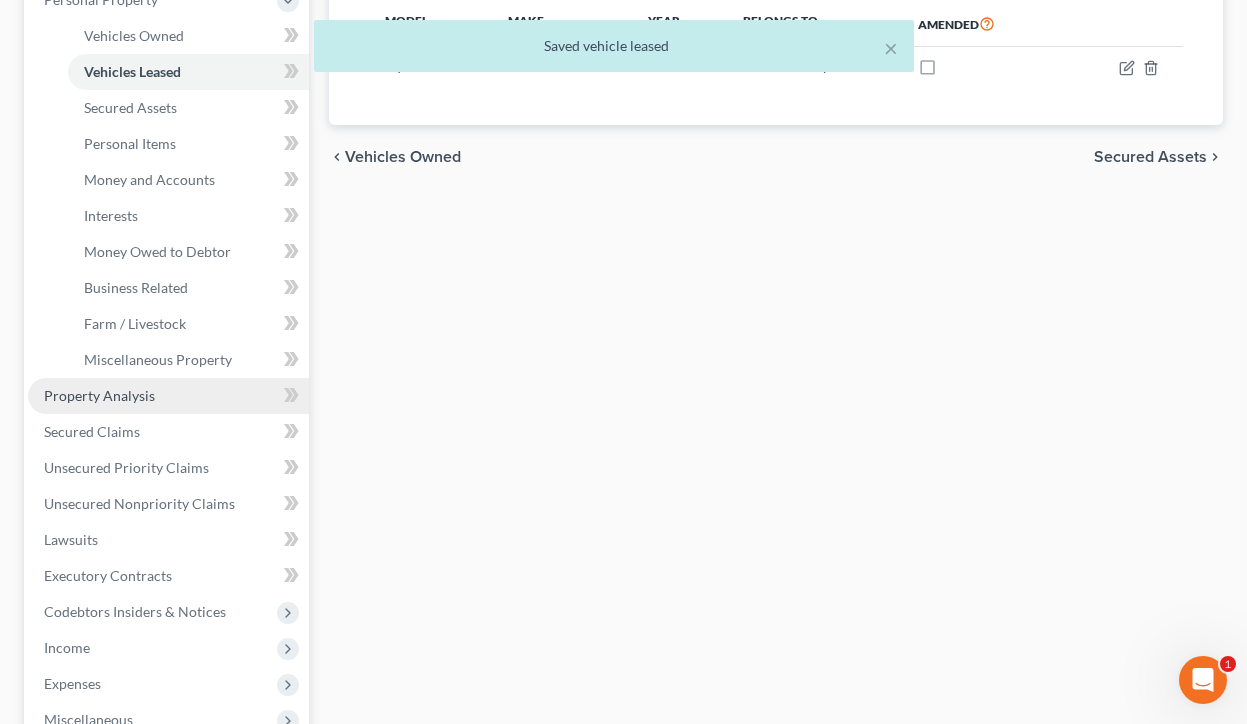 scroll, scrollTop: 374, scrollLeft: 0, axis: vertical 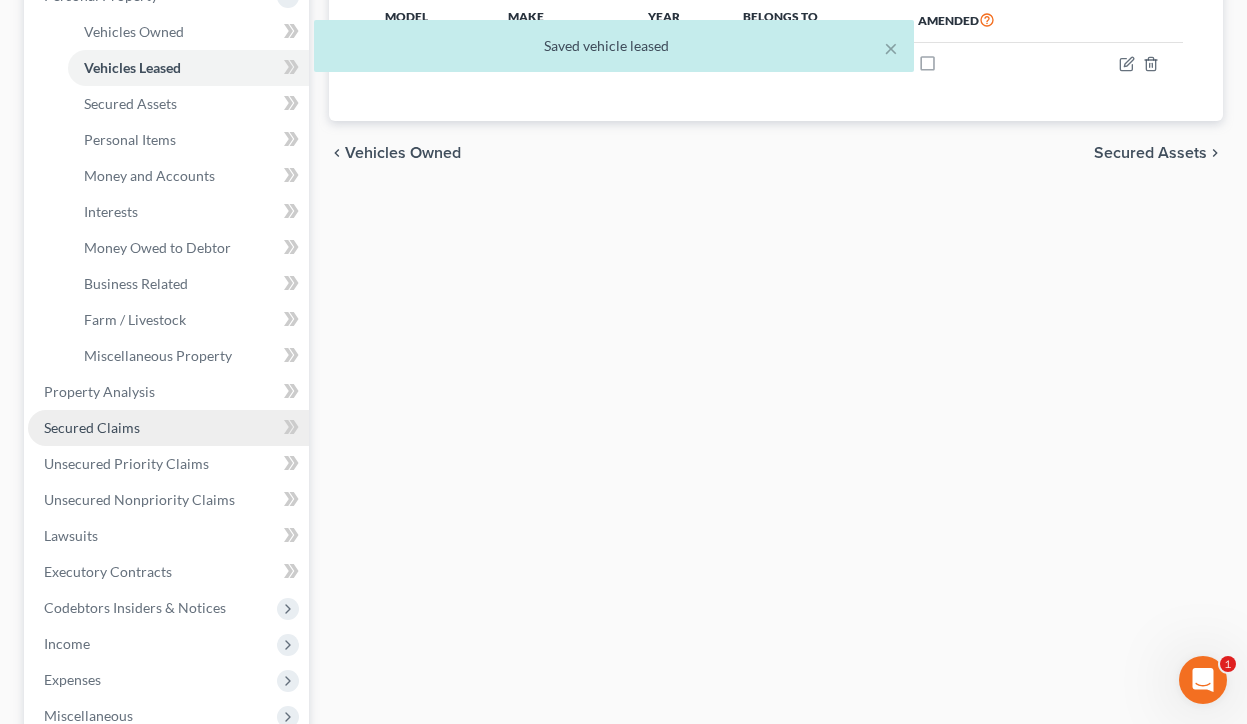 click on "Secured Claims" at bounding box center [168, 428] 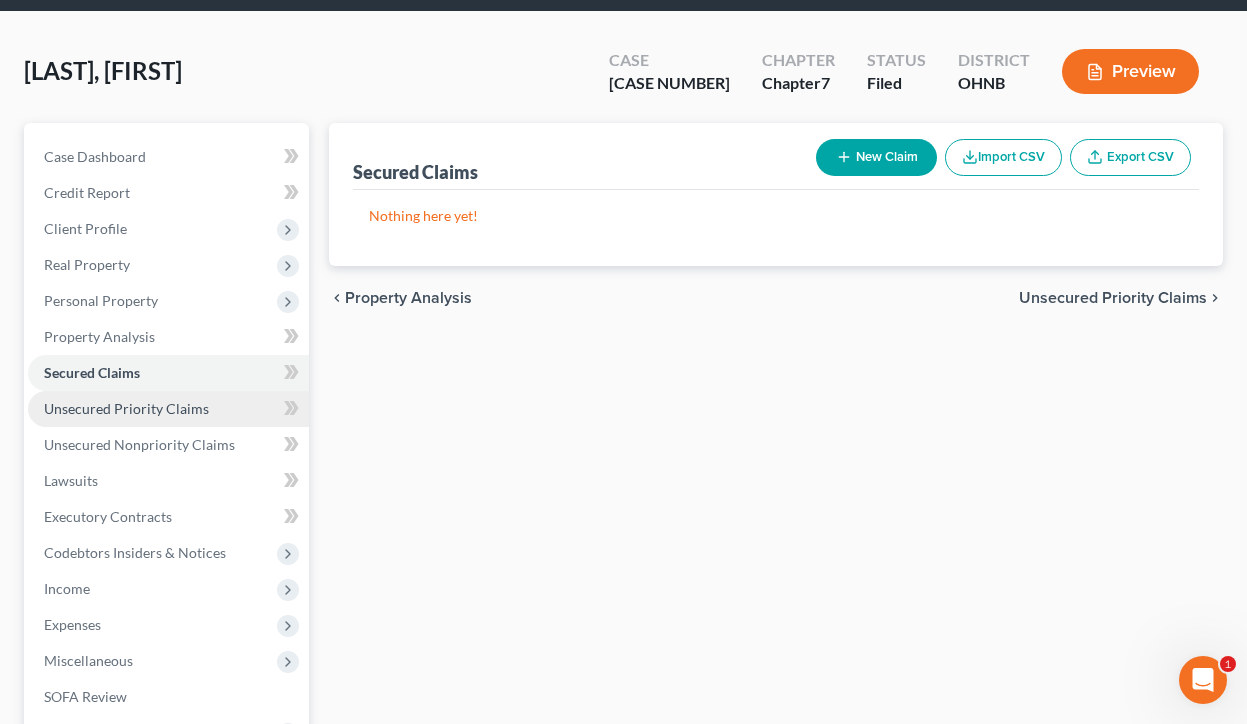 scroll, scrollTop: 68, scrollLeft: 0, axis: vertical 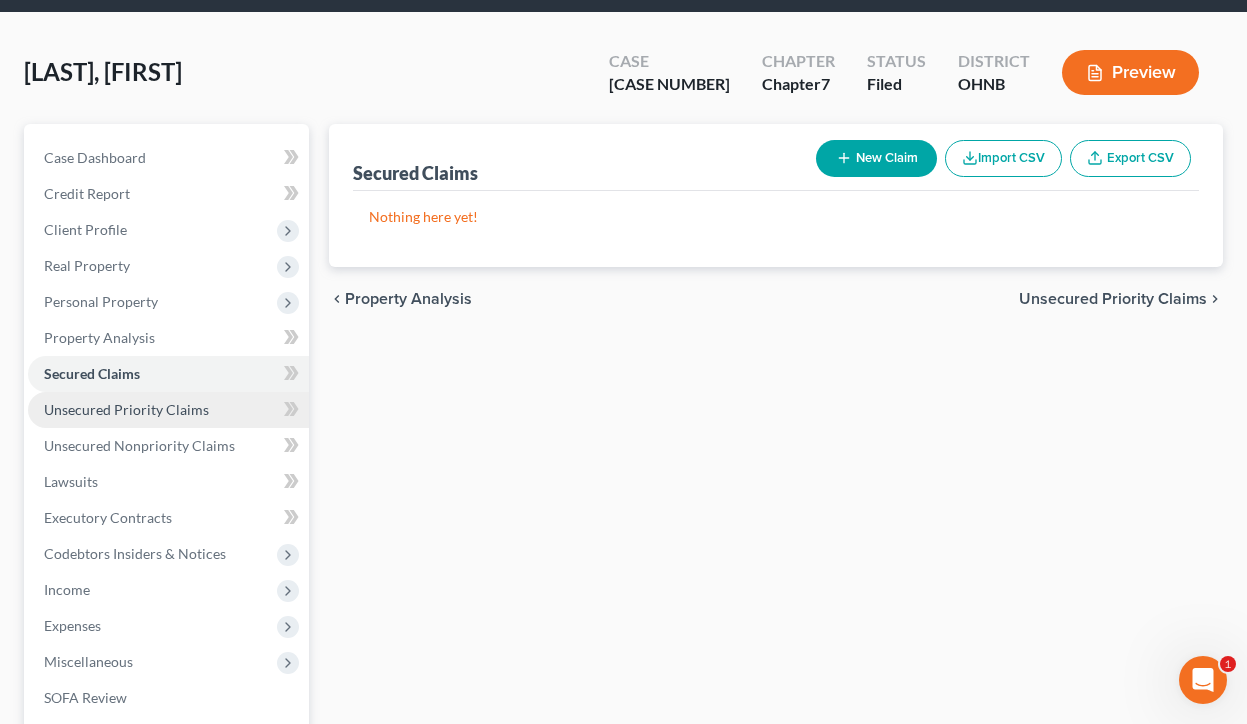 click on "Unsecured Priority Claims" at bounding box center [126, 409] 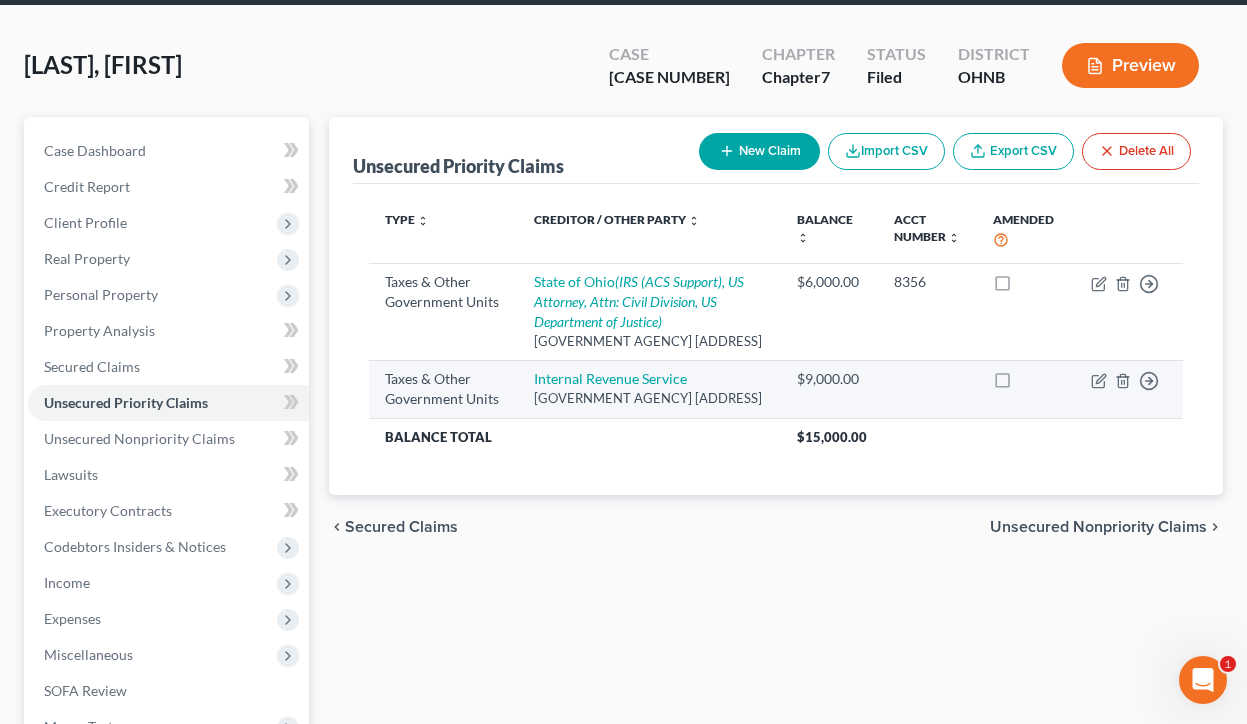 scroll, scrollTop: 93, scrollLeft: 0, axis: vertical 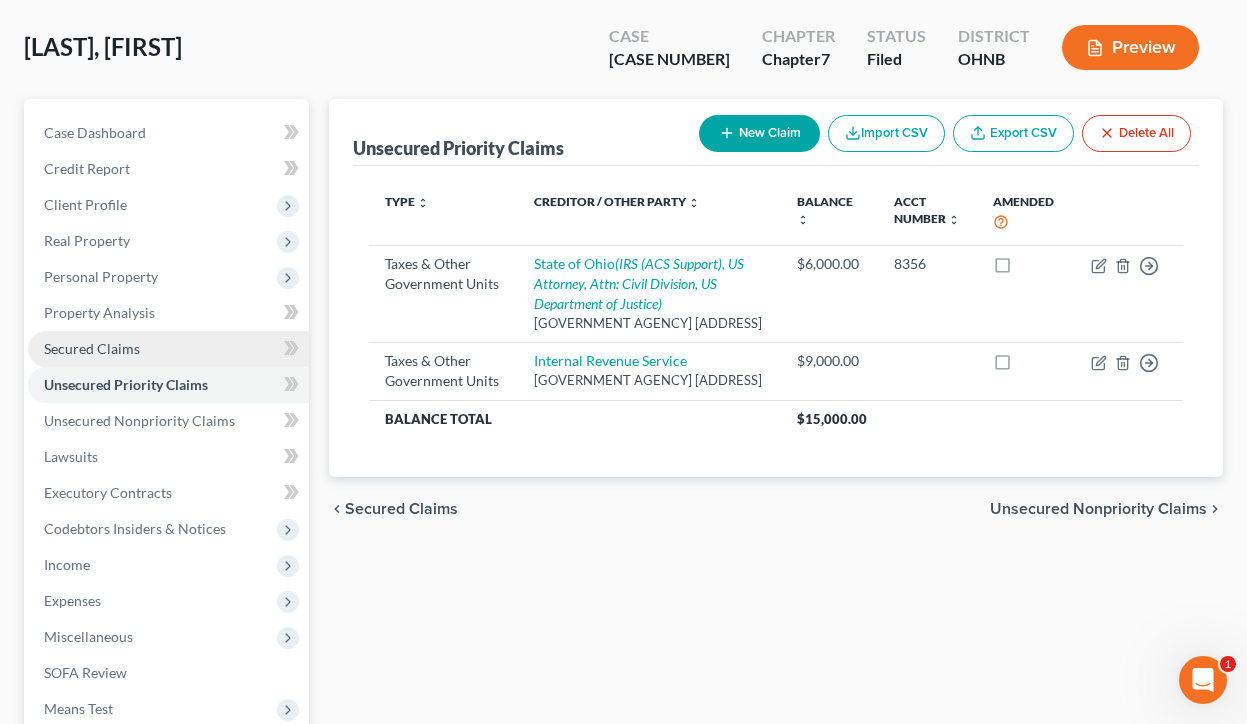 click on "Secured Claims" at bounding box center [168, 349] 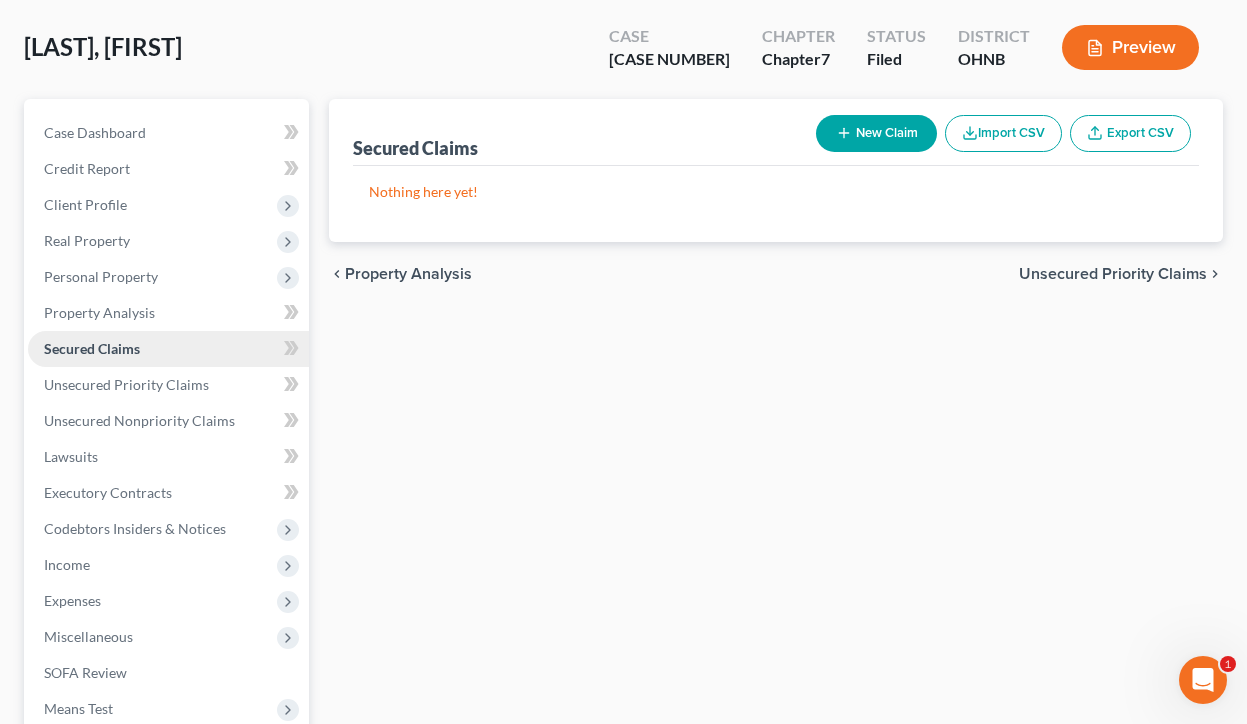 scroll, scrollTop: 0, scrollLeft: 0, axis: both 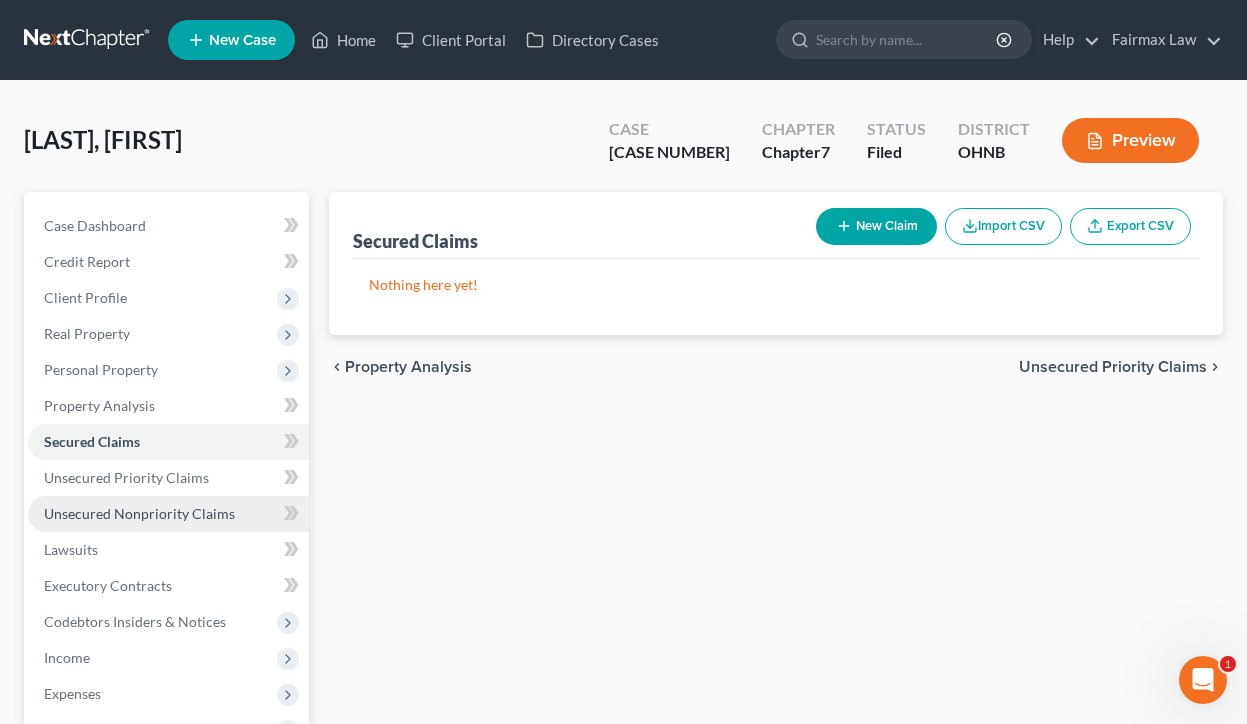 click on "Unsecured Nonpriority Claims" at bounding box center [139, 513] 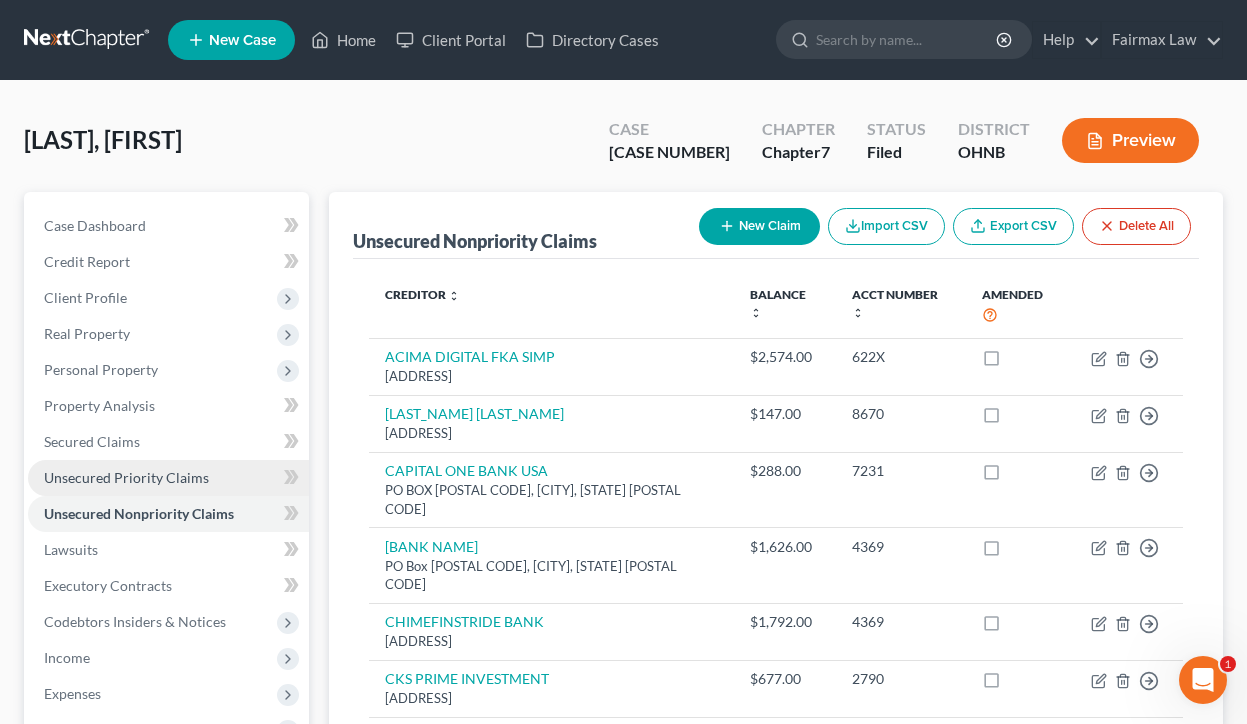 scroll, scrollTop: 0, scrollLeft: 0, axis: both 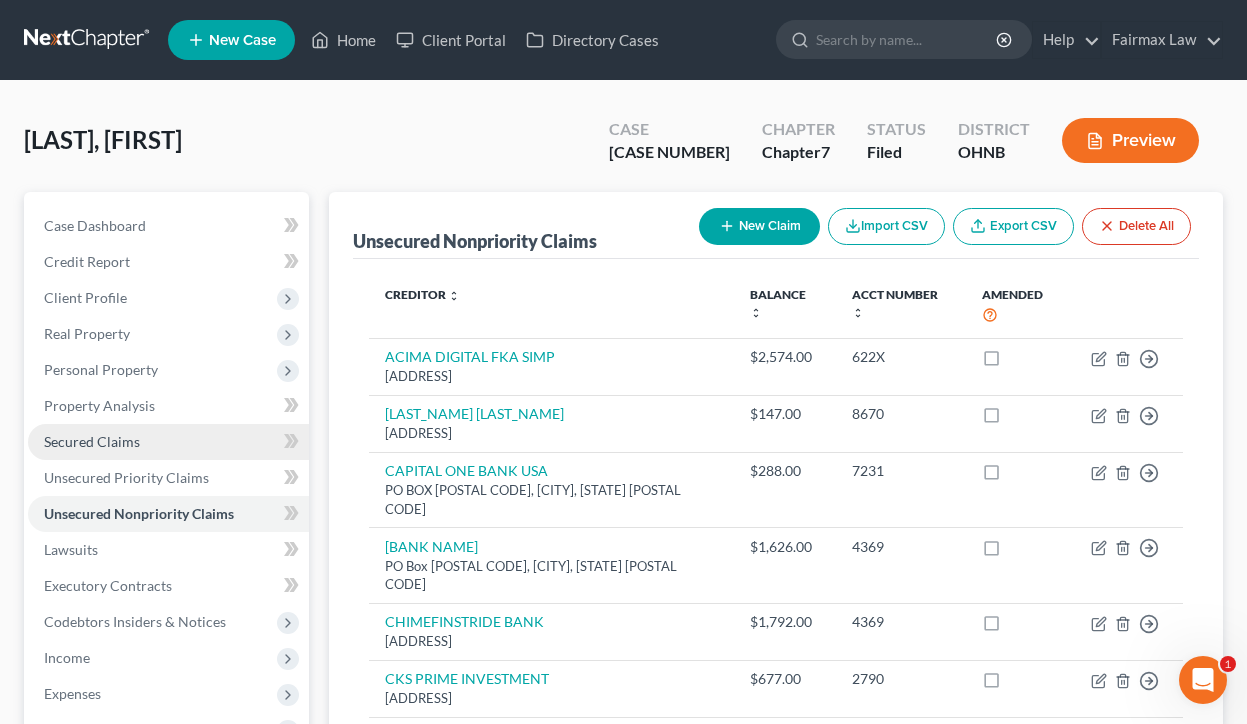 click on "Secured Claims" at bounding box center [168, 442] 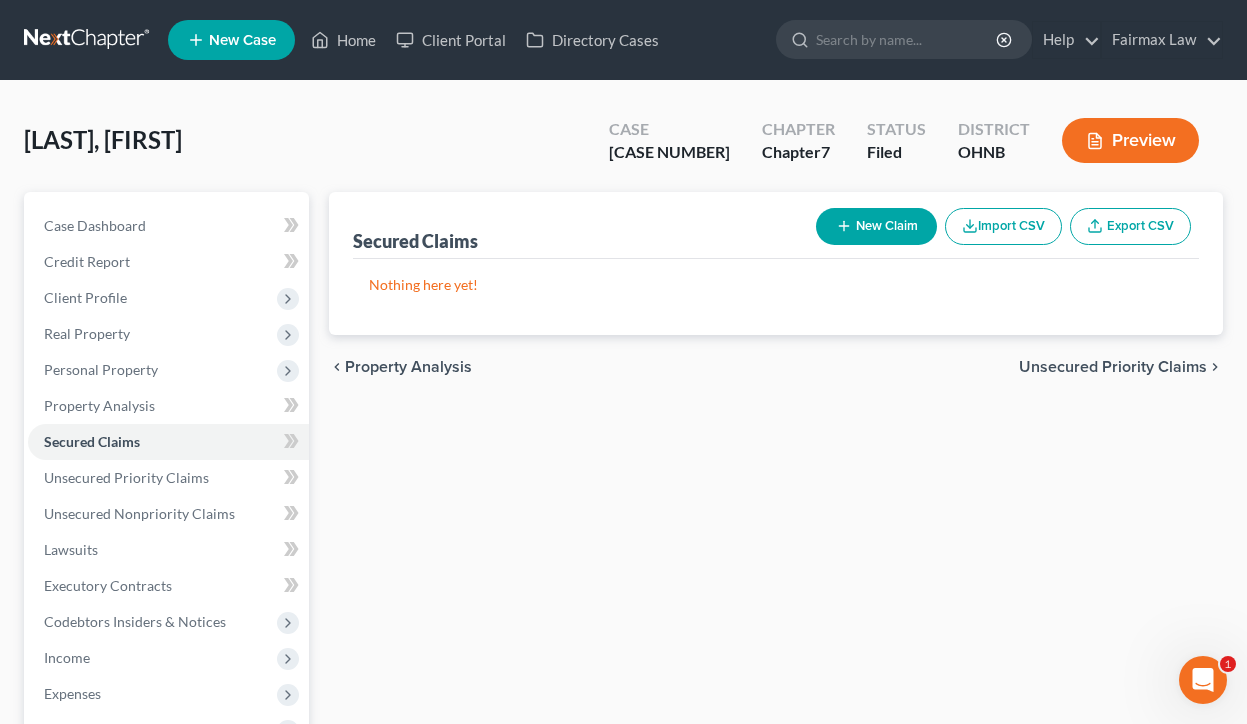 click on "New Claim" at bounding box center (876, 226) 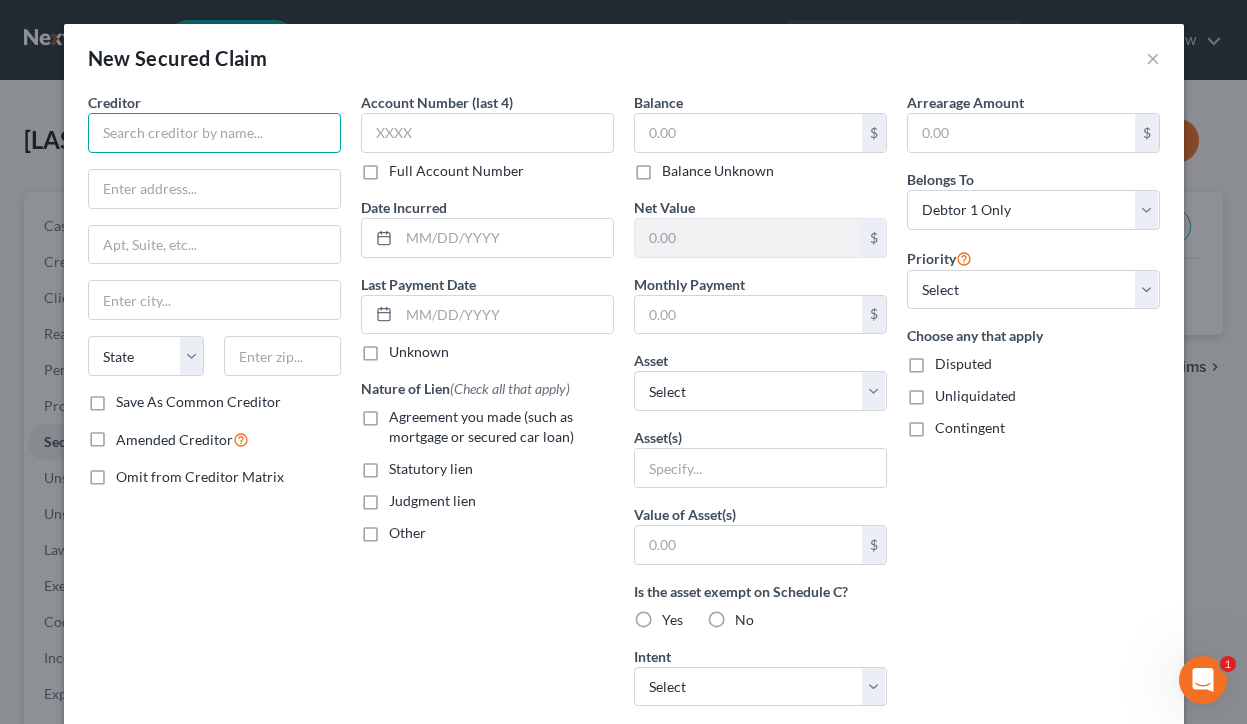 click at bounding box center (214, 133) 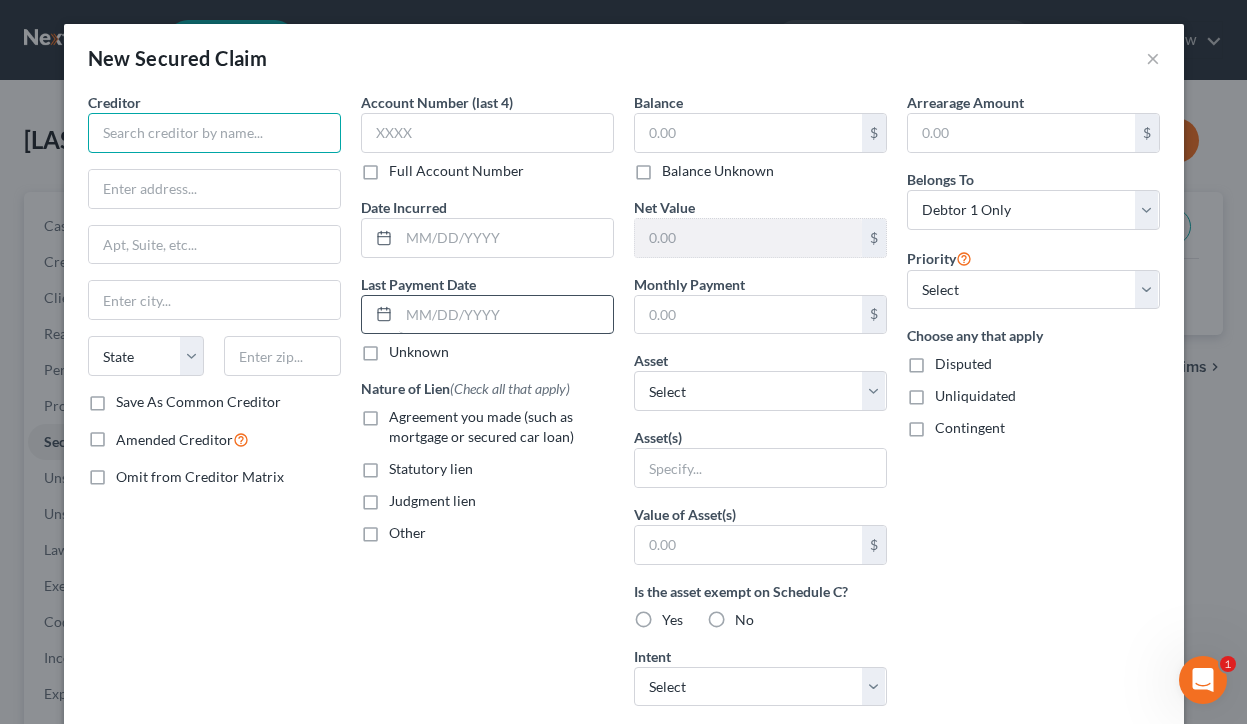 scroll, scrollTop: 0, scrollLeft: 0, axis: both 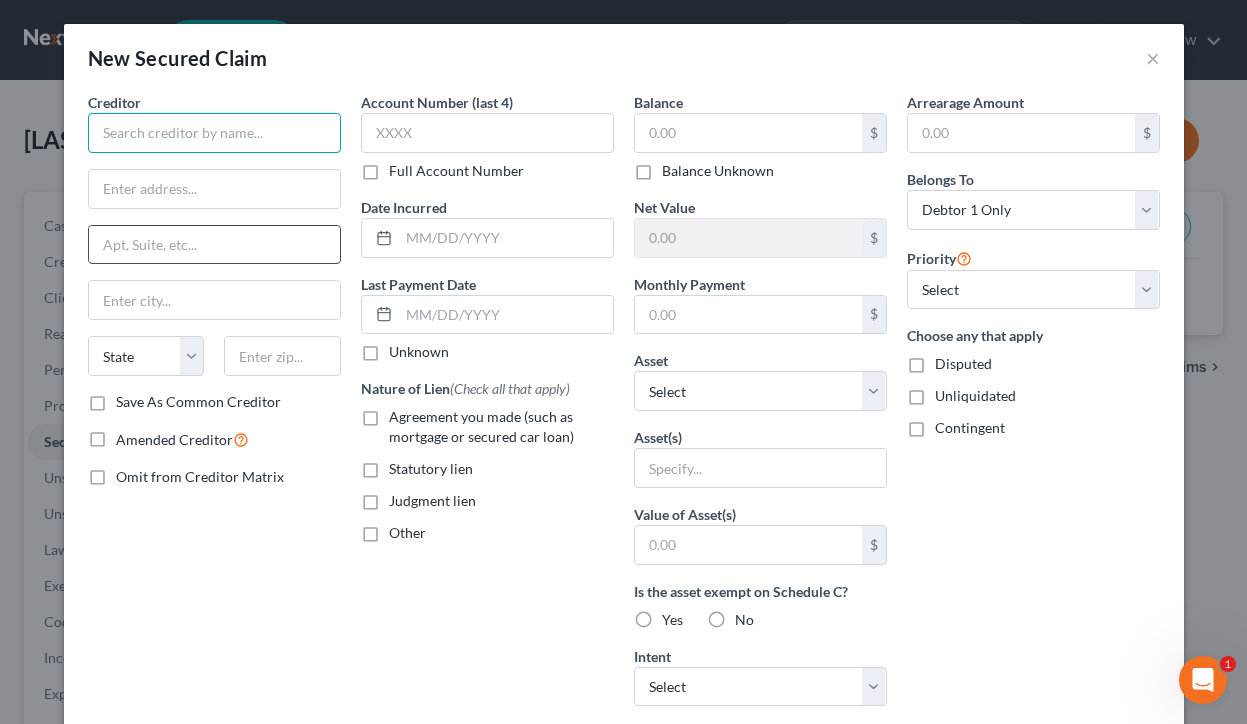 type on "n" 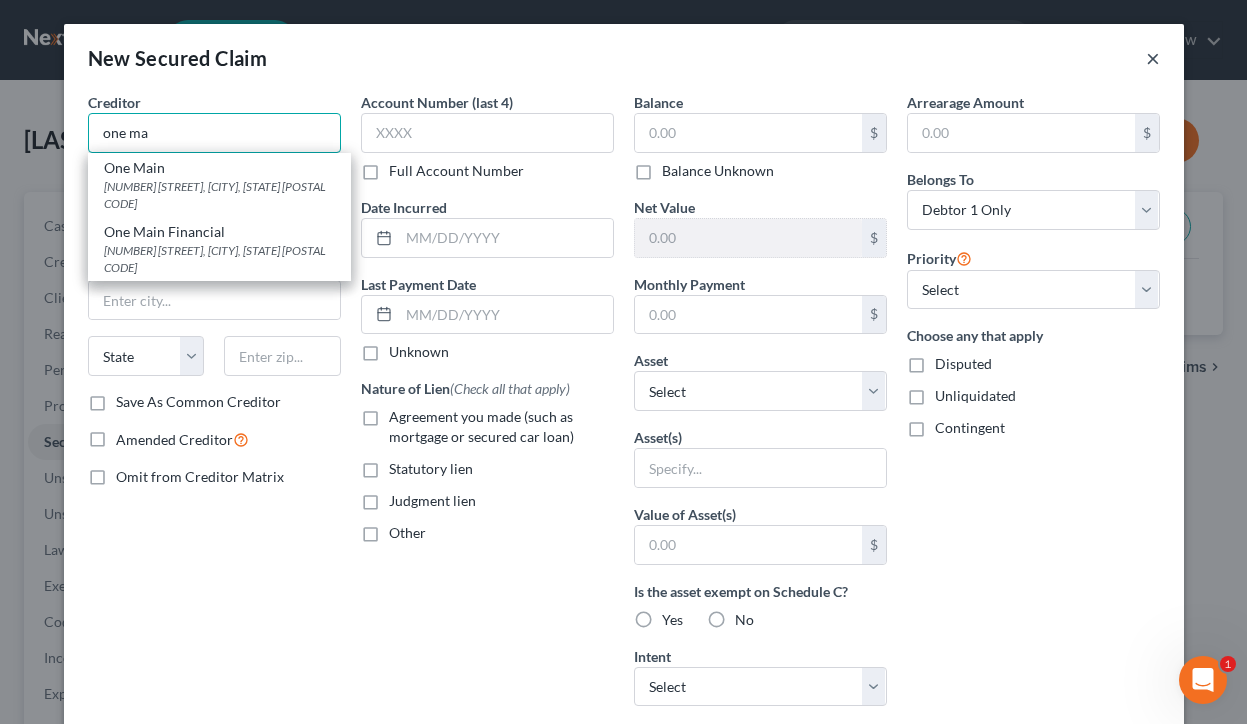 type on "one ma" 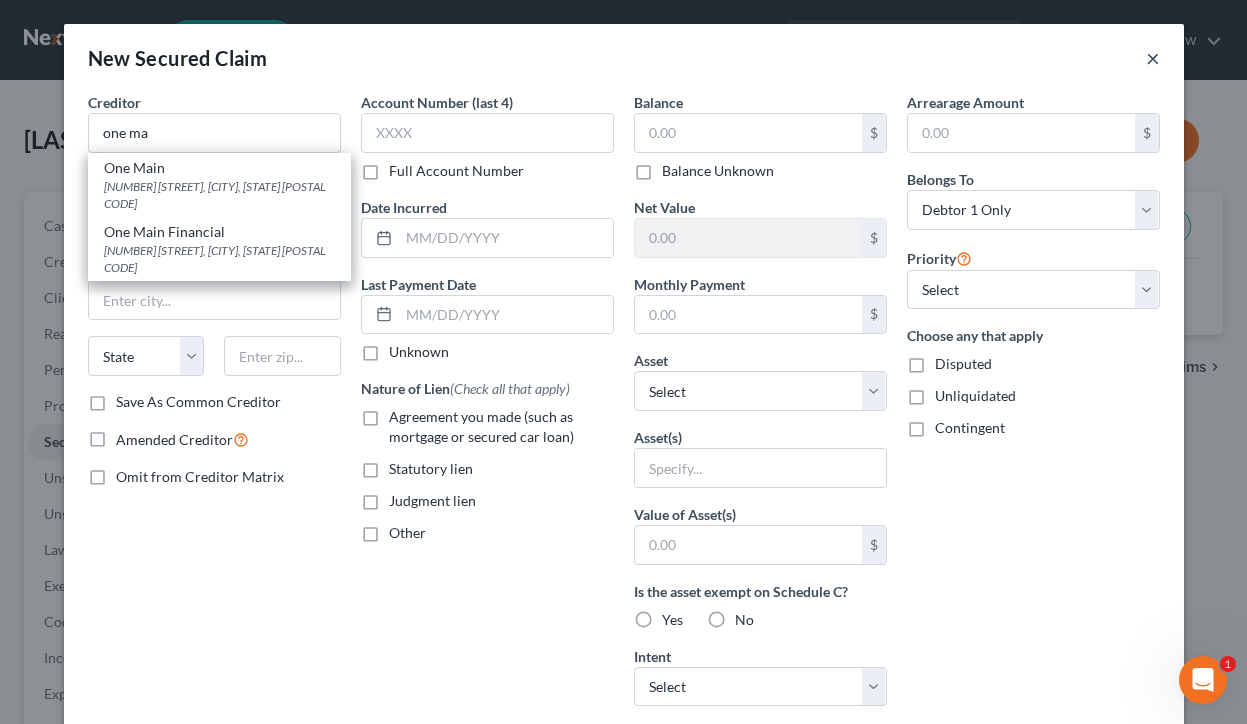 click on "×" at bounding box center [1153, 58] 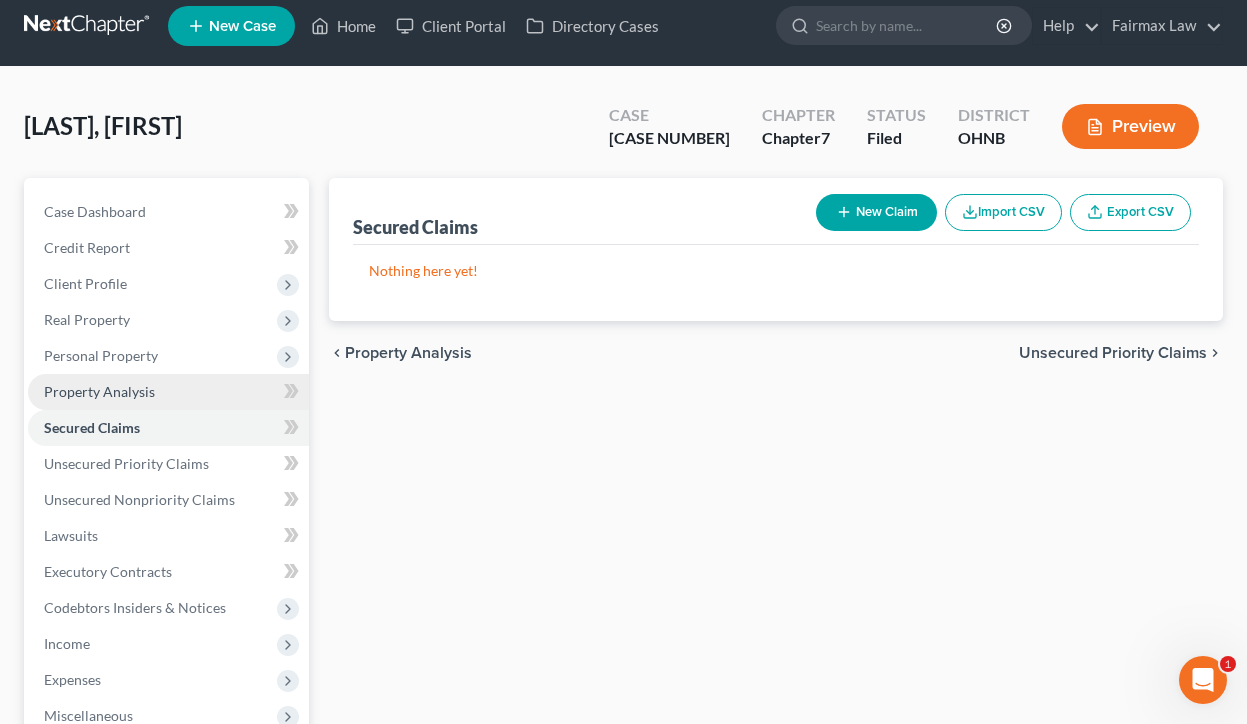 scroll, scrollTop: 16, scrollLeft: 0, axis: vertical 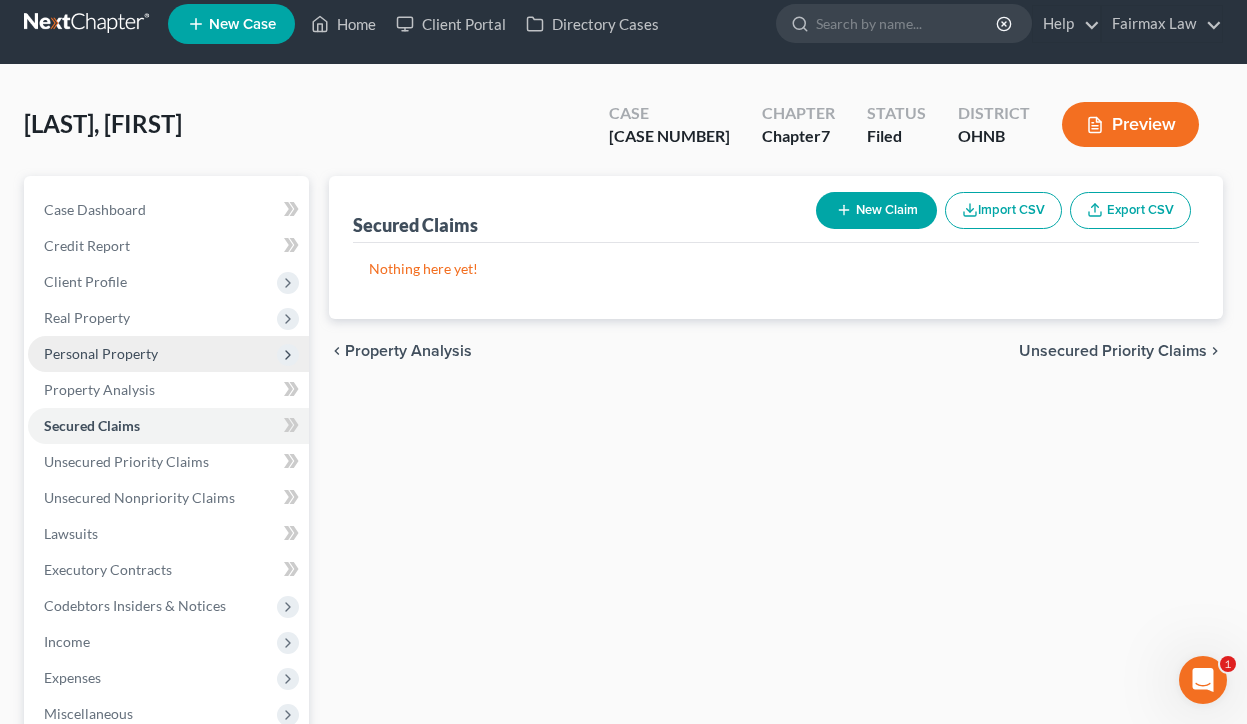 click on "Personal Property" at bounding box center (101, 353) 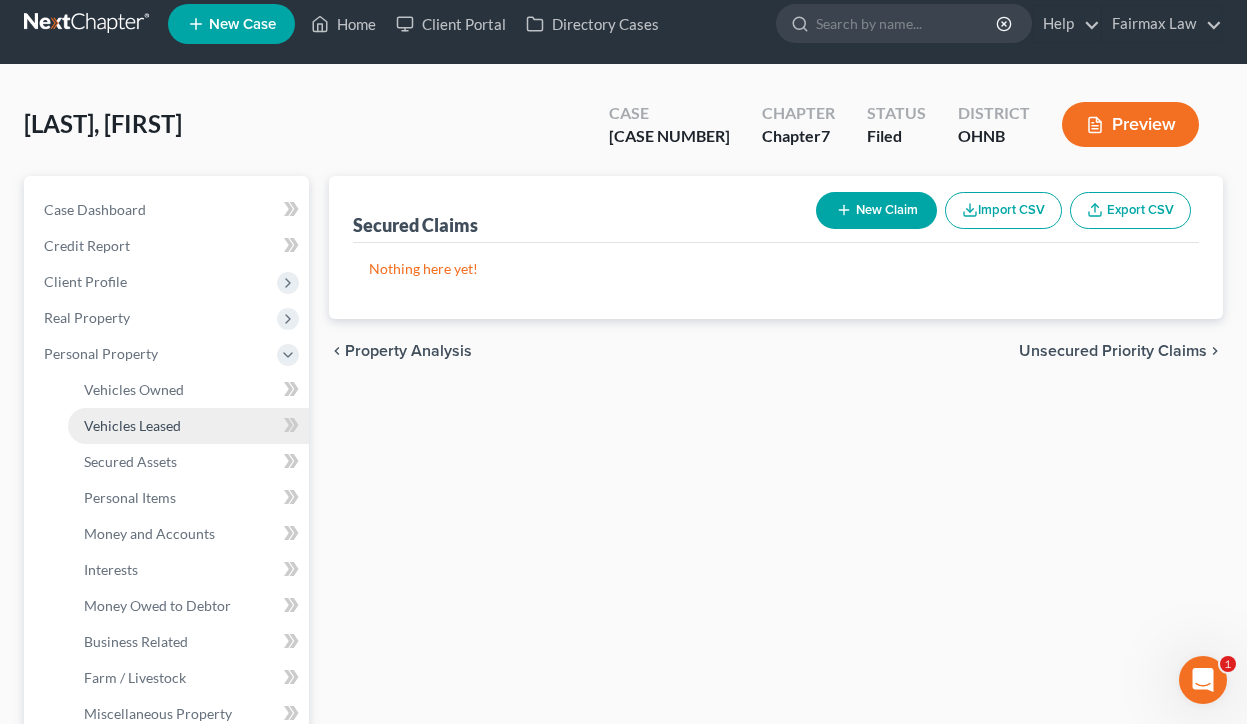 click on "Vehicles Leased" at bounding box center (132, 425) 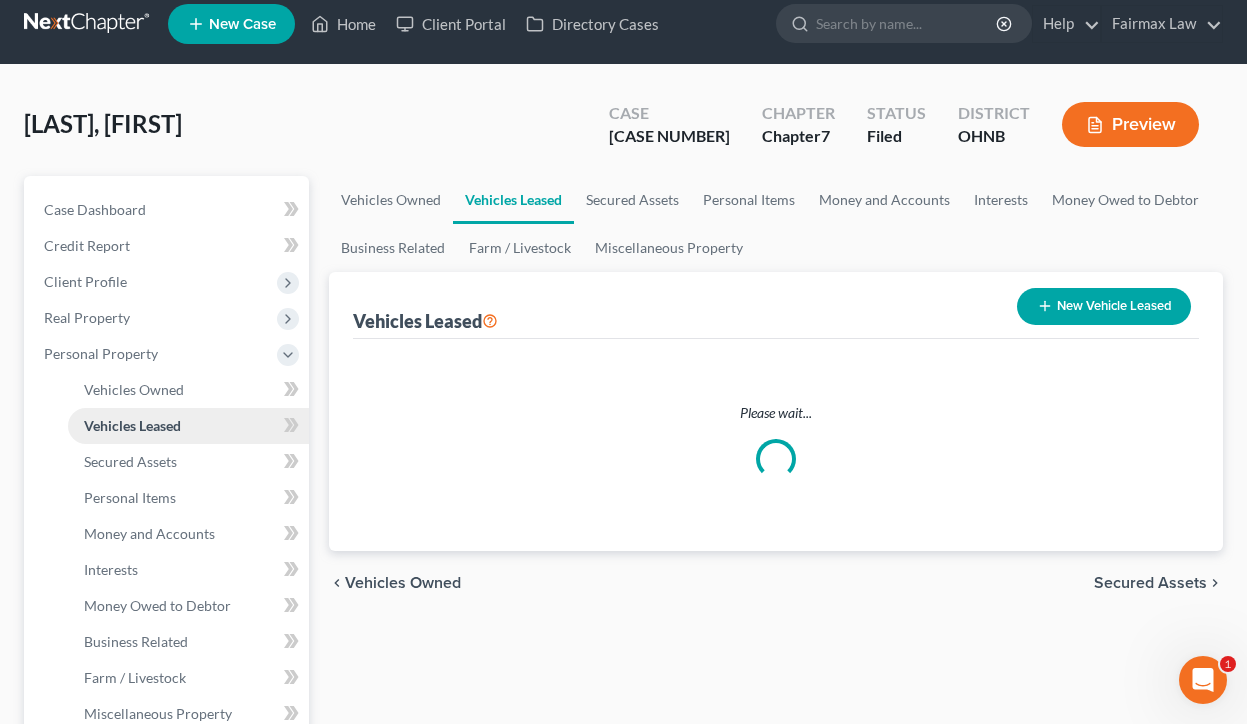 scroll, scrollTop: 0, scrollLeft: 0, axis: both 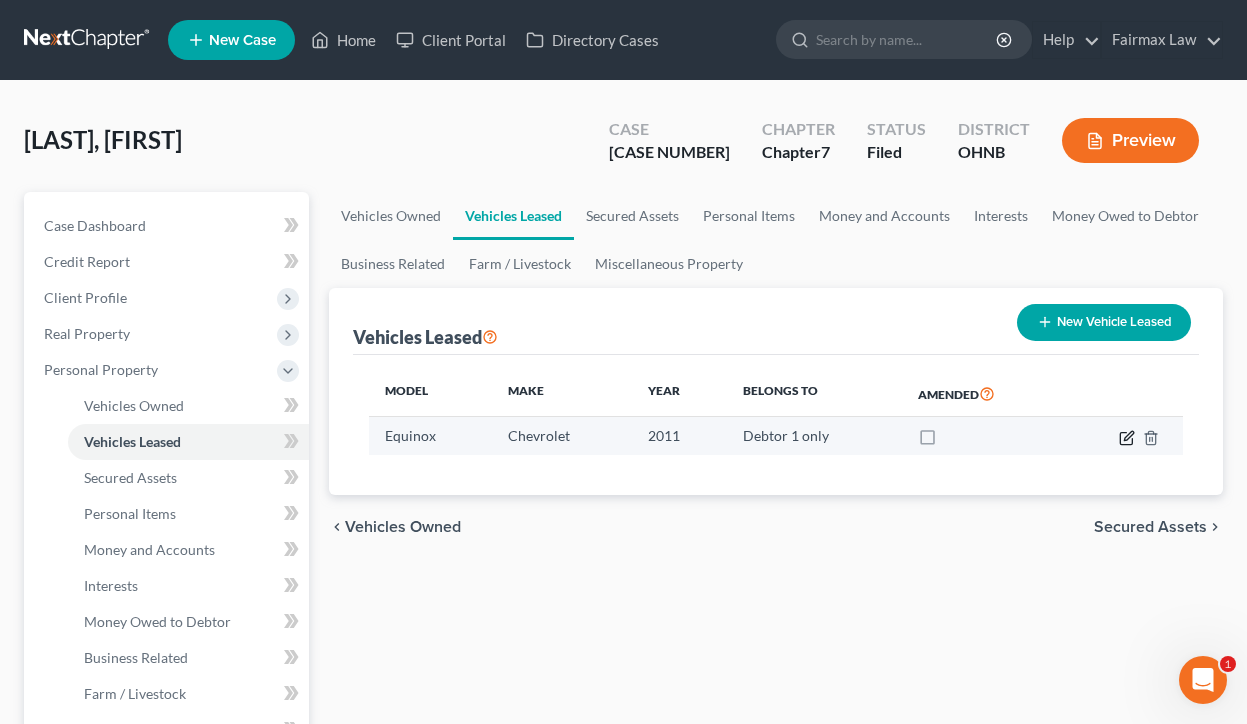 click 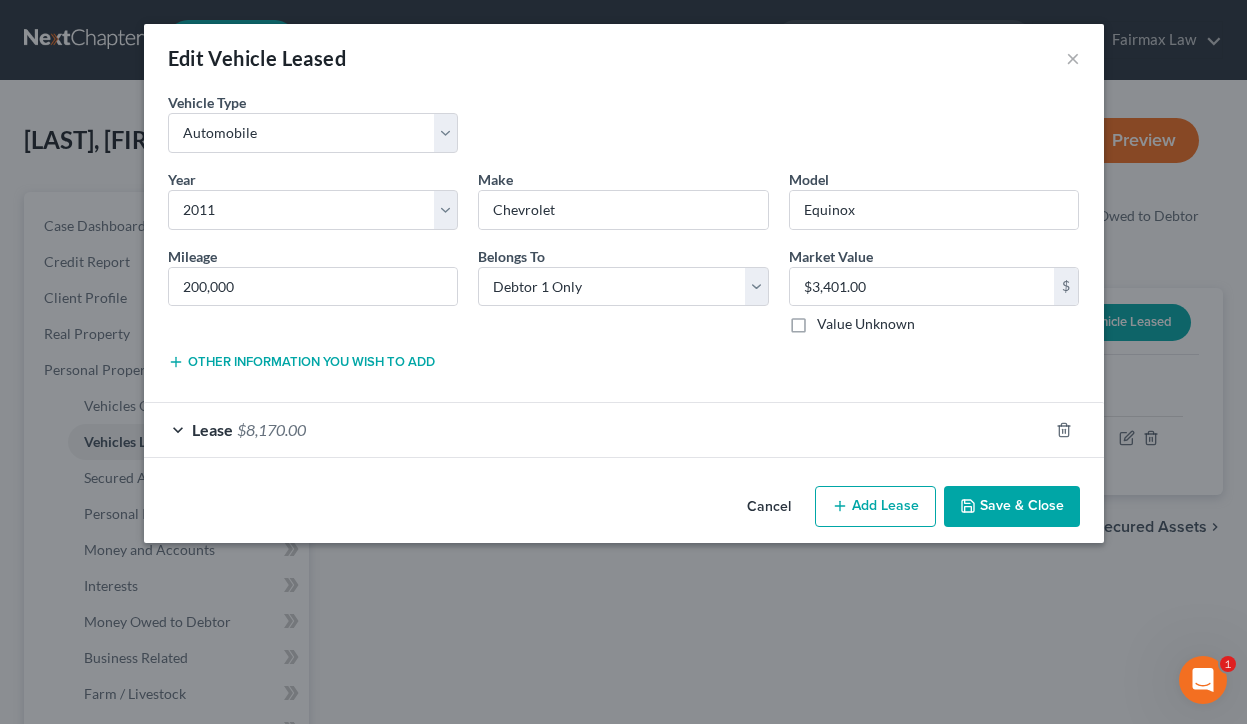 click on "Lease $8,170.00" at bounding box center (596, 429) 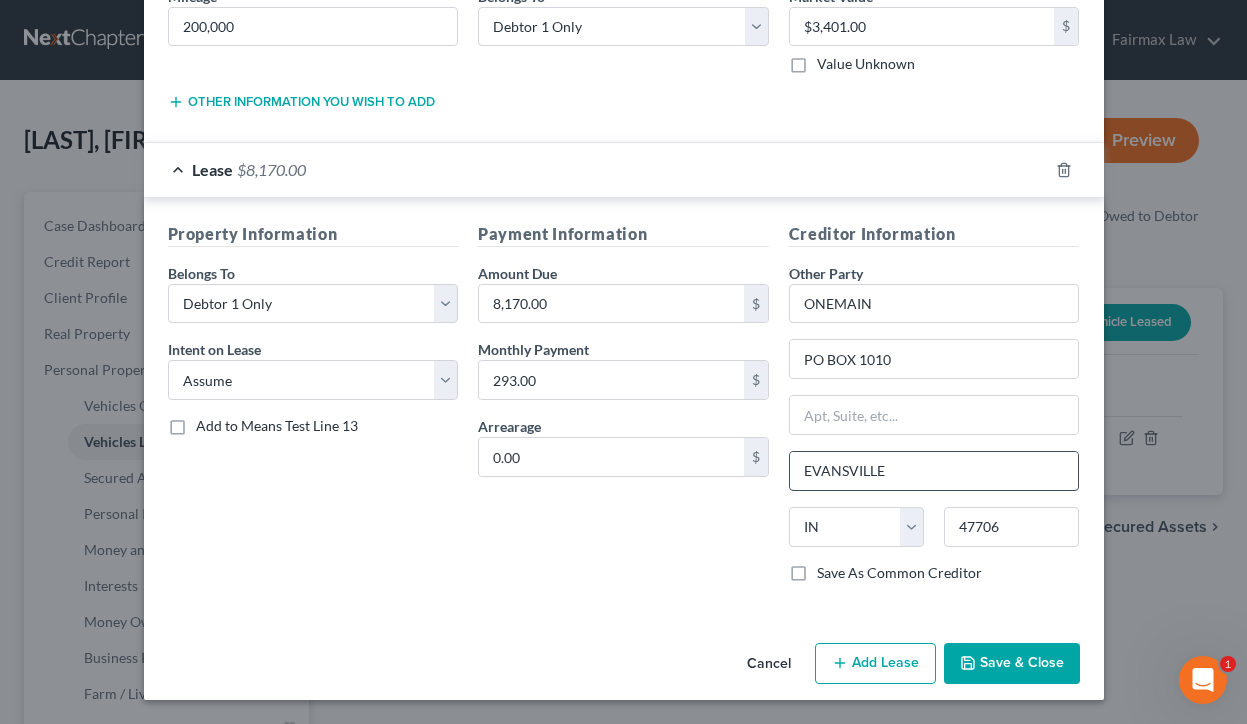 scroll, scrollTop: 257, scrollLeft: 0, axis: vertical 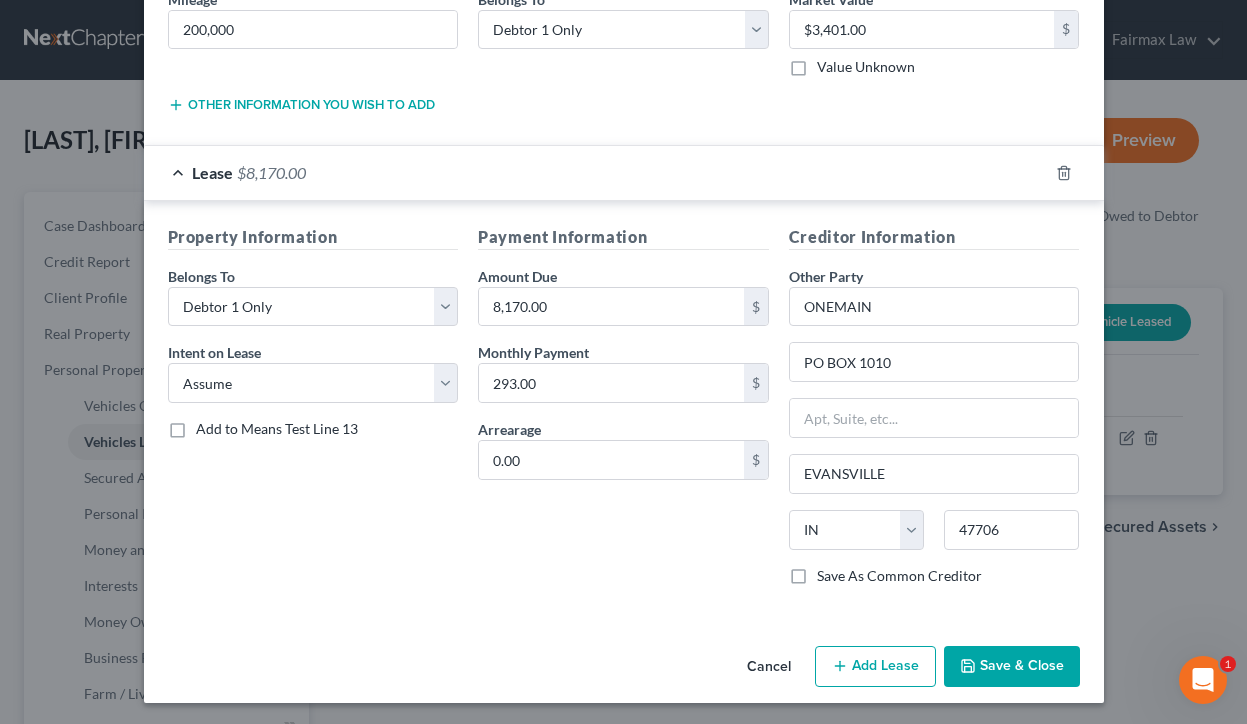 click on "Save As Common Creditor" at bounding box center (899, 576) 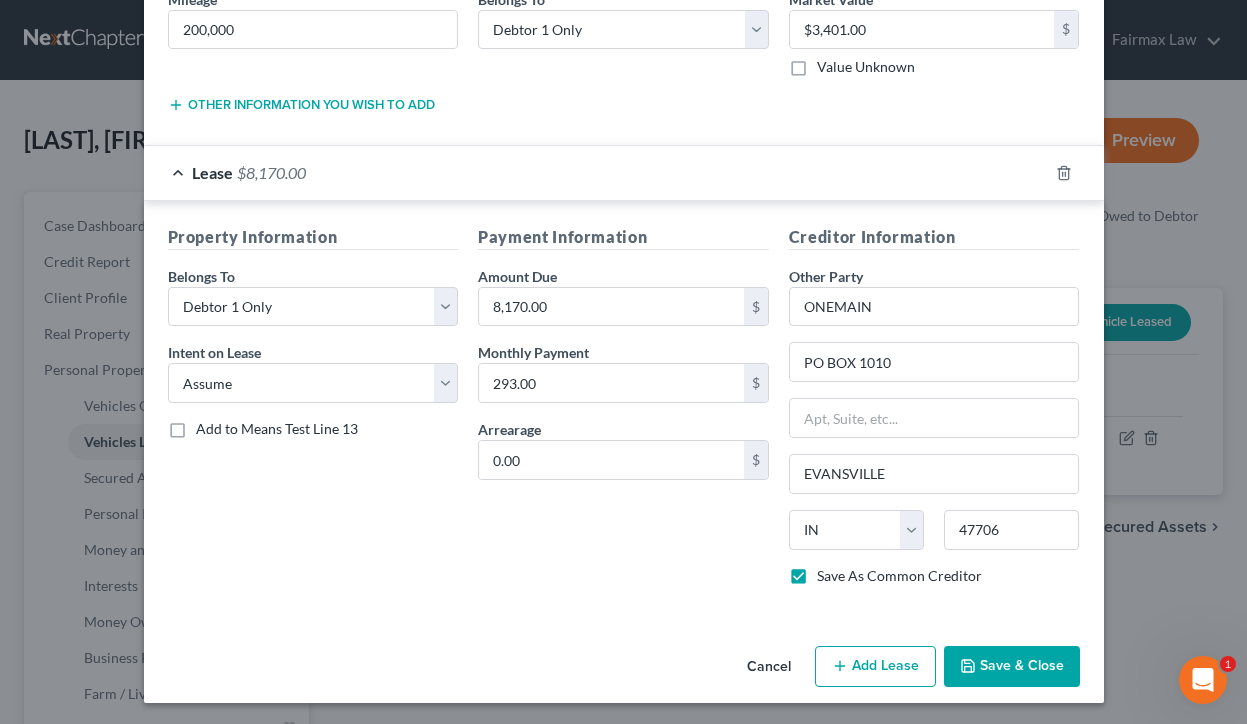 click 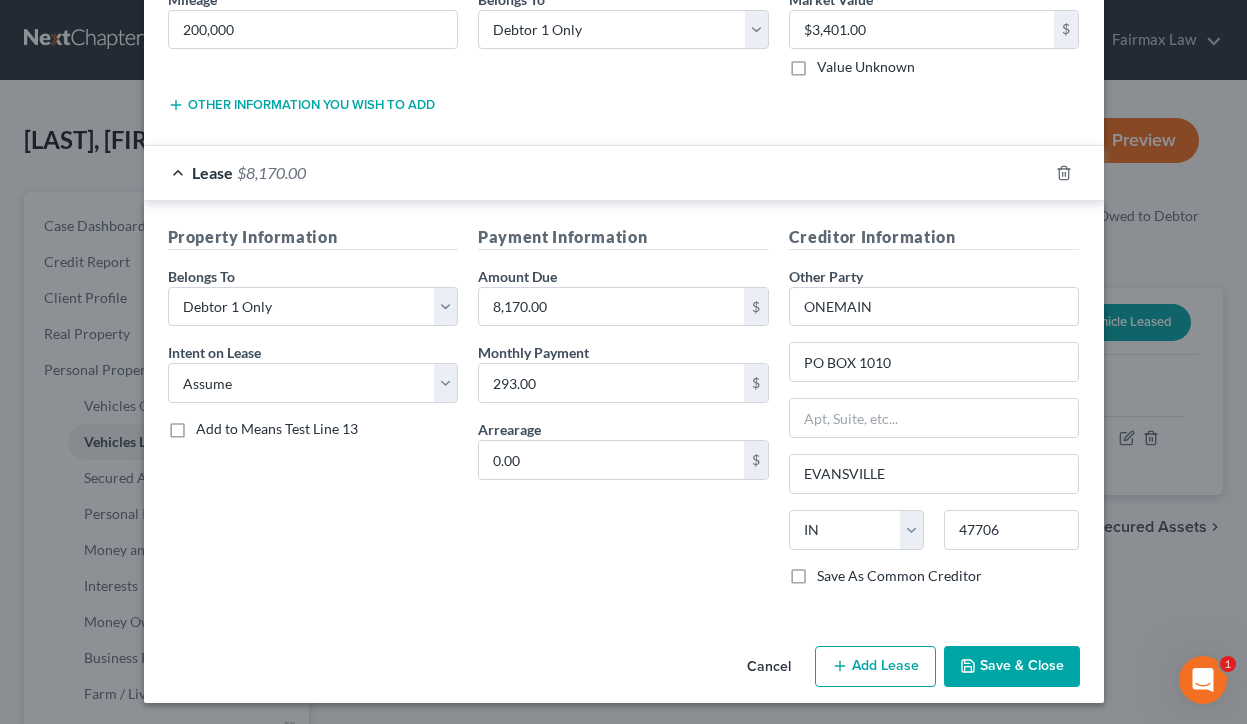 checkbox on "false" 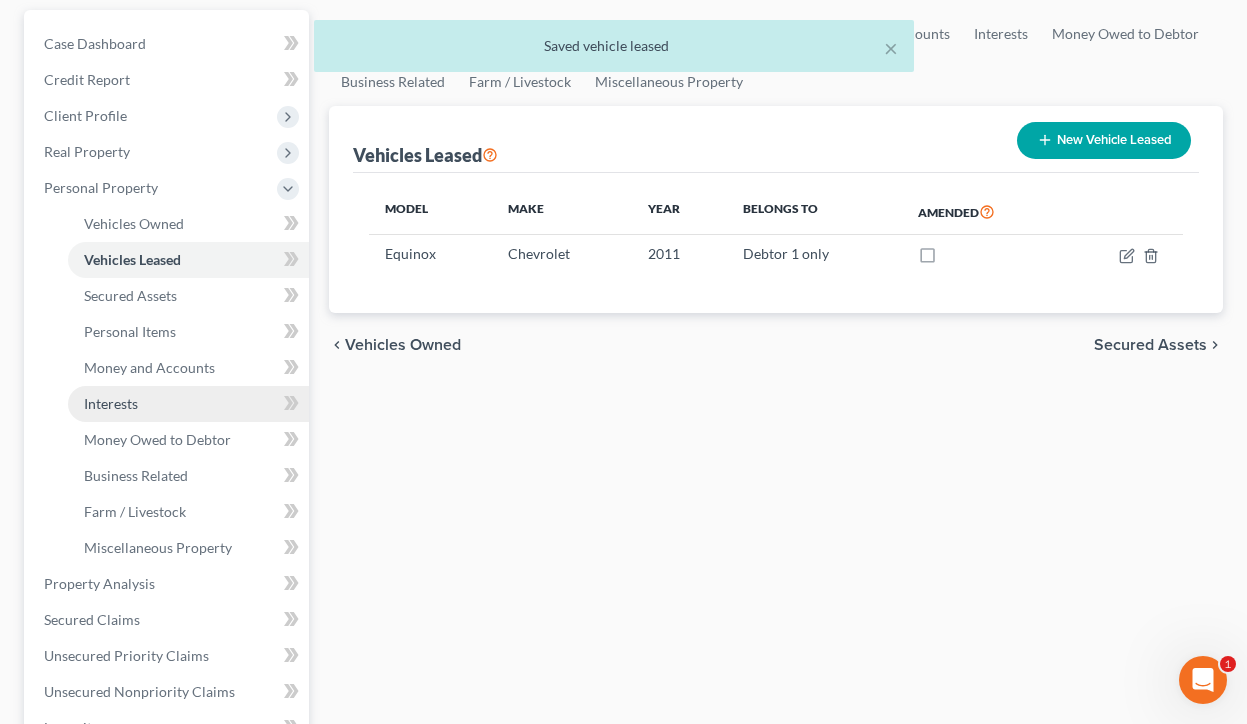 scroll, scrollTop: 195, scrollLeft: 0, axis: vertical 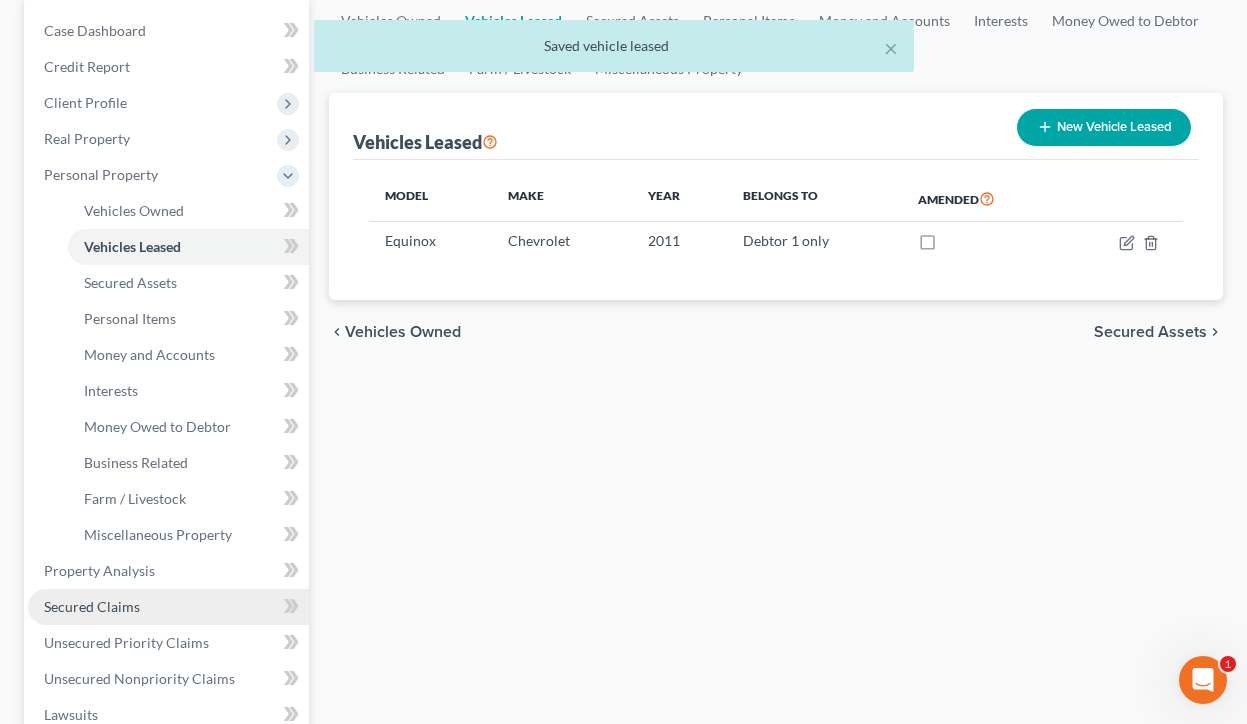 click on "Secured Claims" at bounding box center (168, 607) 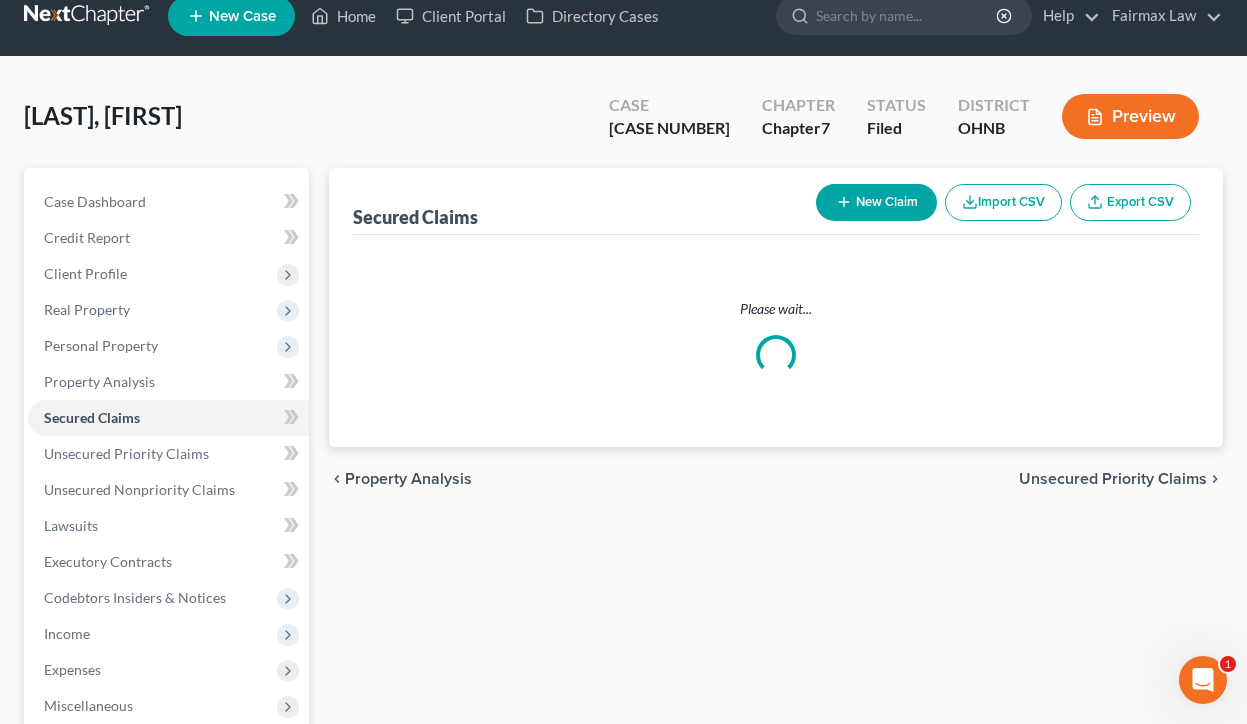 scroll, scrollTop: 0, scrollLeft: 0, axis: both 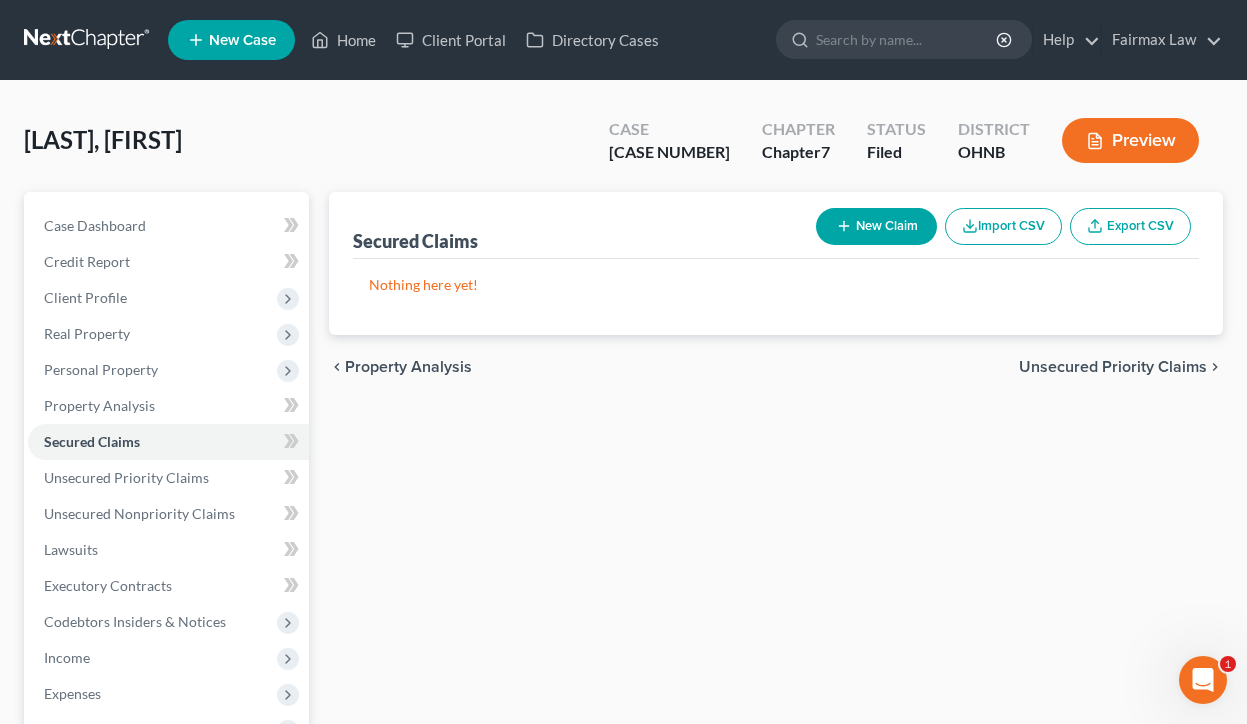 click on "New Claim" at bounding box center (876, 226) 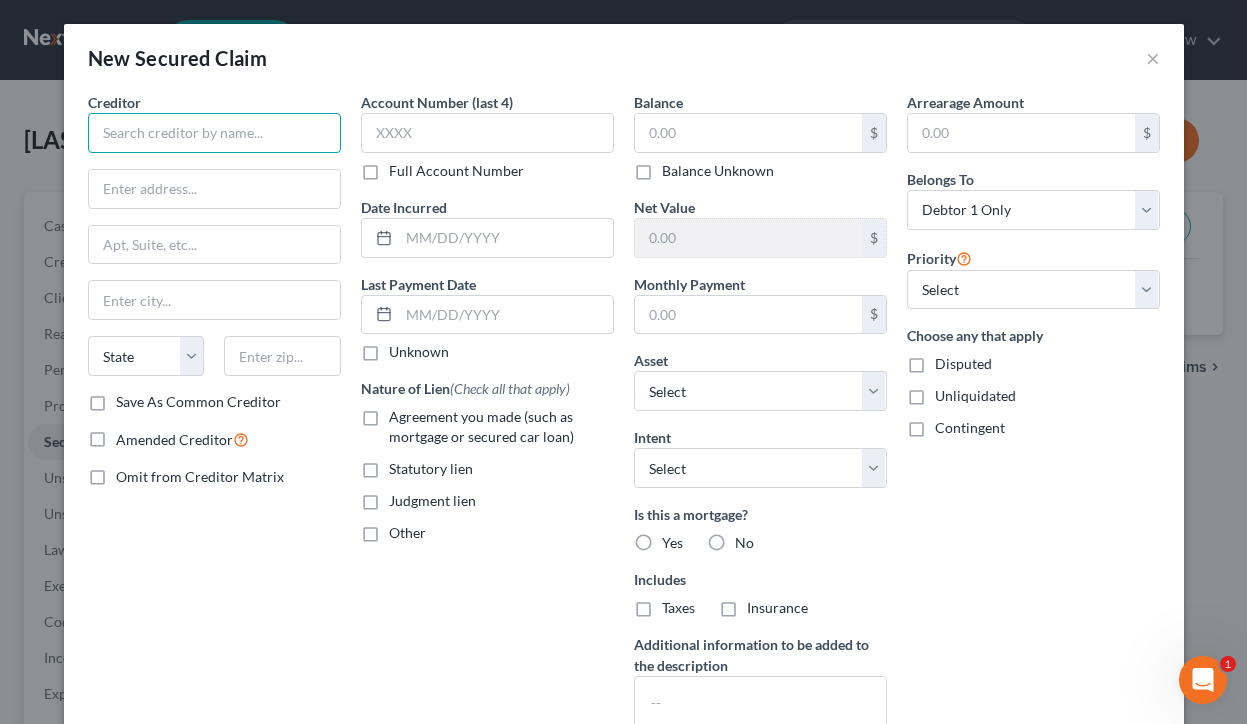 click at bounding box center [214, 133] 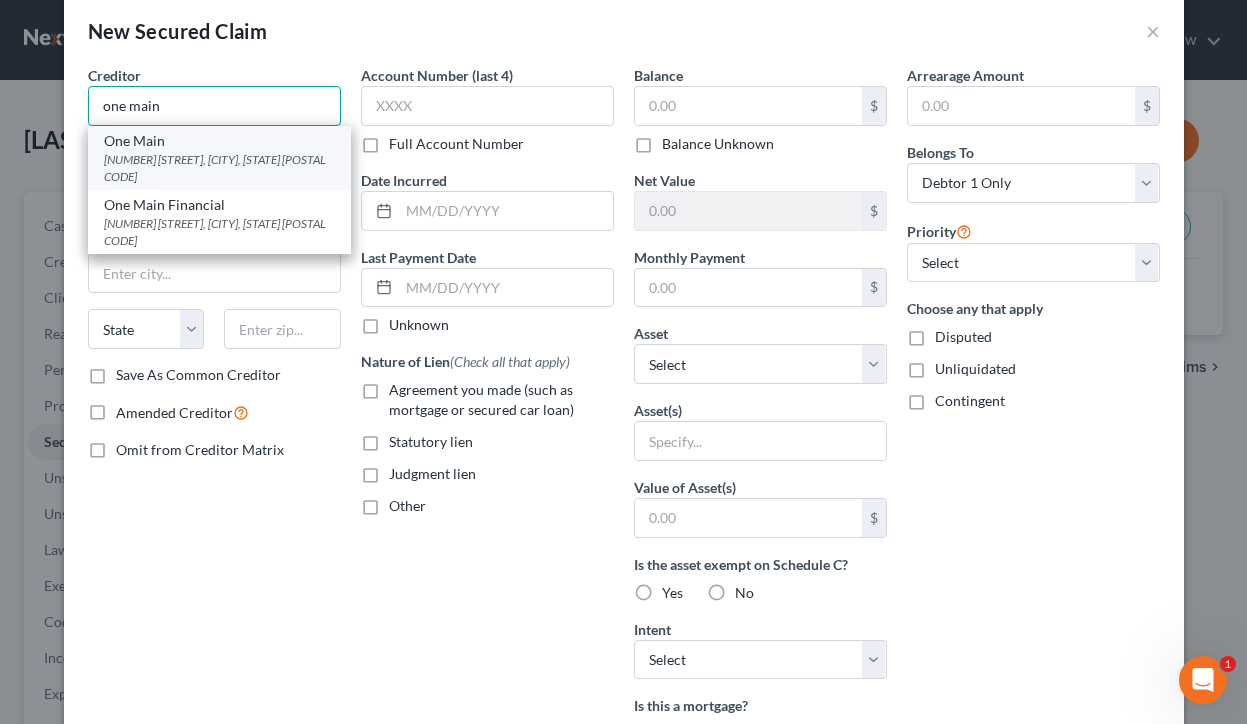 scroll, scrollTop: 30, scrollLeft: 0, axis: vertical 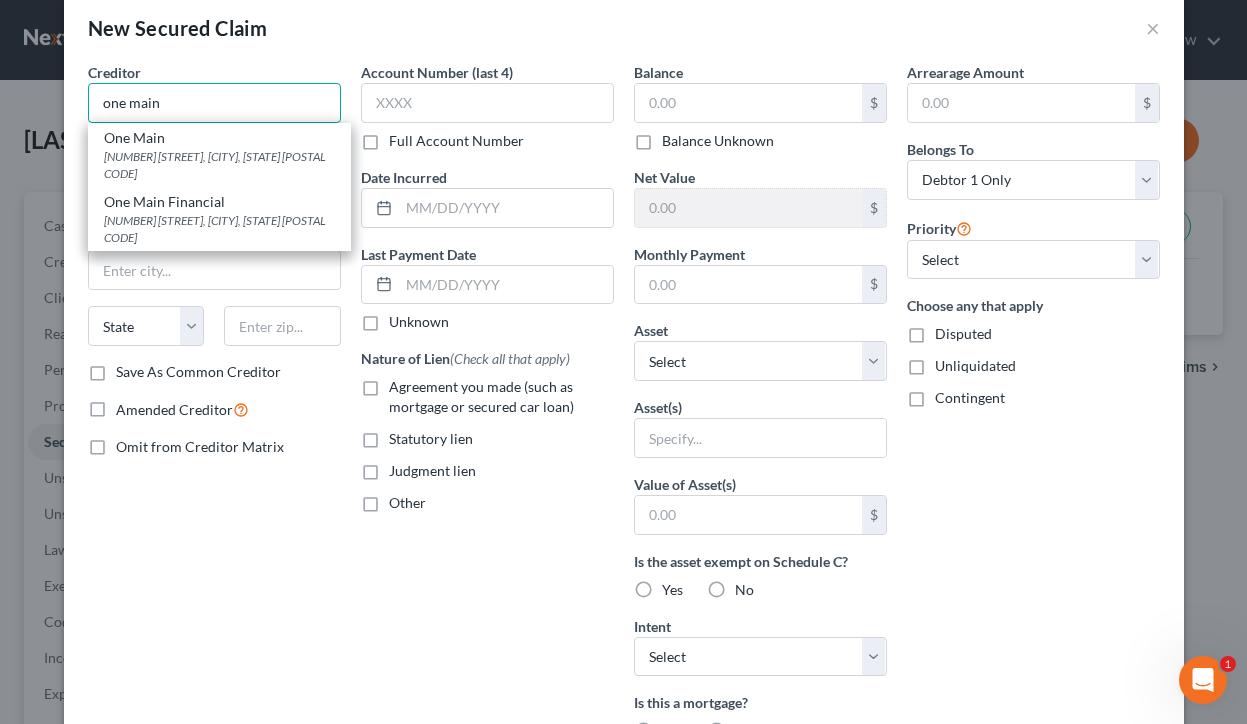 drag, startPoint x: 261, startPoint y: 104, endPoint x: 50, endPoint y: 94, distance: 211.23683 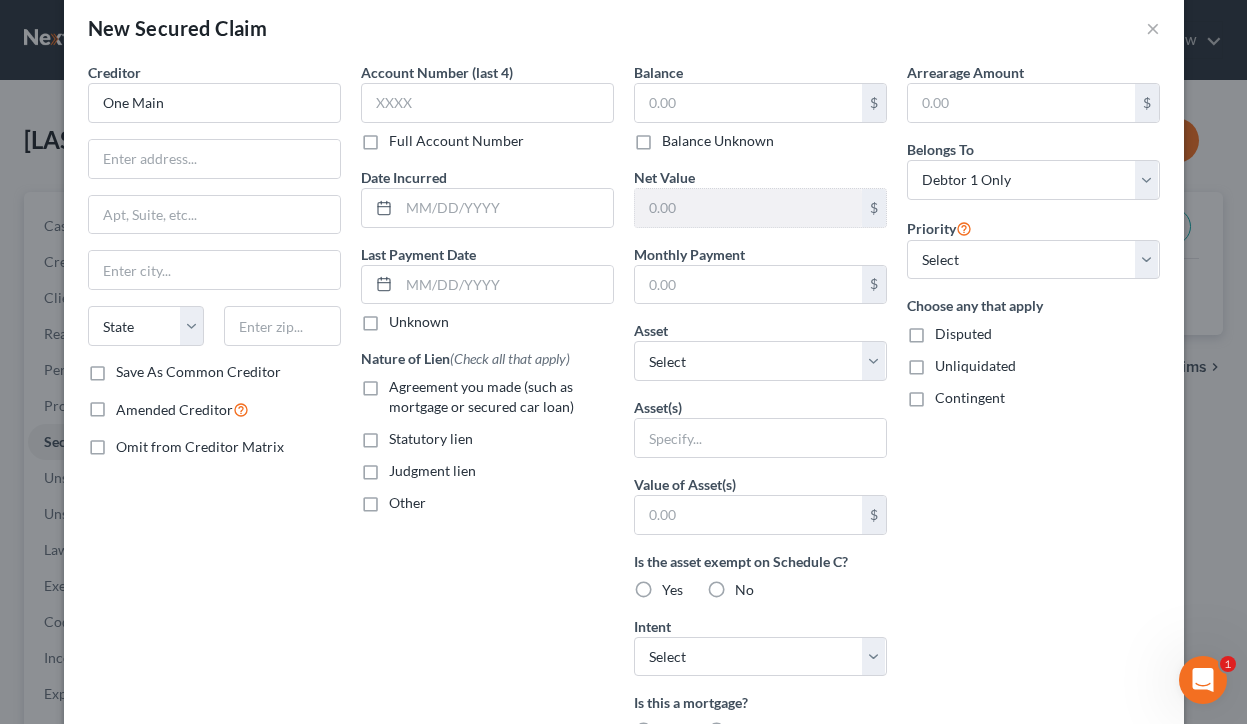 click on "New Secured Claim  × Creditor *    One Main                      State AL AK AR AZ CA CO CT DE DC FL GA GU HI ID IL IN IA KS KY LA ME MD MA MI MN MS MO MT NC ND NE NV NH NJ NM NY OH OK OR PA PR RI SC SD TN TX UT VI VA VT WA WV WI WY Save As Common Creditor Amended Creditor  Omit from Creditor Matrix
Account Number (last 4)
Full Account Number
Date Incurred         Last Payment Date         Unknown Nature of Lien  (Check all that apply) Agreement you made (such as mortgage or secured car loan) Statutory lien Judgment lien Other Balance
$
Balance Unknown
Balance Undetermined
$
Balance Unknown
Net Value $ Monthly Payment $
Asset
*
Select Other Multiple Assets 403B Fidelity Investments - $700.0 Security Deposit (Security Deposits or Prepayments) - $300.0 Household Goods - Household Goods and Furnishings: Couch - $5000.0 Jewelry - Jewelry - $200.0" at bounding box center [623, 362] 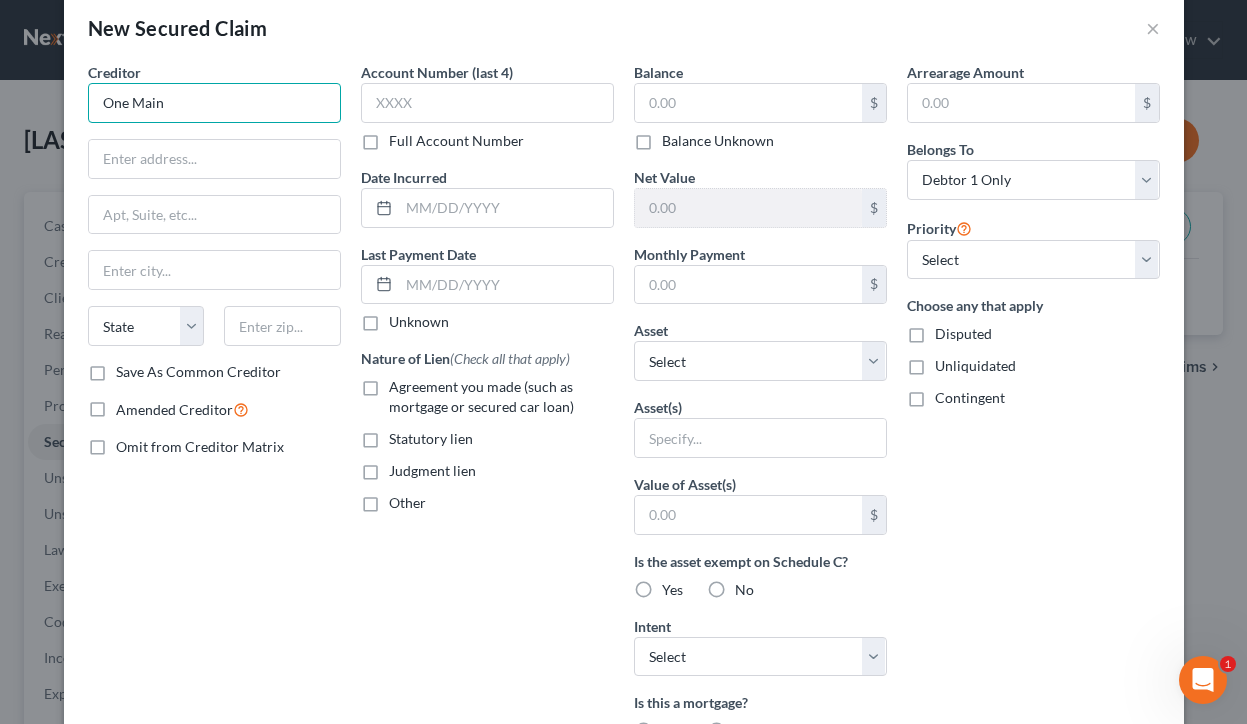 drag, startPoint x: 327, startPoint y: 104, endPoint x: -4, endPoint y: 98, distance: 331.05438 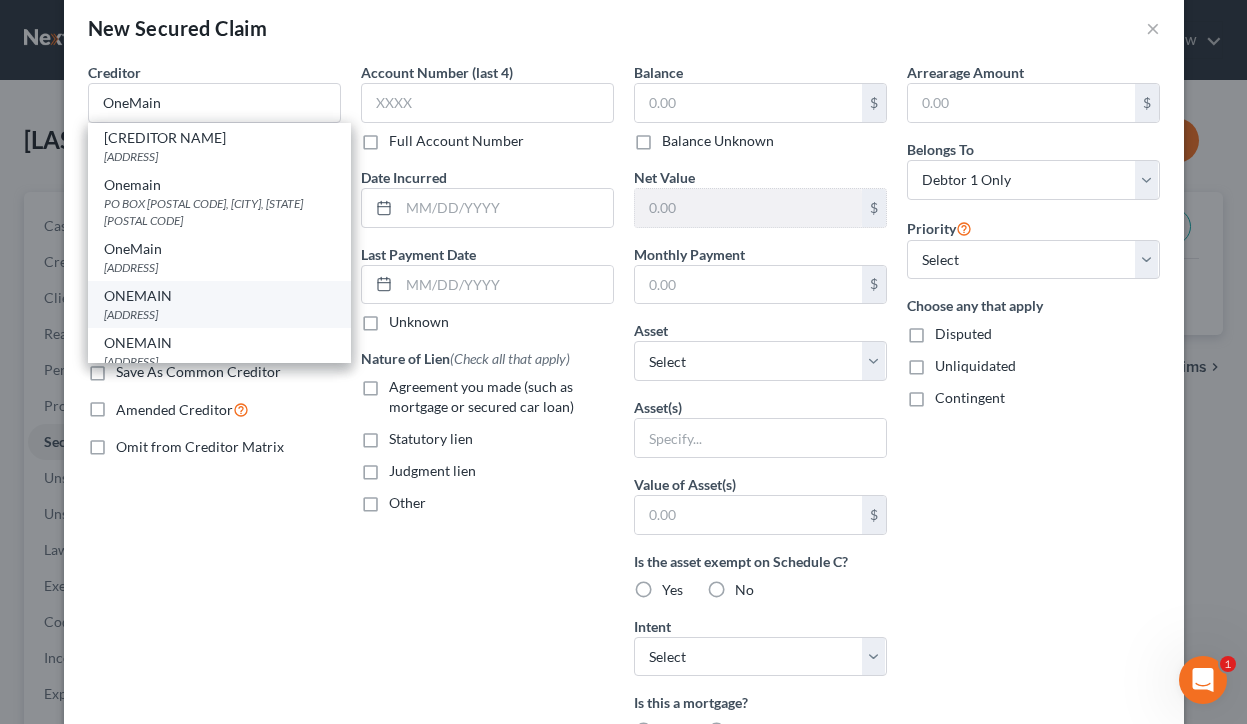 click on "ONEMAIN" at bounding box center [219, 296] 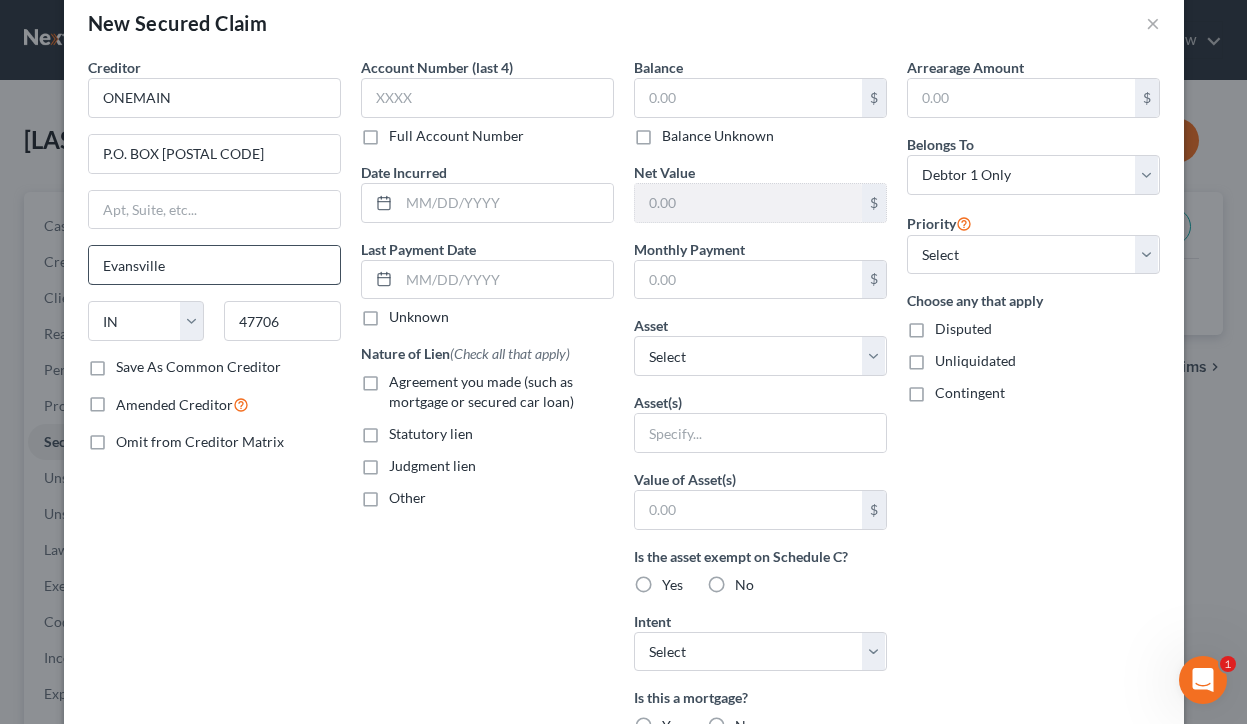 scroll, scrollTop: 36, scrollLeft: 0, axis: vertical 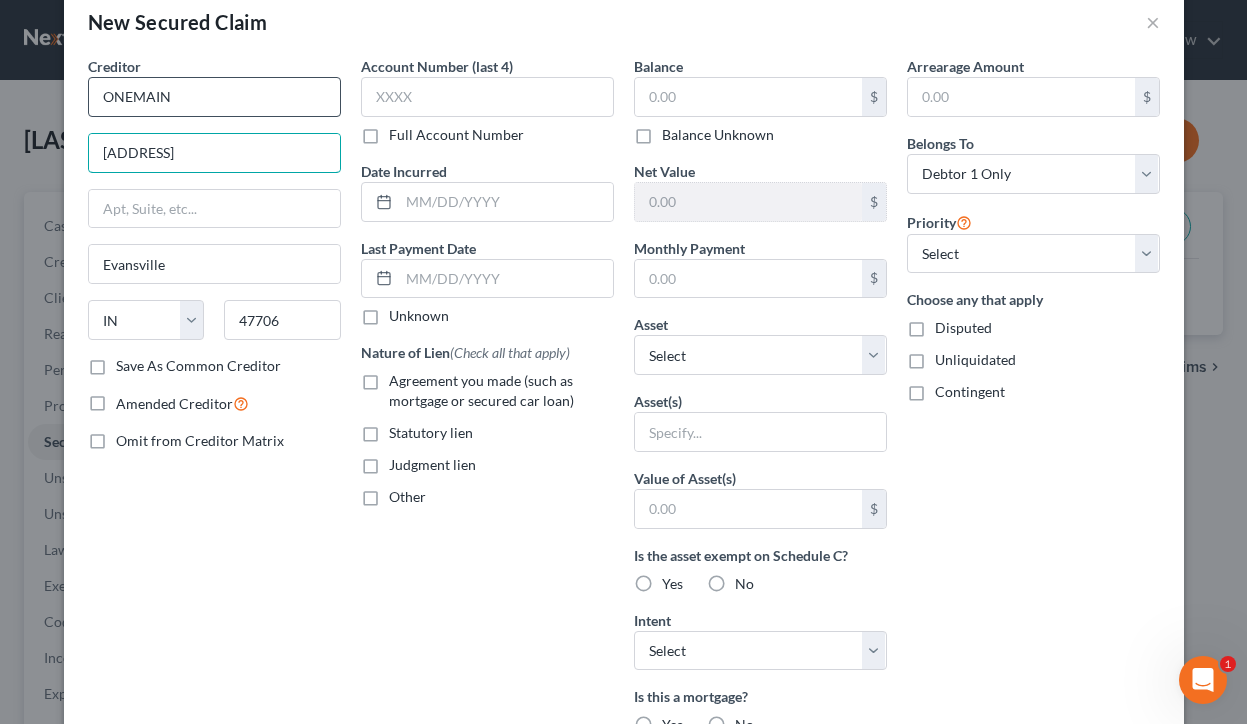 type on "[ADDRESS]" 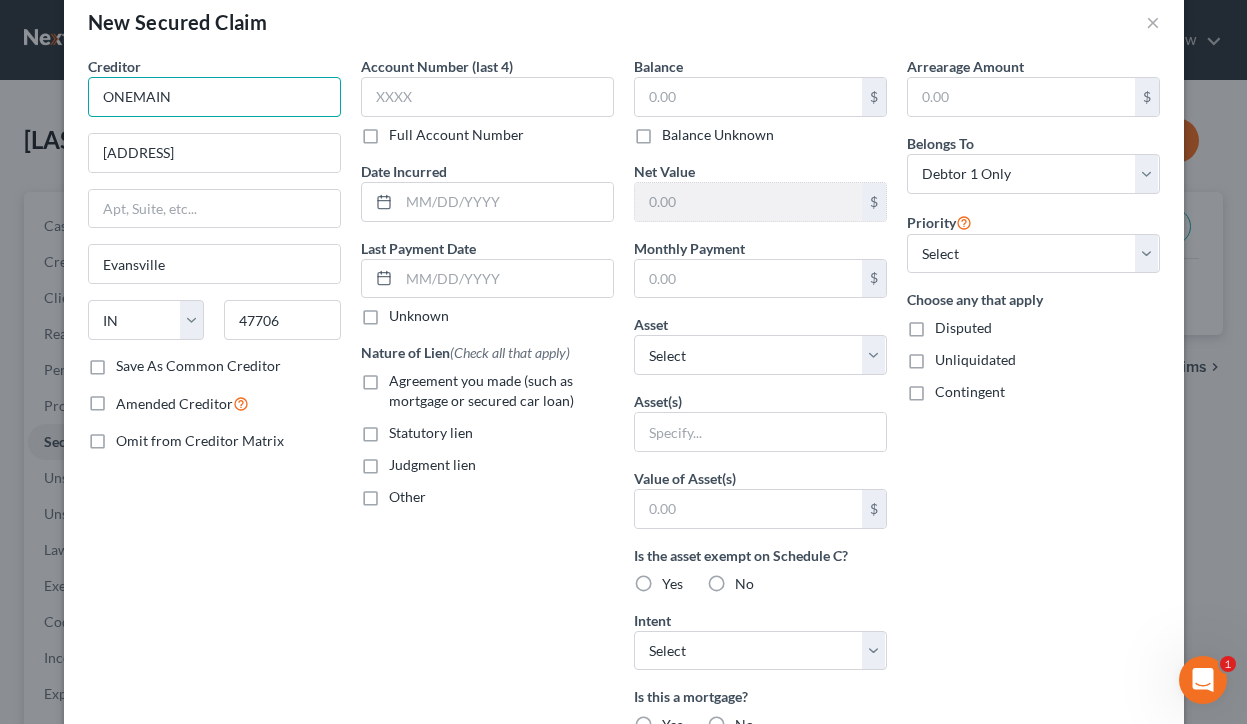 click on "ONEMAIN" at bounding box center [214, 97] 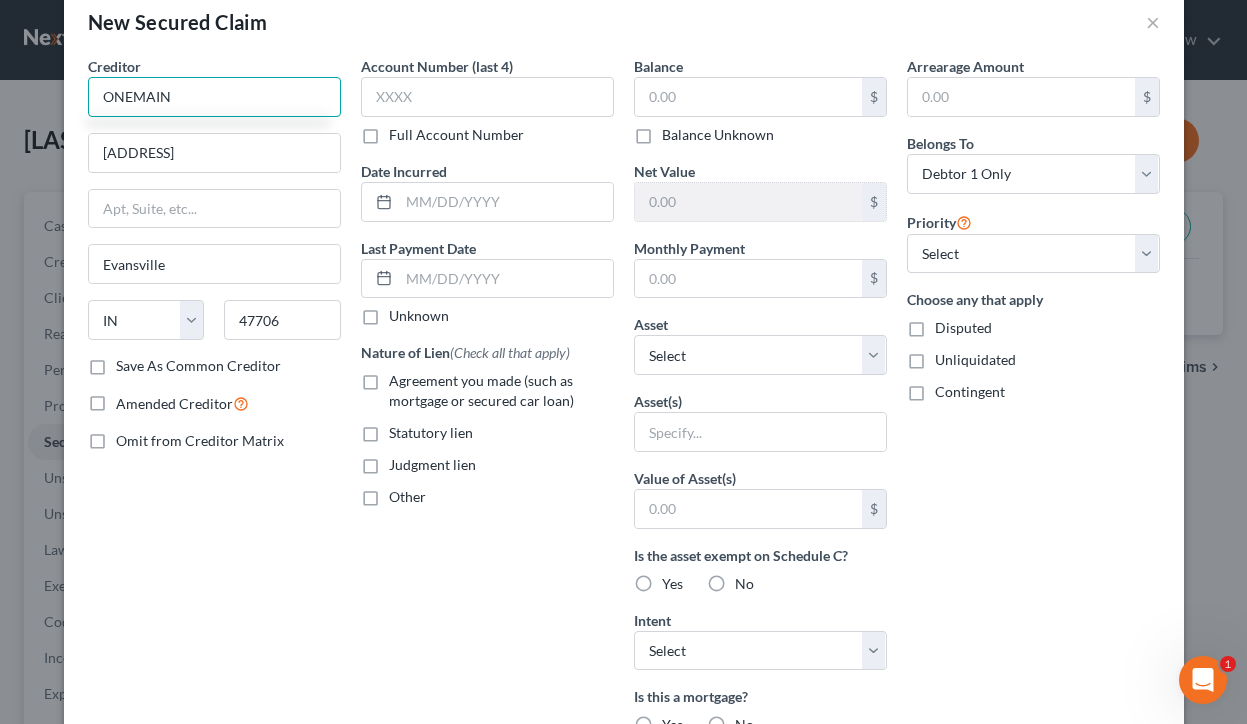 drag, startPoint x: 184, startPoint y: 89, endPoint x: -17, endPoint y: 89, distance: 201 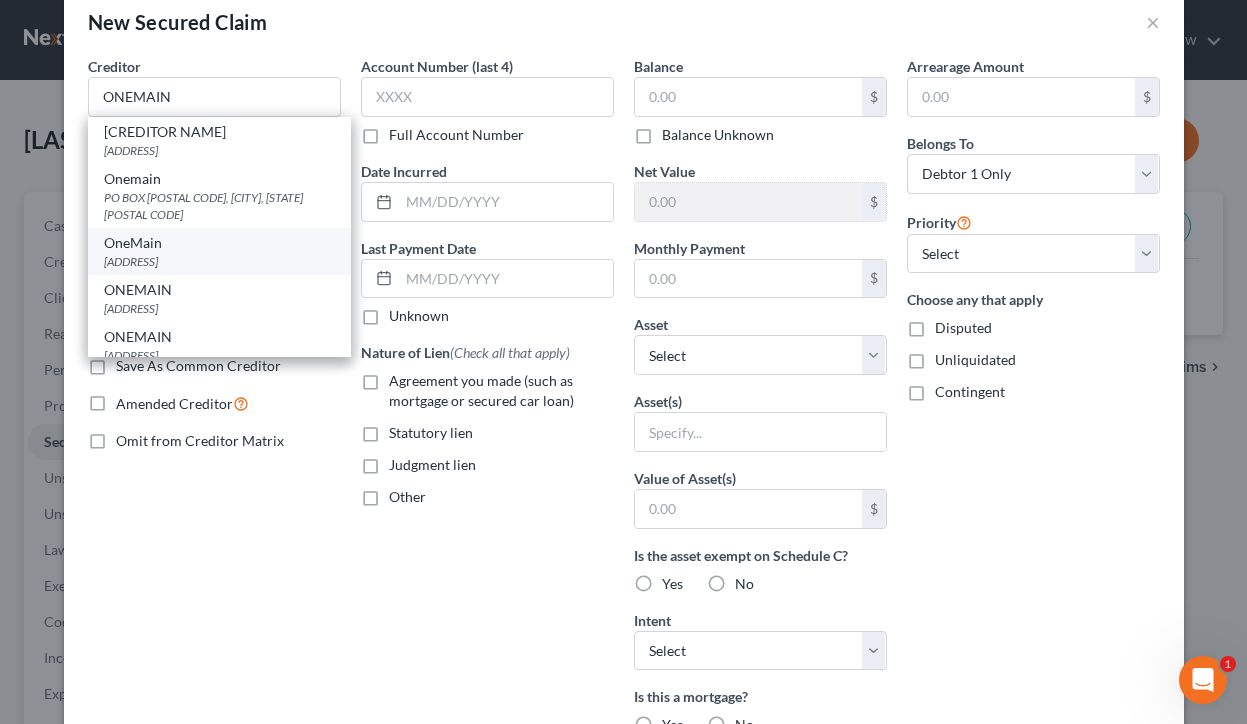 click on "OneMain" at bounding box center (219, 243) 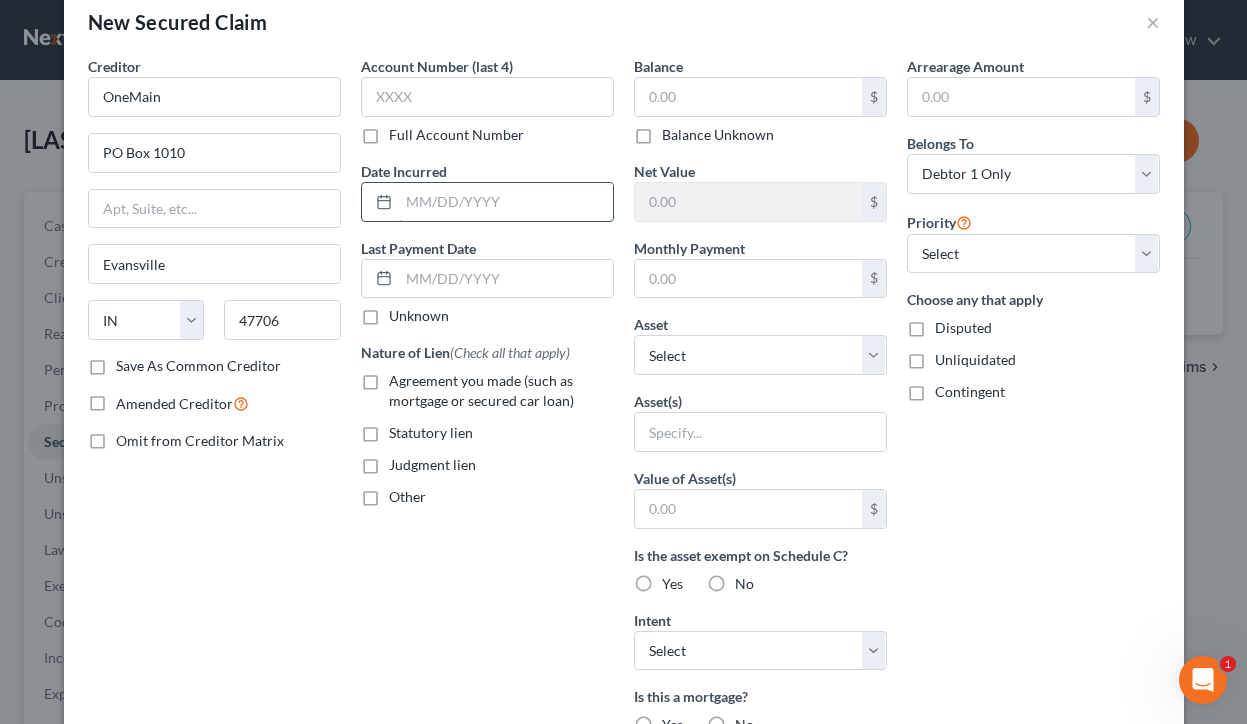 click at bounding box center (506, 202) 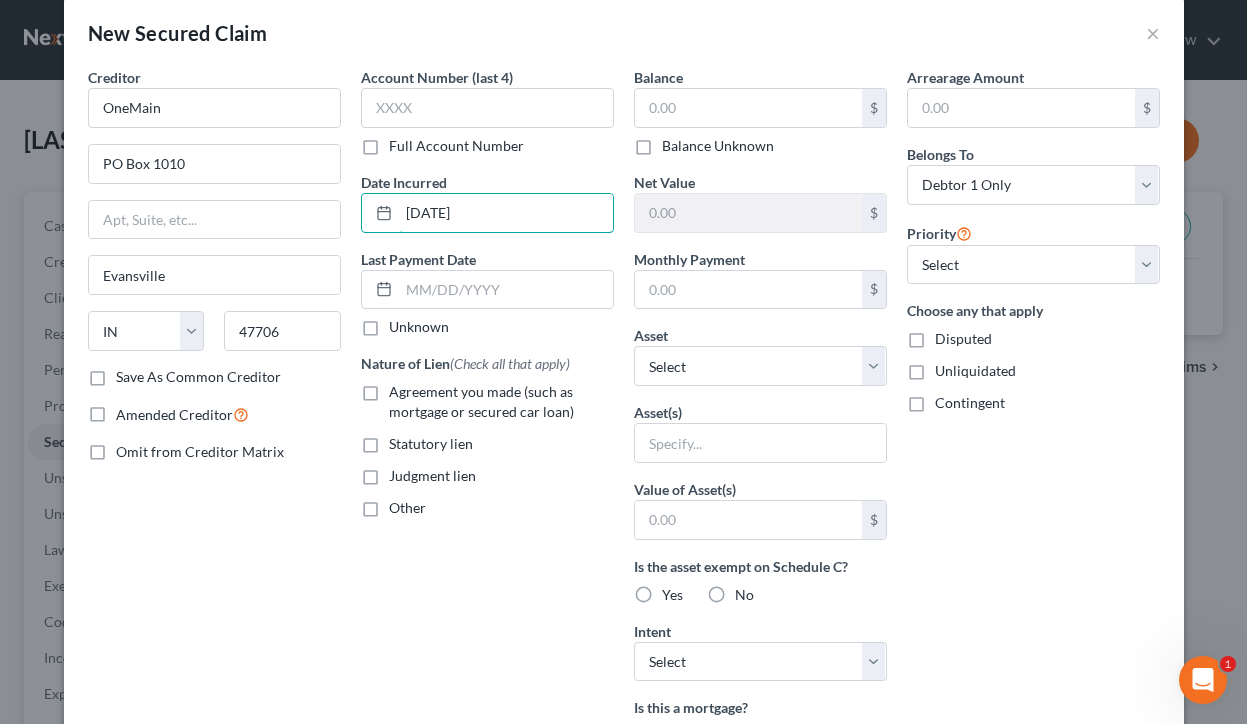 scroll, scrollTop: 25, scrollLeft: 0, axis: vertical 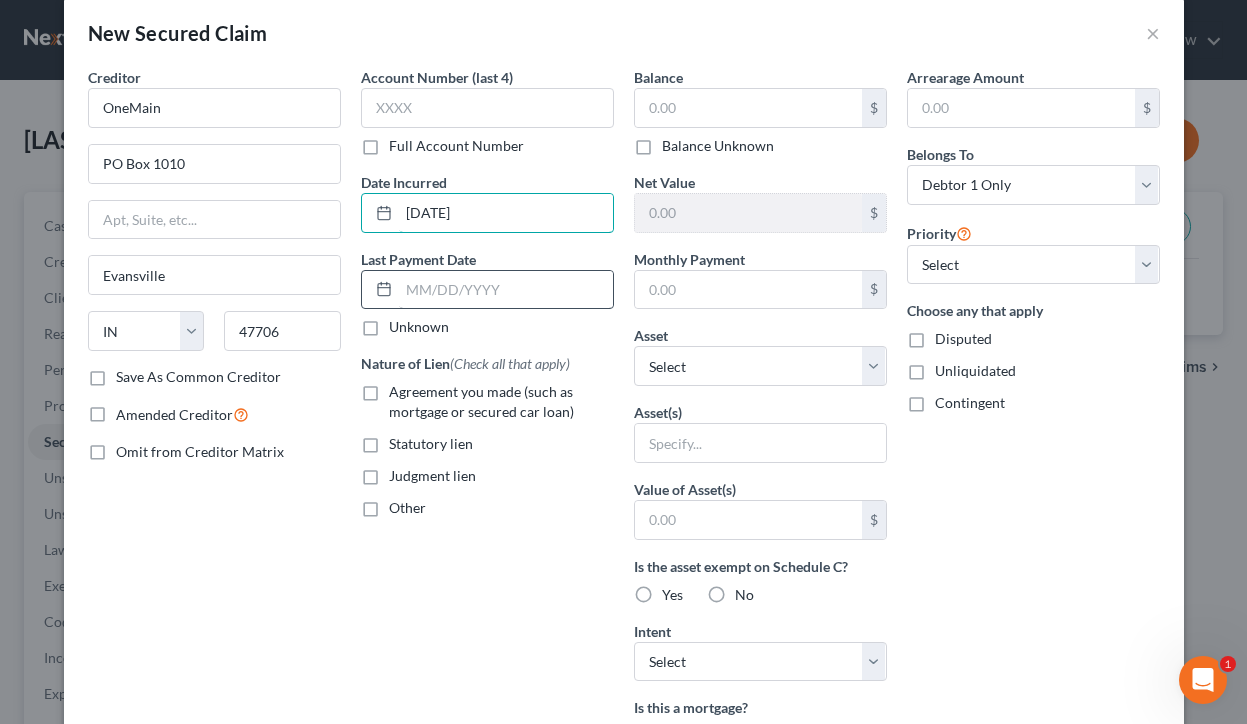 type on "[DATE]" 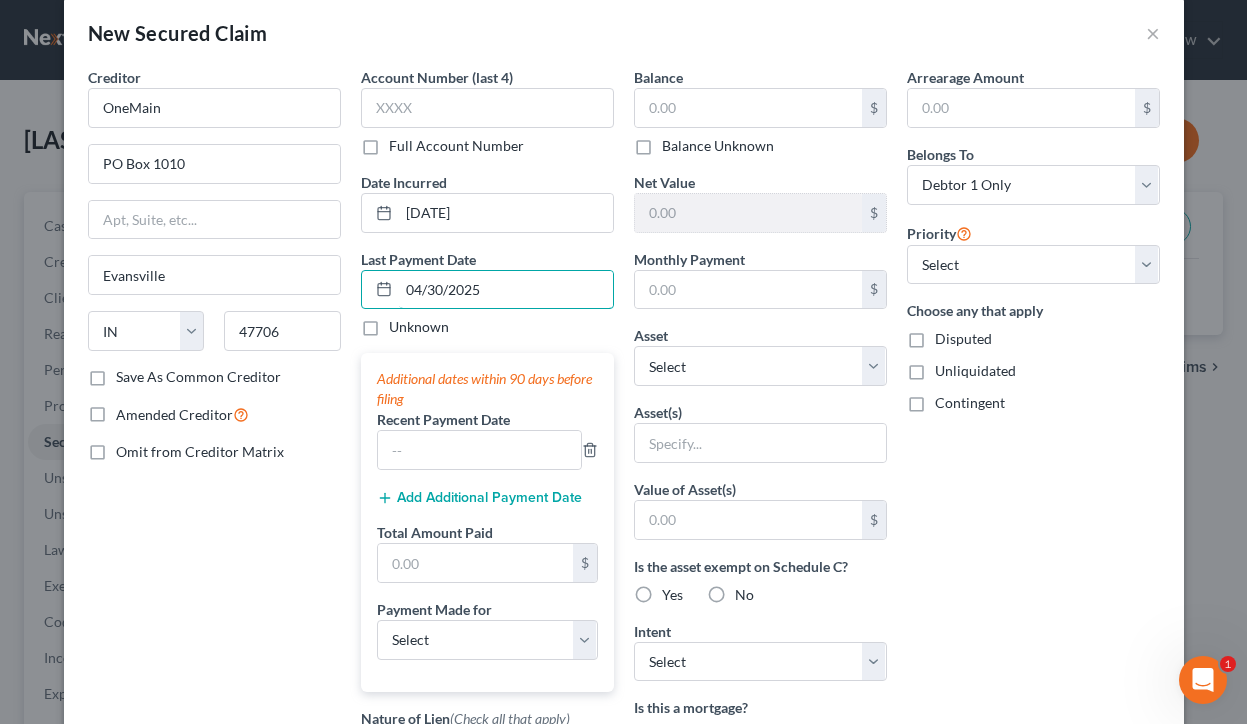 type on "04/30/2025" 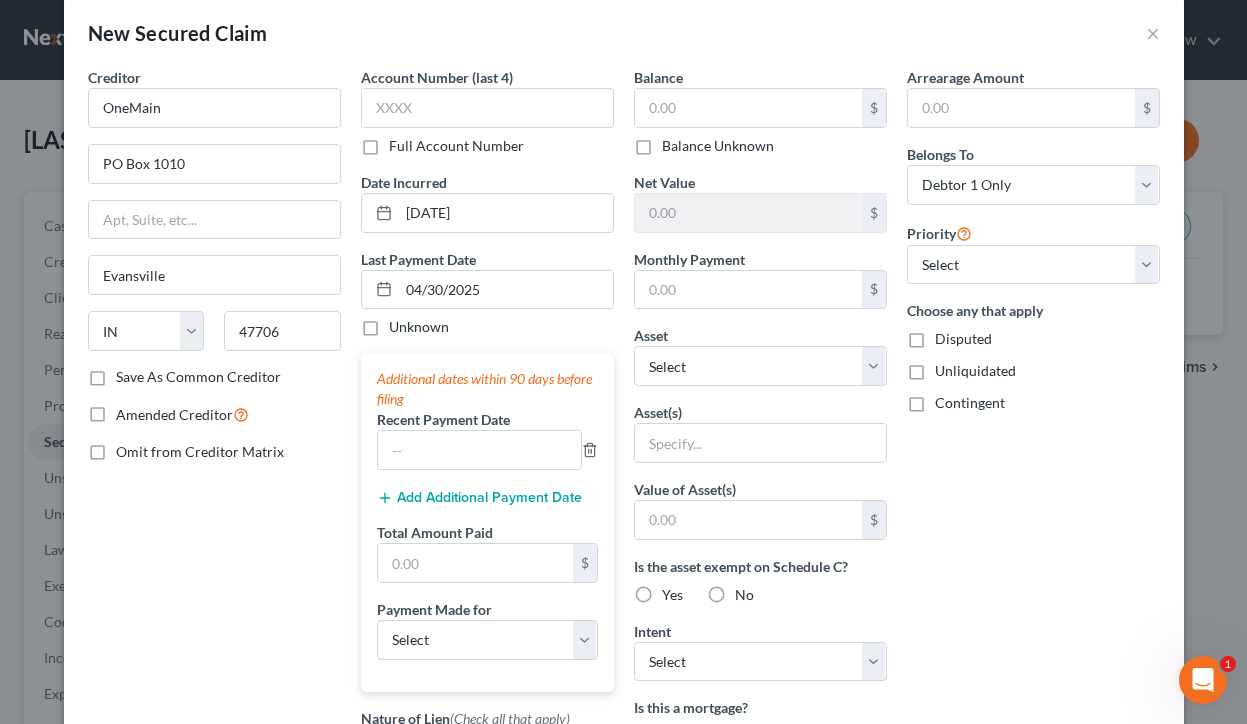 click on "Creditor *    [CREDITOR NAME]                      [ADDRESS] Save As Common Creditor Amended Creditor  Omit from Creditor Matrix" at bounding box center [214, 513] 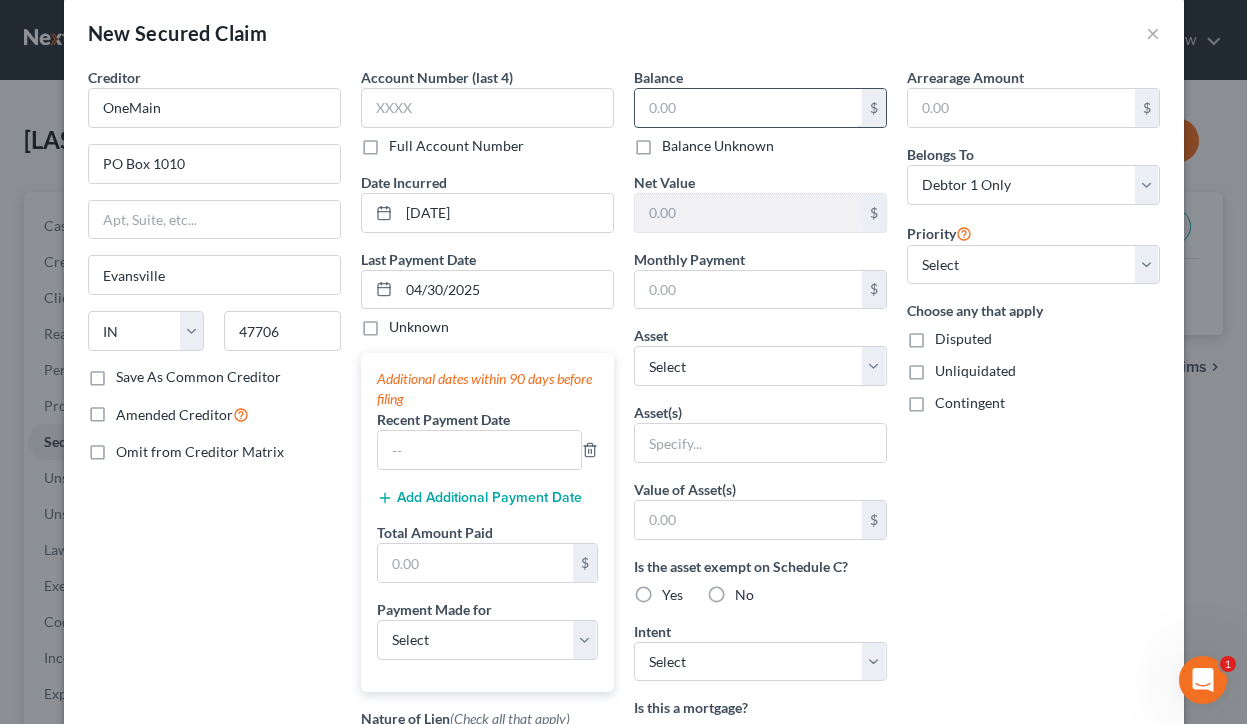 click at bounding box center [748, 108] 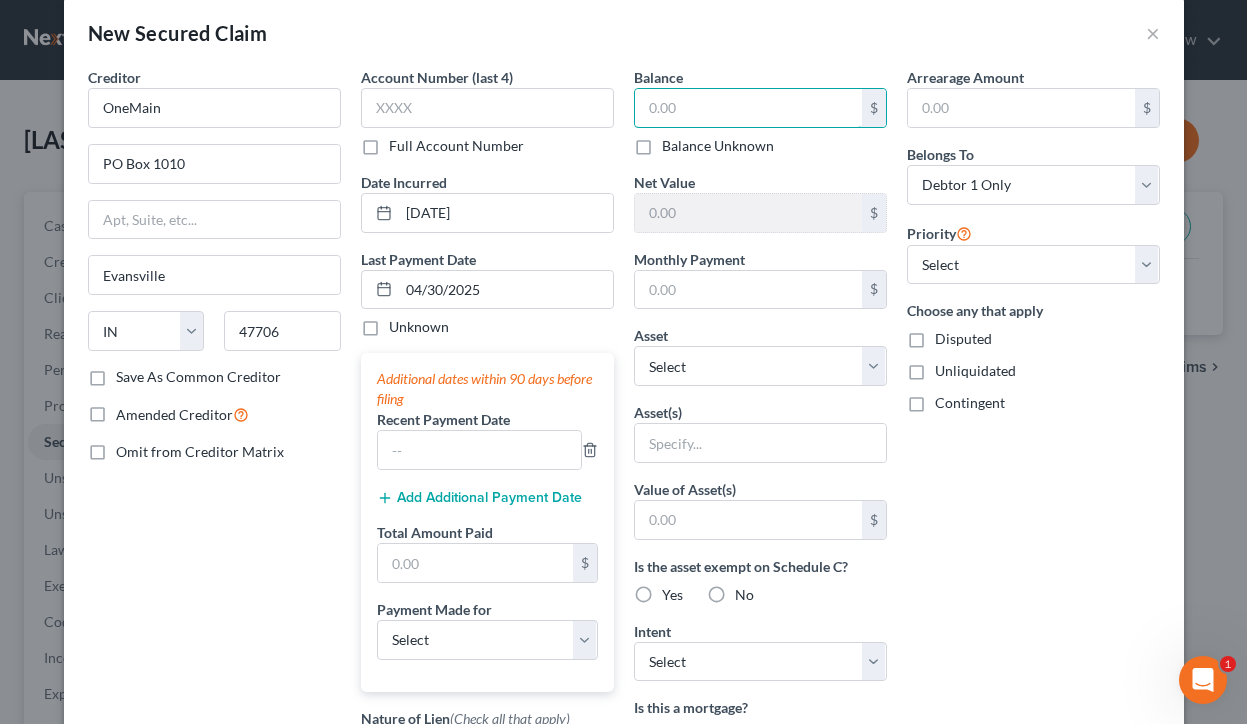 type on "9" 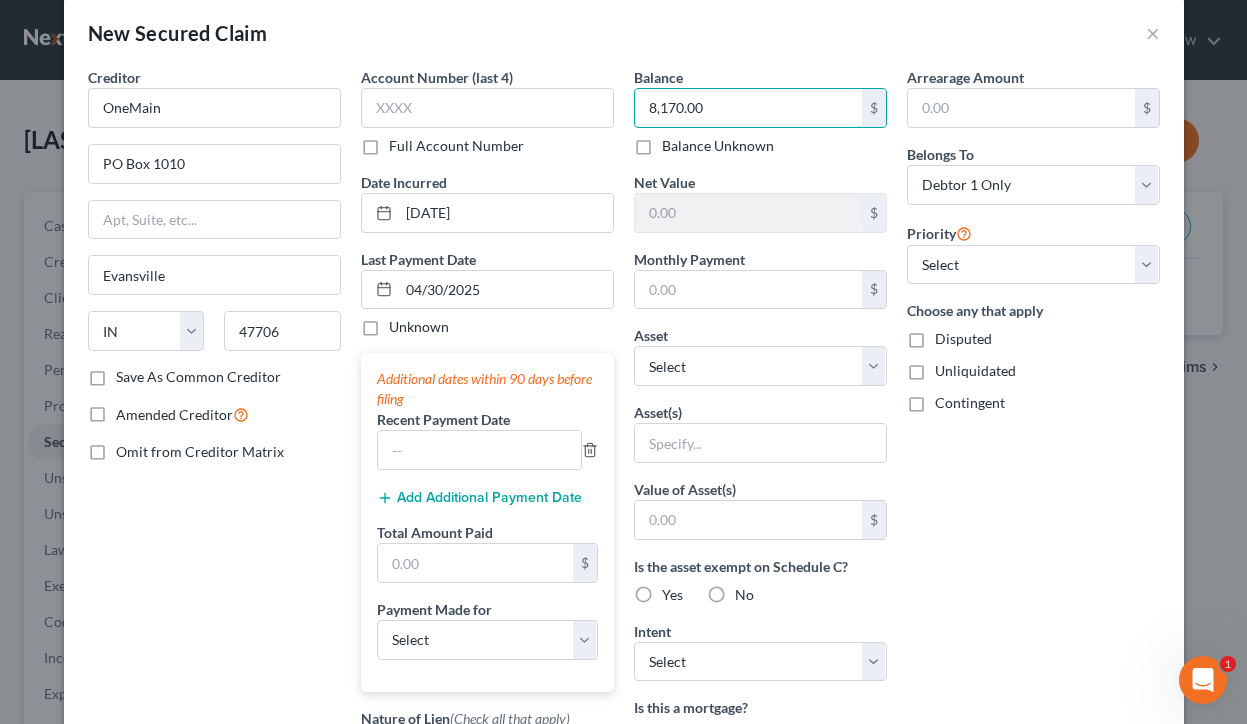 type on "8,170.00" 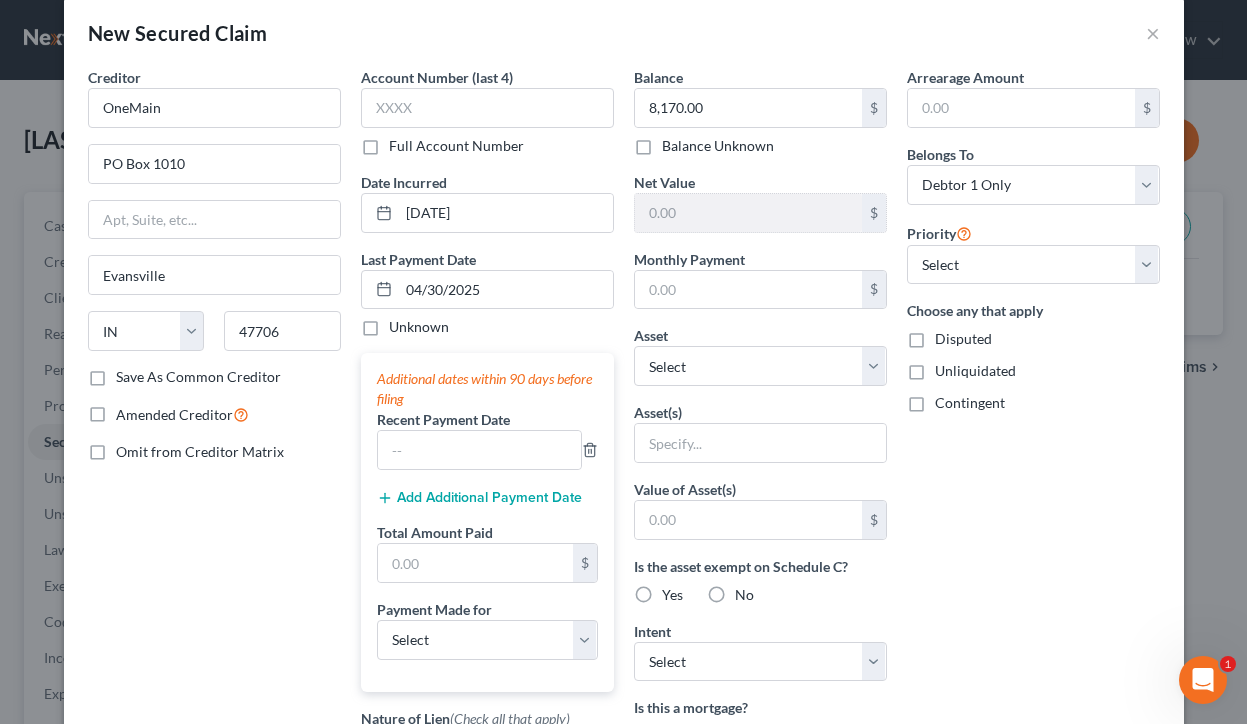 click on "Arrearage Amount $
Belongs To
*
Select Debtor 1 Only Debtor 2 Only Debtor 1 And Debtor 2 Only At Least One Of The Debtors And Another Community Property Priority  Select 1st 2nd 3rd 4th 5th 6th 7th 8th 9th 10th 11th 12th 13th 14th 15th 16th 17th 18th 19th 20th 21th 22th 23th 24th 25th 26th 27th 28th 29th 30th Choose any that apply Disputed Unliquidated Contingent" at bounding box center [1033, 513] 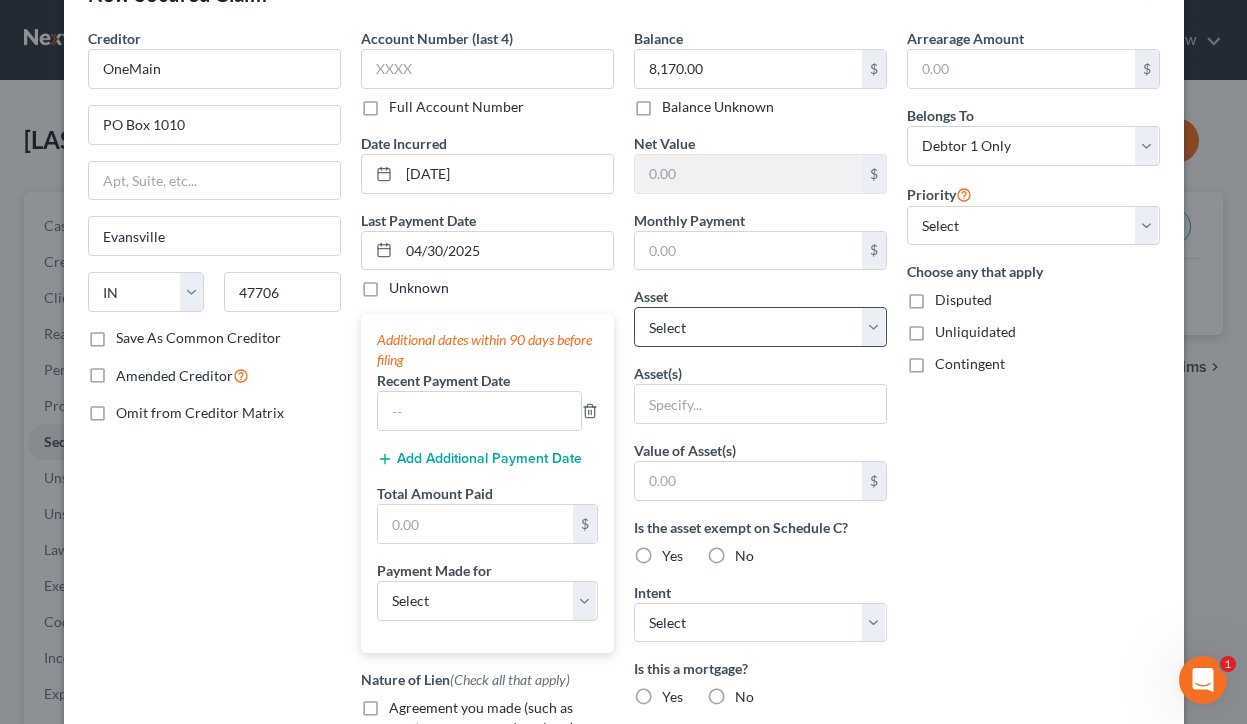 scroll, scrollTop: 66, scrollLeft: 0, axis: vertical 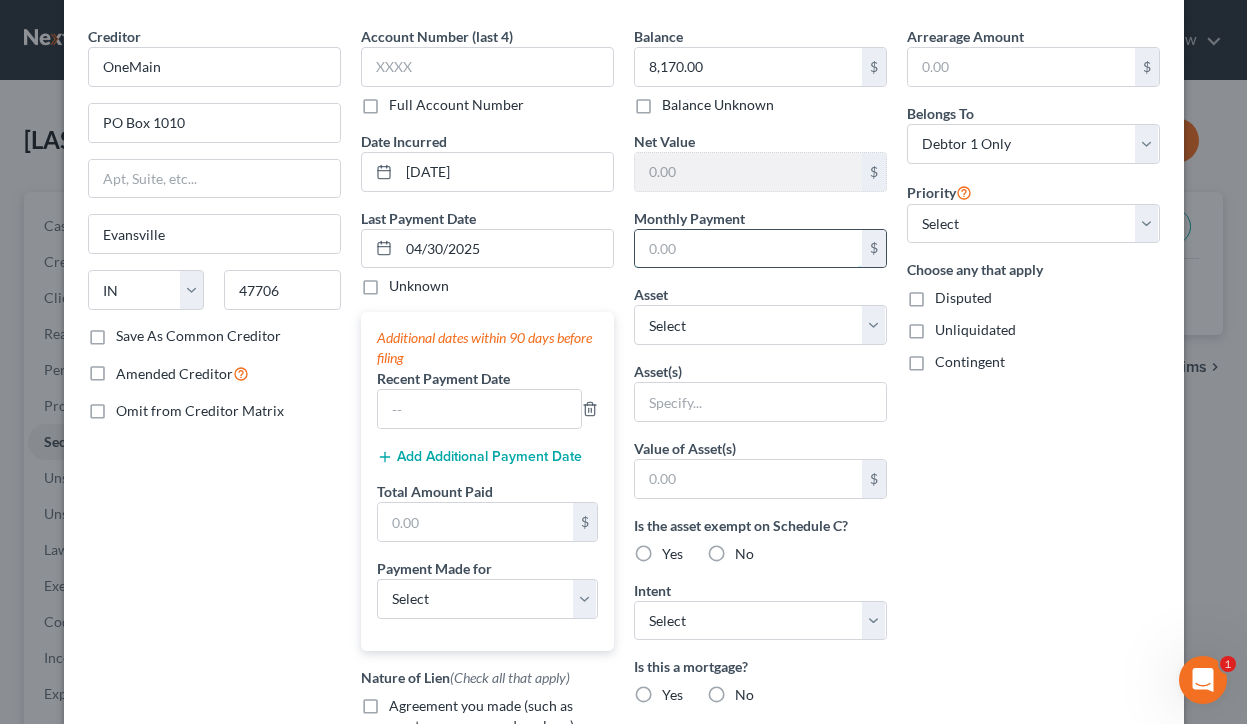 click at bounding box center [748, 249] 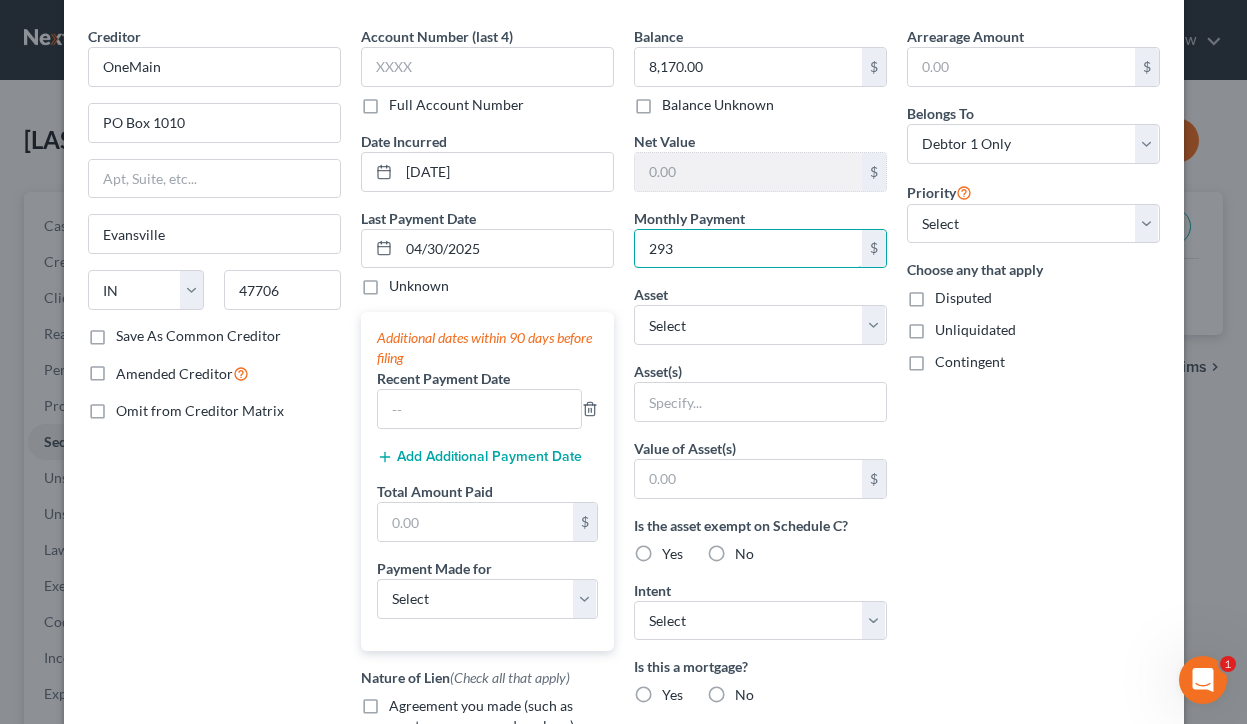 type on "293" 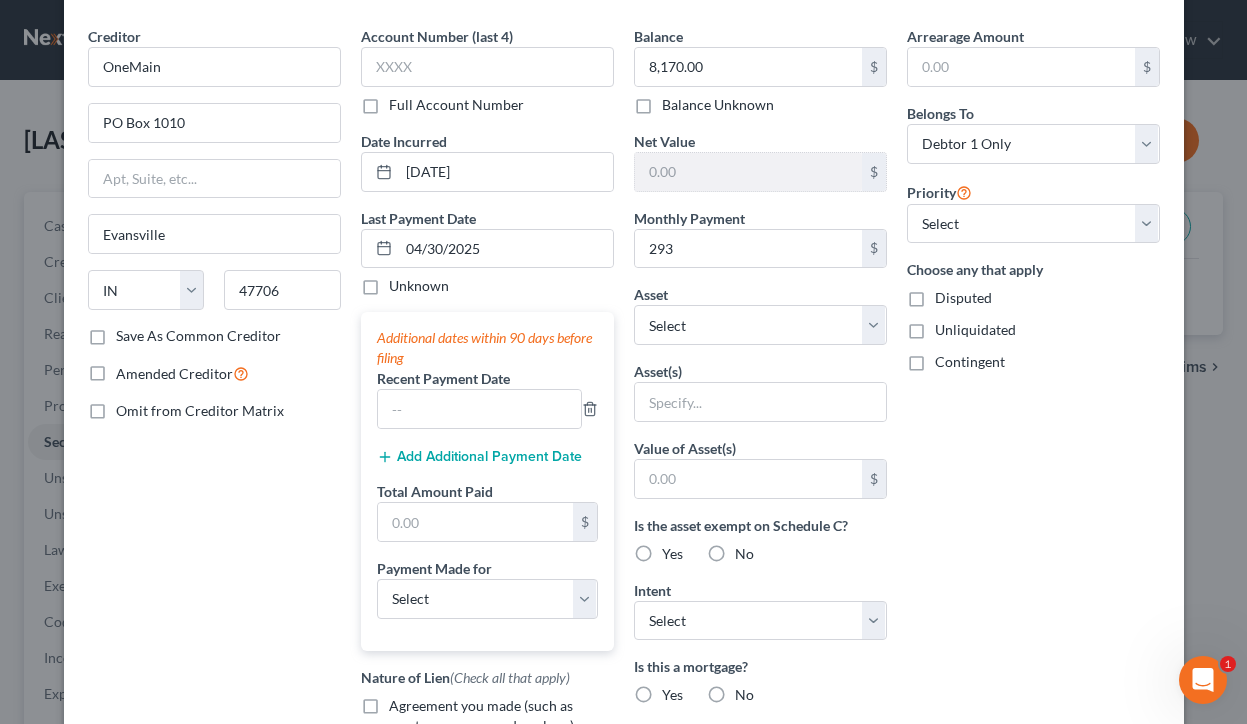 click on "Arrearage Amount $
Belongs To
*
Select Debtor 1 Only Debtor 2 Only Debtor 1 And Debtor 2 Only At Least One Of The Debtors And Another Community Property Priority  Select 1st 2nd 3rd 4th 5th 6th 7th 8th 9th 10th 11th 12th 13th 14th 15th 16th 17th 18th 19th 20th 21th 22th 23th 24th 25th 26th 27th 28th 29th 30th Choose any that apply Disputed Unliquidated Contingent" at bounding box center [1033, 472] 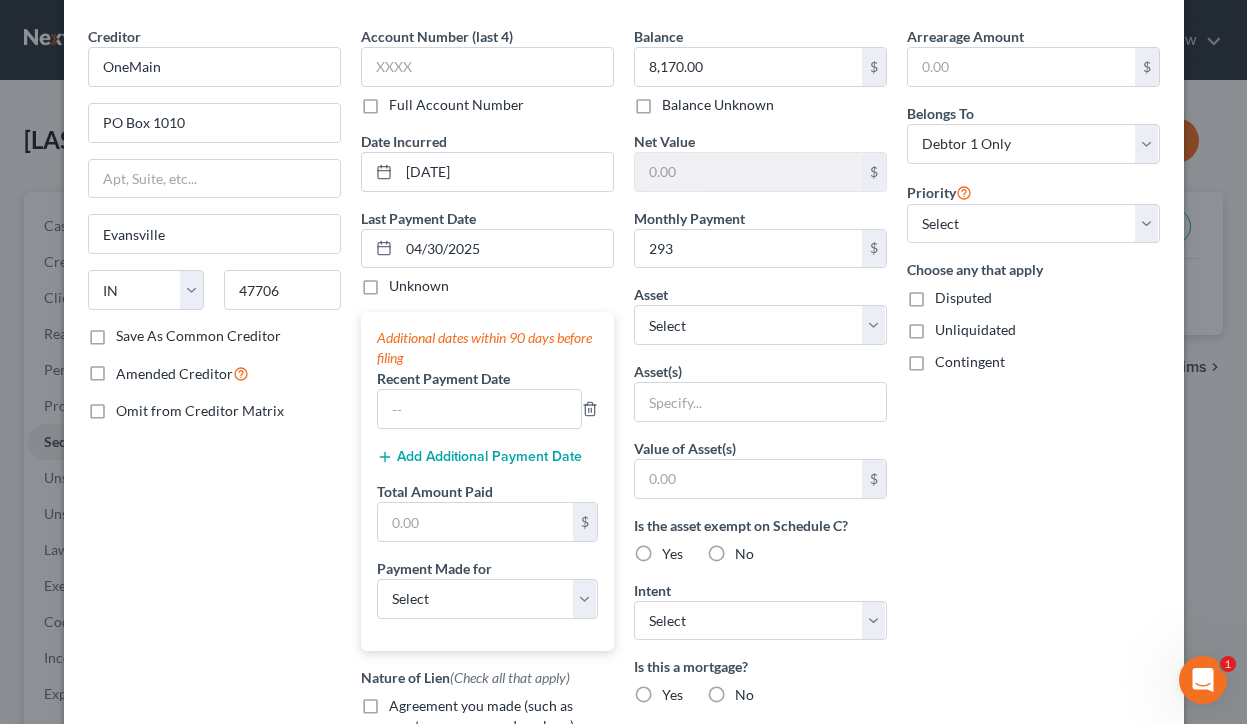 click on "Balance
$
Balance Unknown
Balance Undetermined
$
Balance Unknown
Net Value $ Monthly Payment $
Asset
*
Select Other Multiple Assets 403B Fidelity Investments - $700.0 Security Deposit (Security Deposits or Prepayments) - $300.0 Household Goods - Household Goods and Furnishings: Couch - $5000.0 Clothing - Everyday clothing - $2500.0 Jewelry - Jewelry - $200.0 Sun Life (group life through work) - $0.0 Potential Prorated and Estimated 2025 Tax Refund for May (owed to debtor) - $589.58 2011 Chevrolet Equinox - $3401.0 Woodforest Bank (Checking Account) - $0.0 Cash App (Other (Credit Union, Health Savings Account, etc)) - $0.0 Fidelity Investments Cash Management (Checking Account) - $0.0         Select assets...            No matches found No matches found No matches found No matches found No matches found $ Yes" at bounding box center [760, 472] 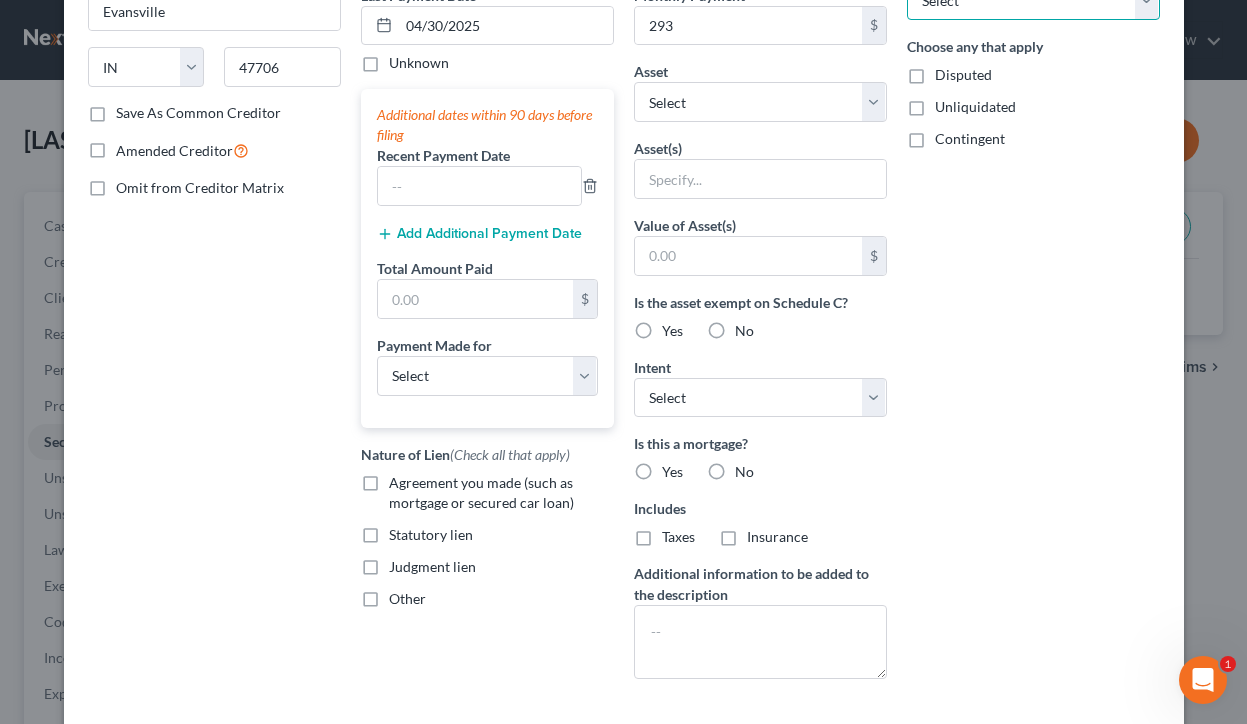 scroll, scrollTop: 322, scrollLeft: 0, axis: vertical 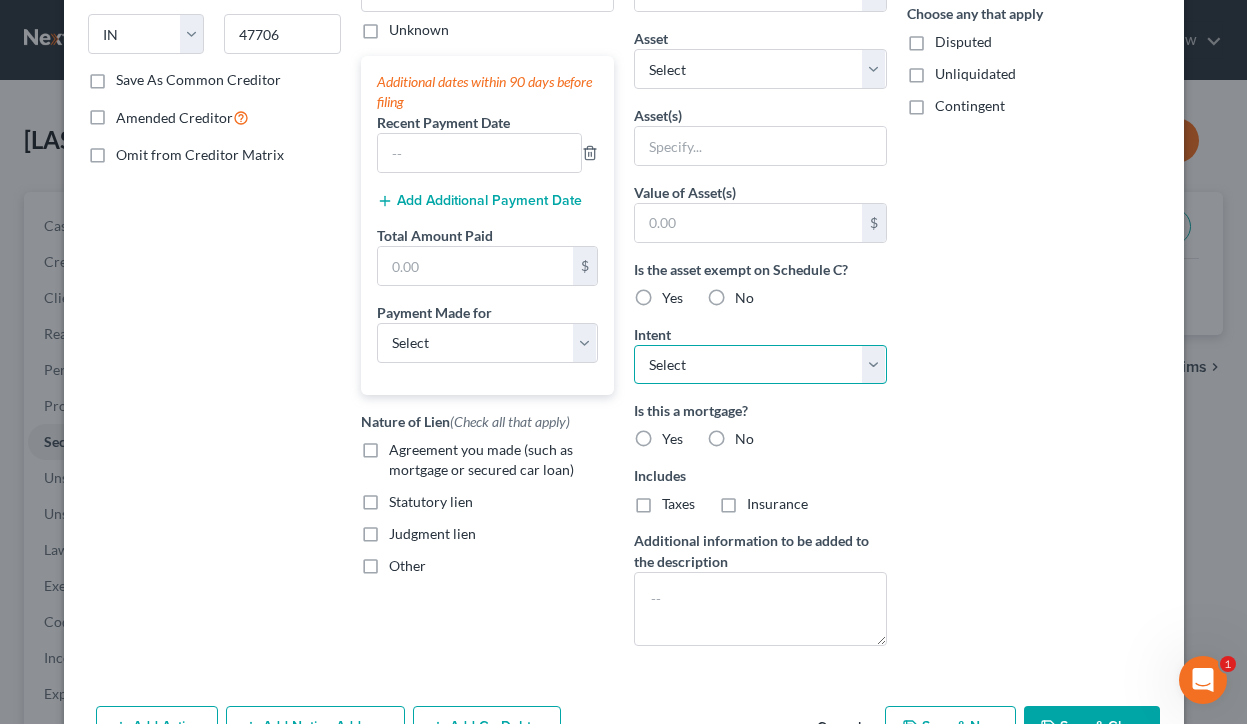 select on "2" 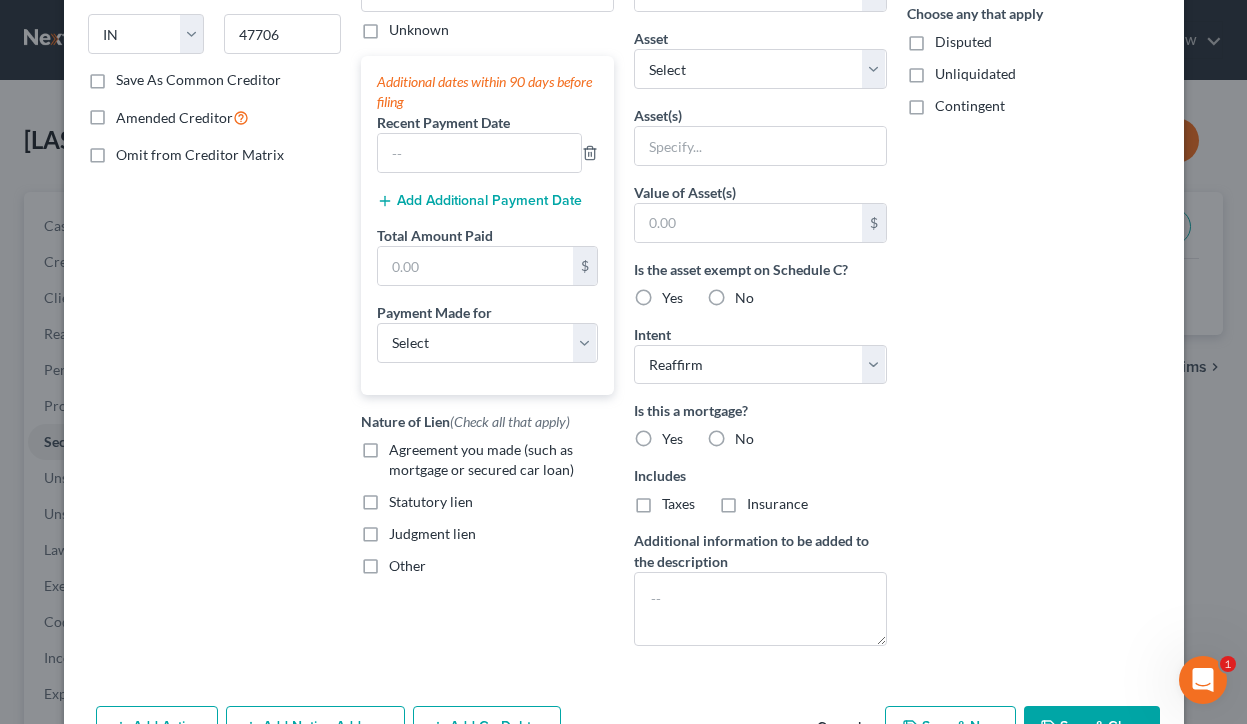 click on "Is this a mortgage? Yes No" at bounding box center [760, 424] 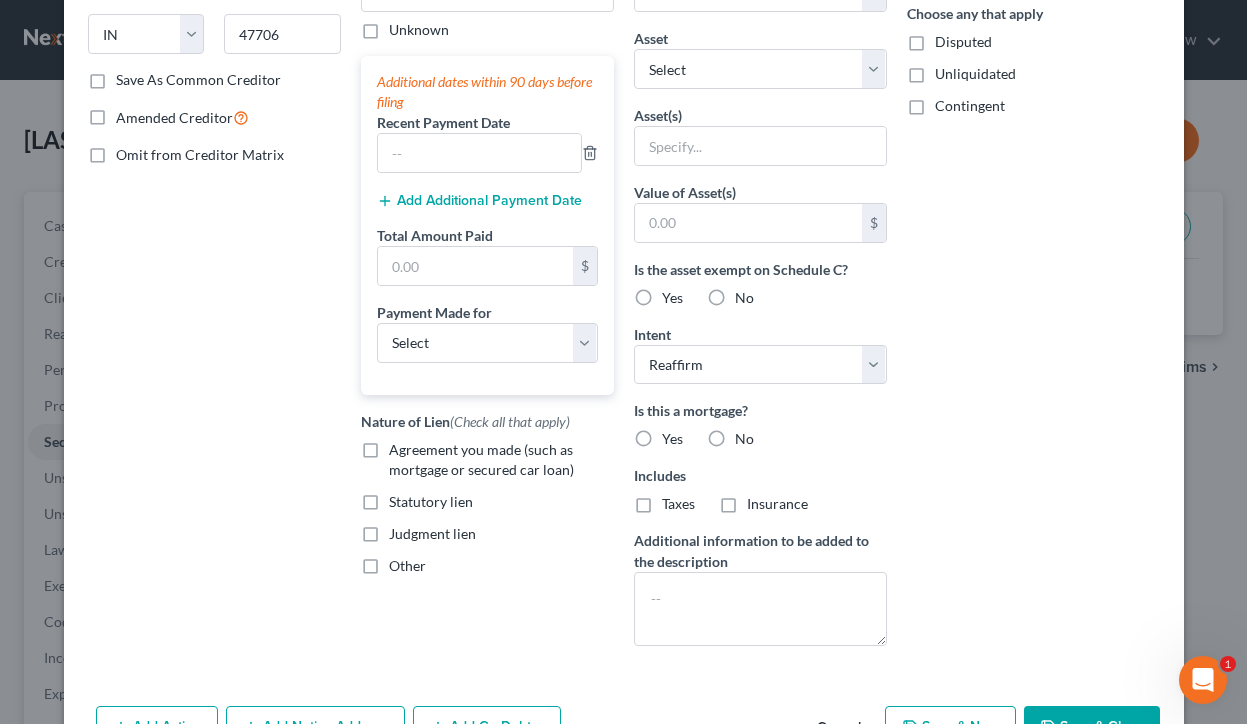 click on "Agreement you made (such as mortgage or secured car loan)" at bounding box center (481, 459) 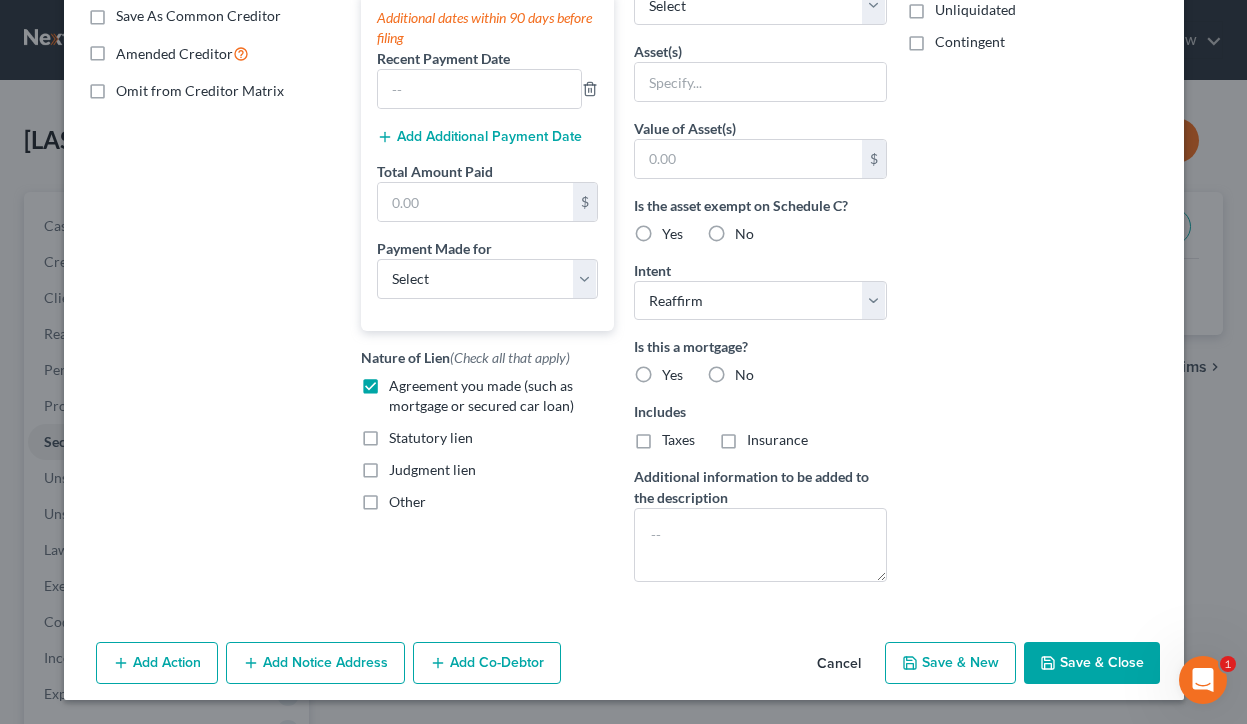 scroll, scrollTop: 386, scrollLeft: 0, axis: vertical 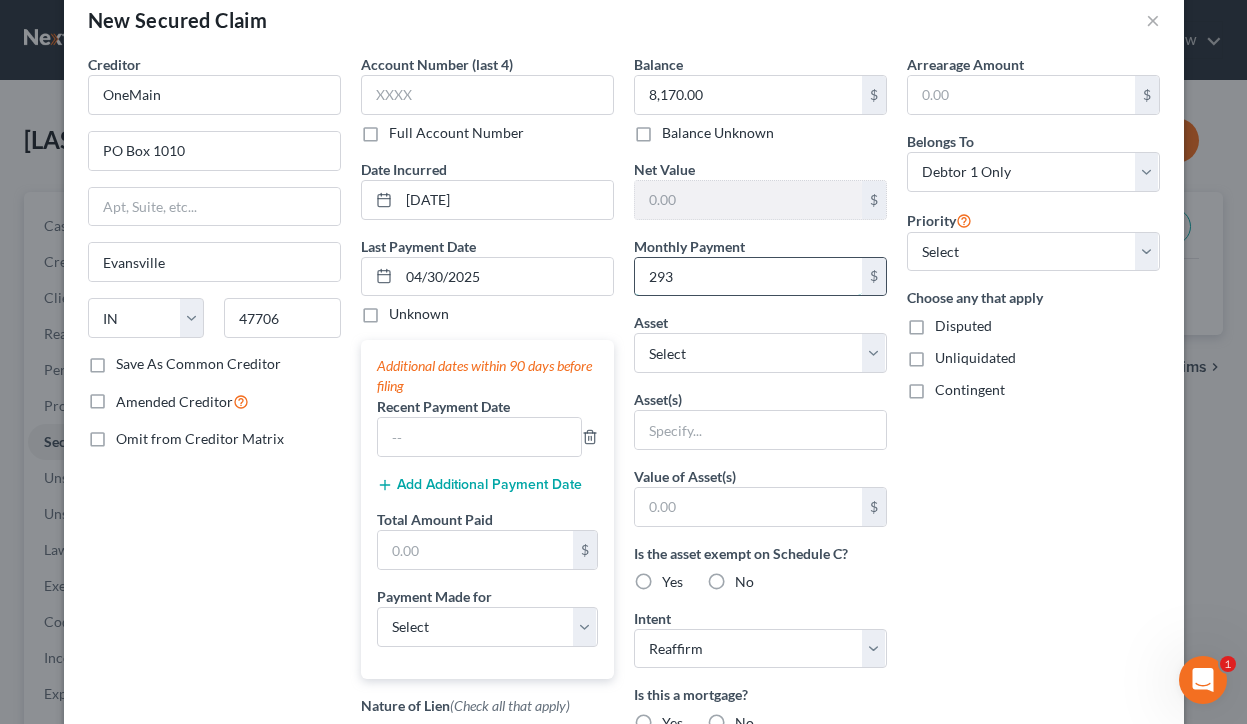 click on "293" at bounding box center [748, 277] 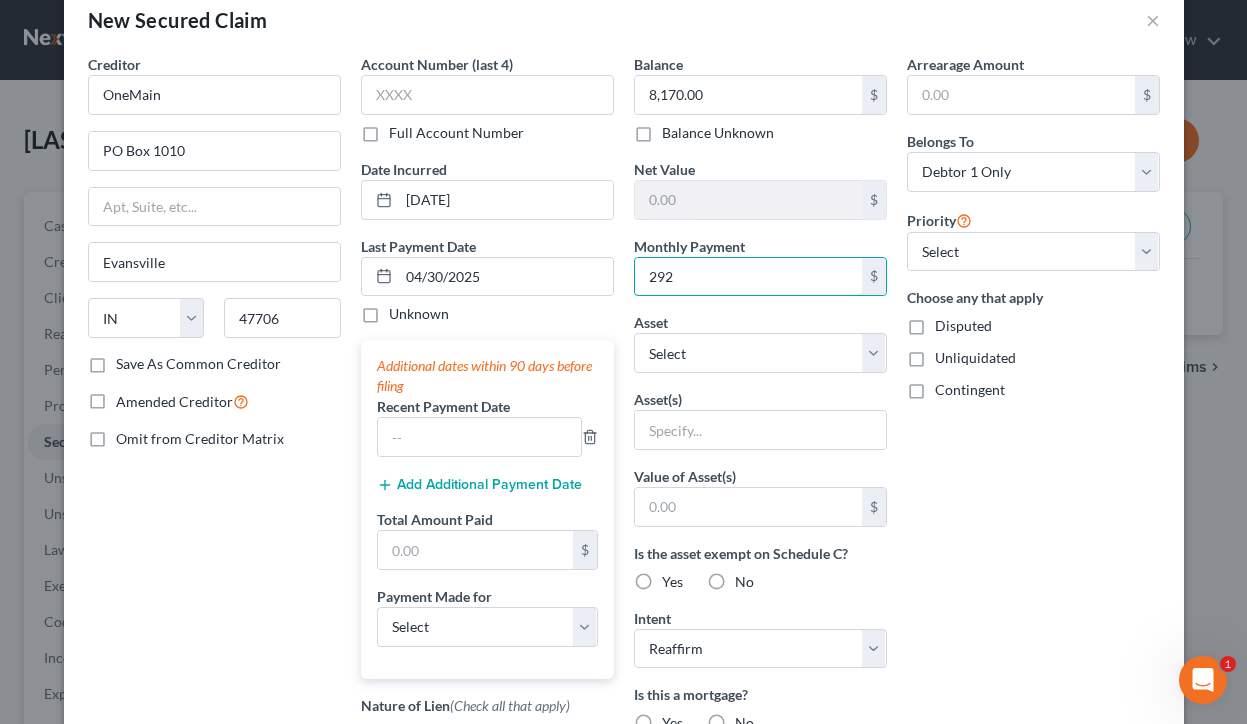type on "292" 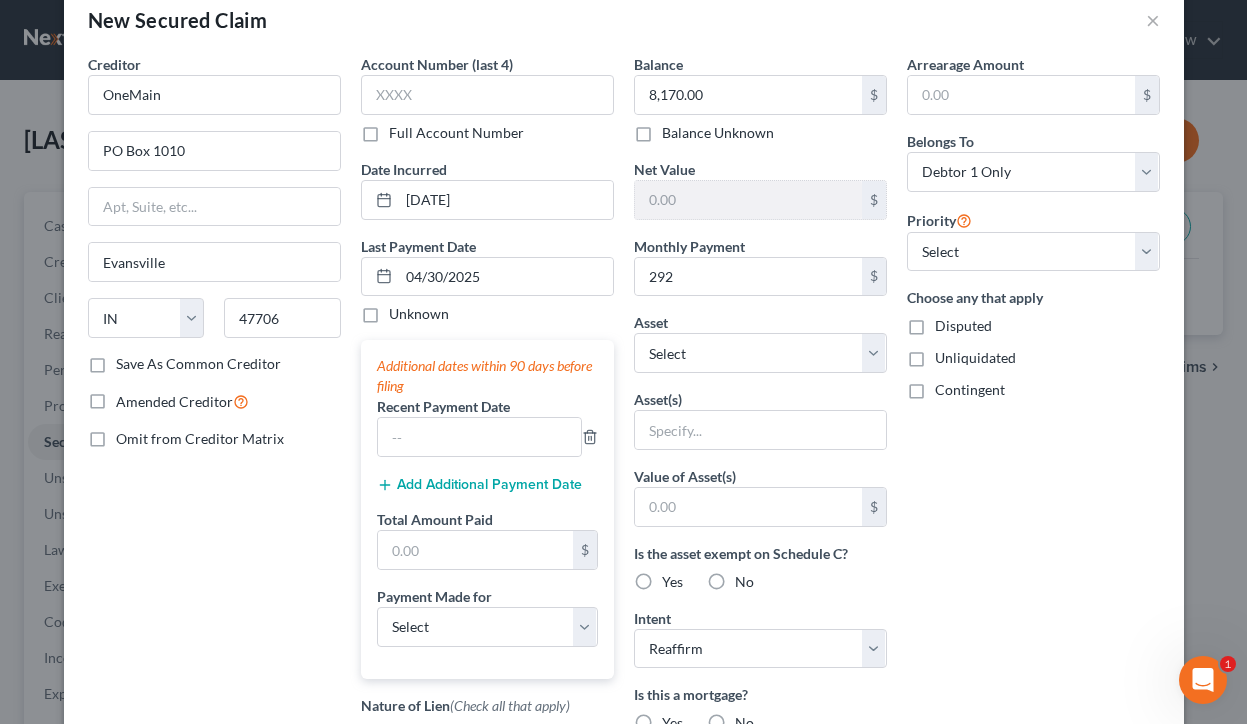 click on "Arrearage Amount $
Belongs To
*
Select Debtor 1 Only Debtor 2 Only Debtor 1 And Debtor 2 Only At Least One Of The Debtors And Another Community Property Priority  Select 1st 2nd 3rd 4th 5th 6th 7th 8th 9th 10th 11th 12th 13th 14th 15th 16th 17th 18th 19th 20th 21th 22th 23th 24th 25th 26th 27th 28th 29th 30th Choose any that apply Disputed Unliquidated Contingent" at bounding box center (1033, 500) 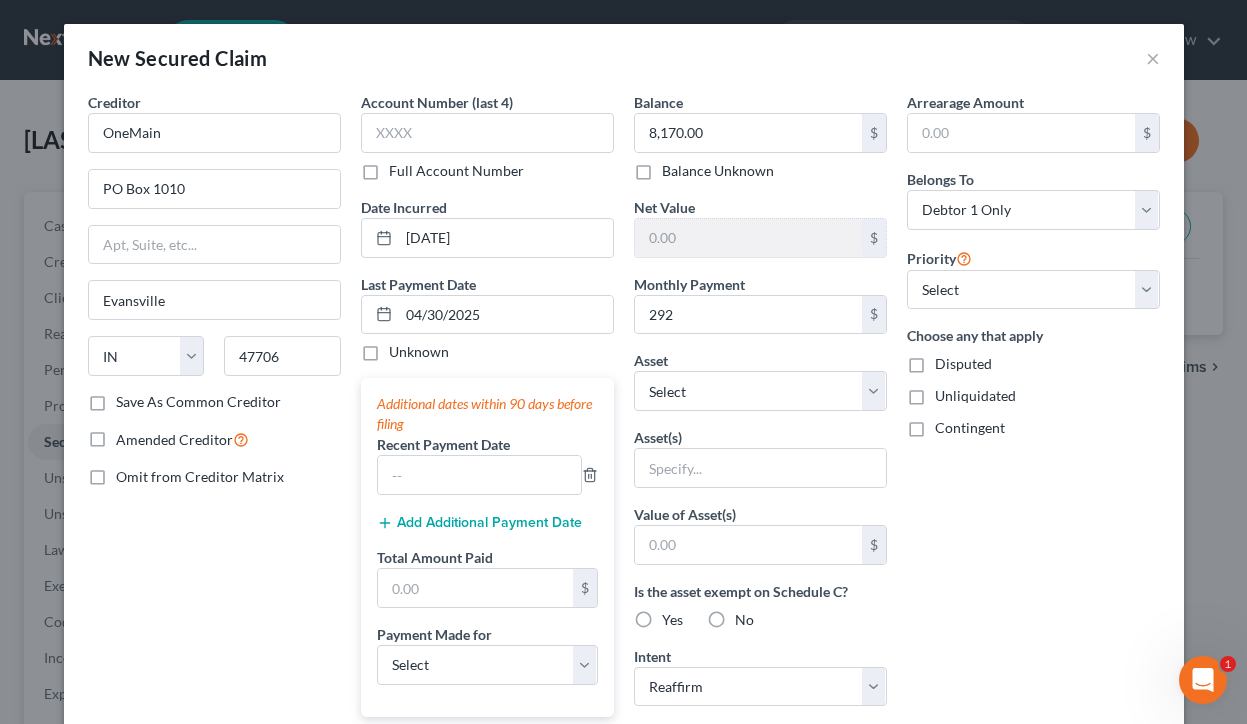 scroll, scrollTop: 0, scrollLeft: 0, axis: both 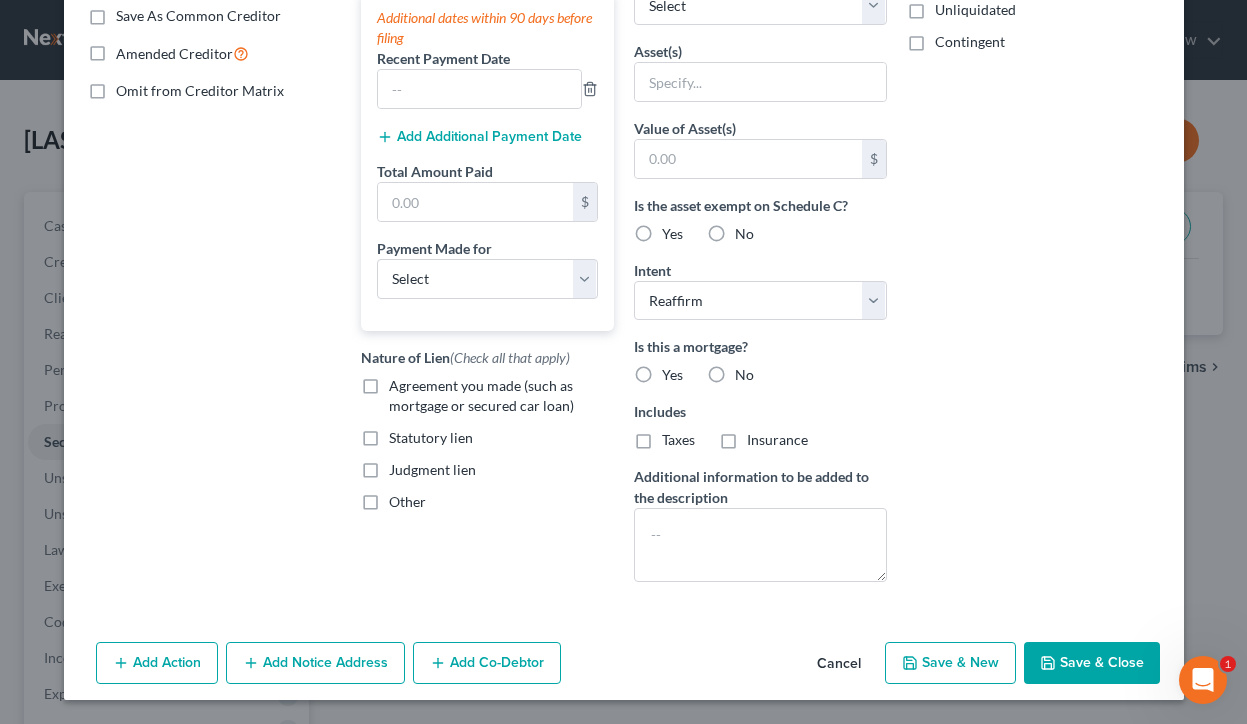 type on "7778" 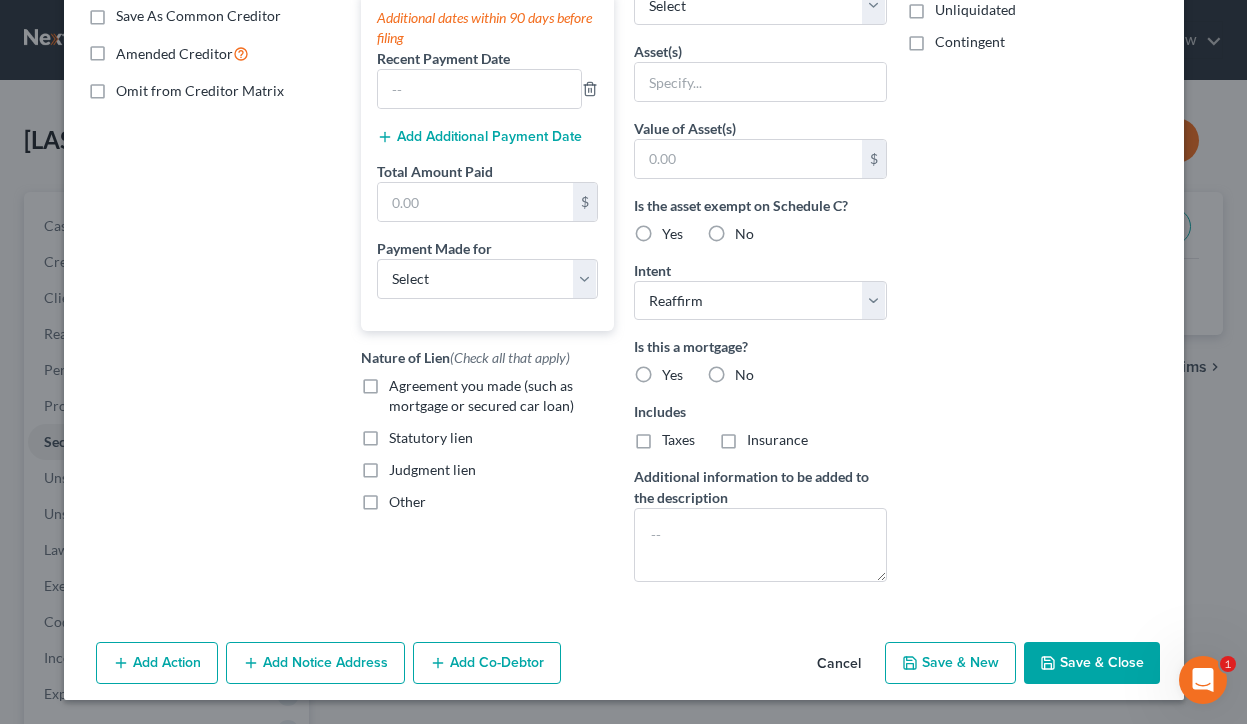 click on "Save & Close" at bounding box center [1092, 663] 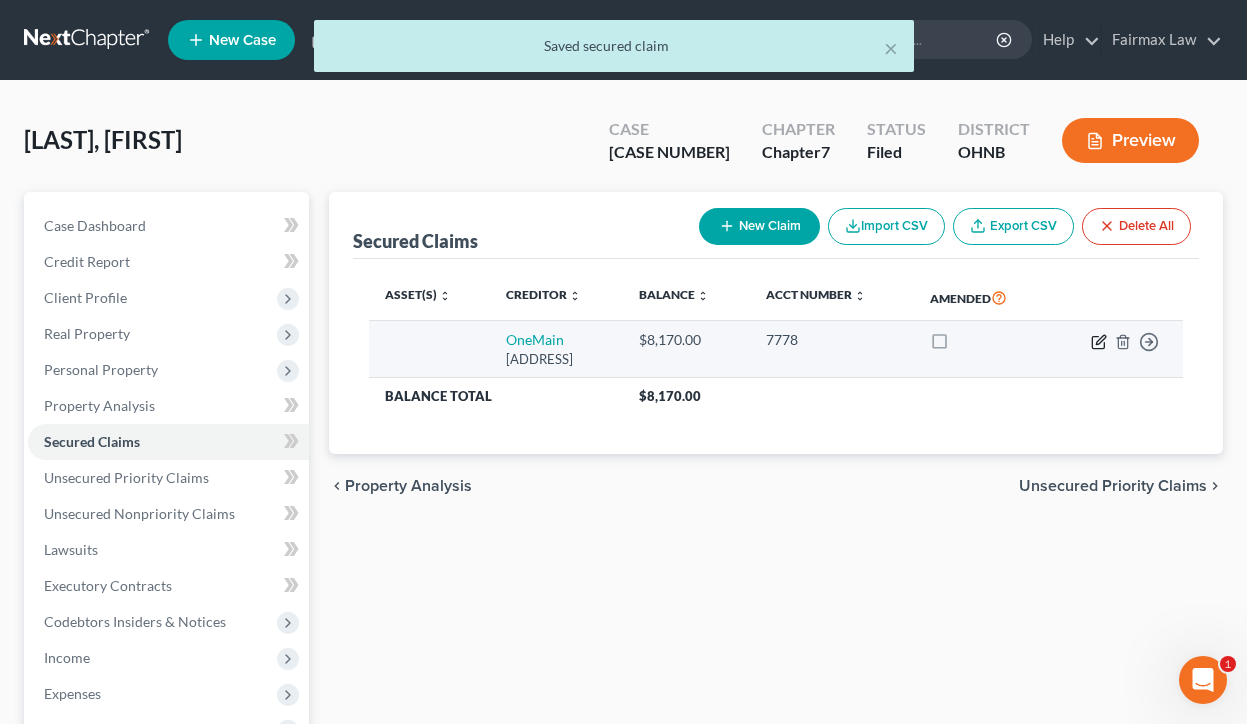click 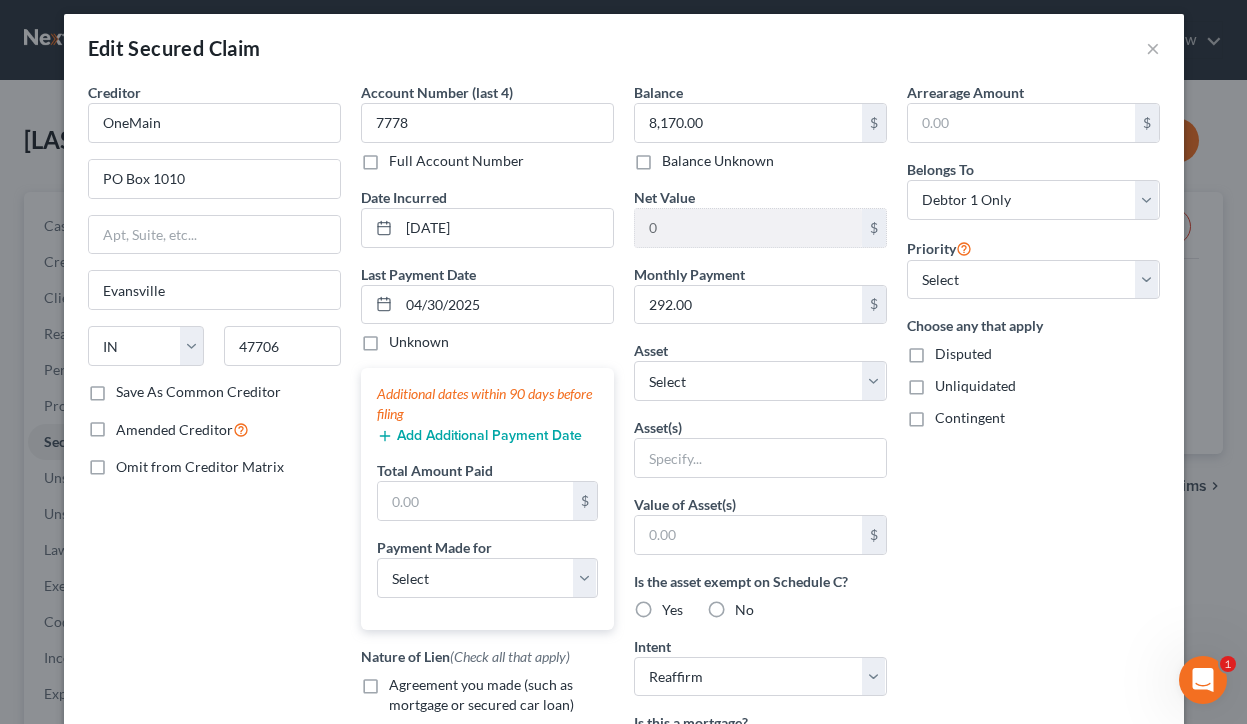 scroll, scrollTop: 16, scrollLeft: 0, axis: vertical 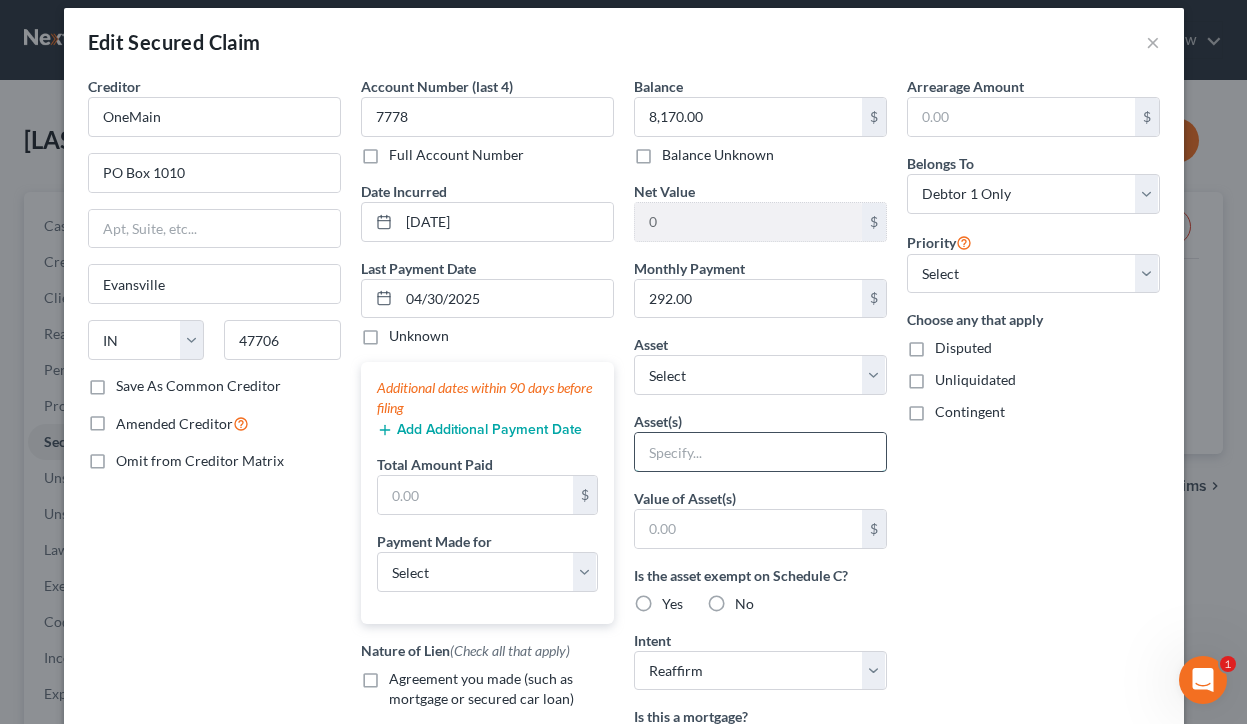 click at bounding box center (760, 452) 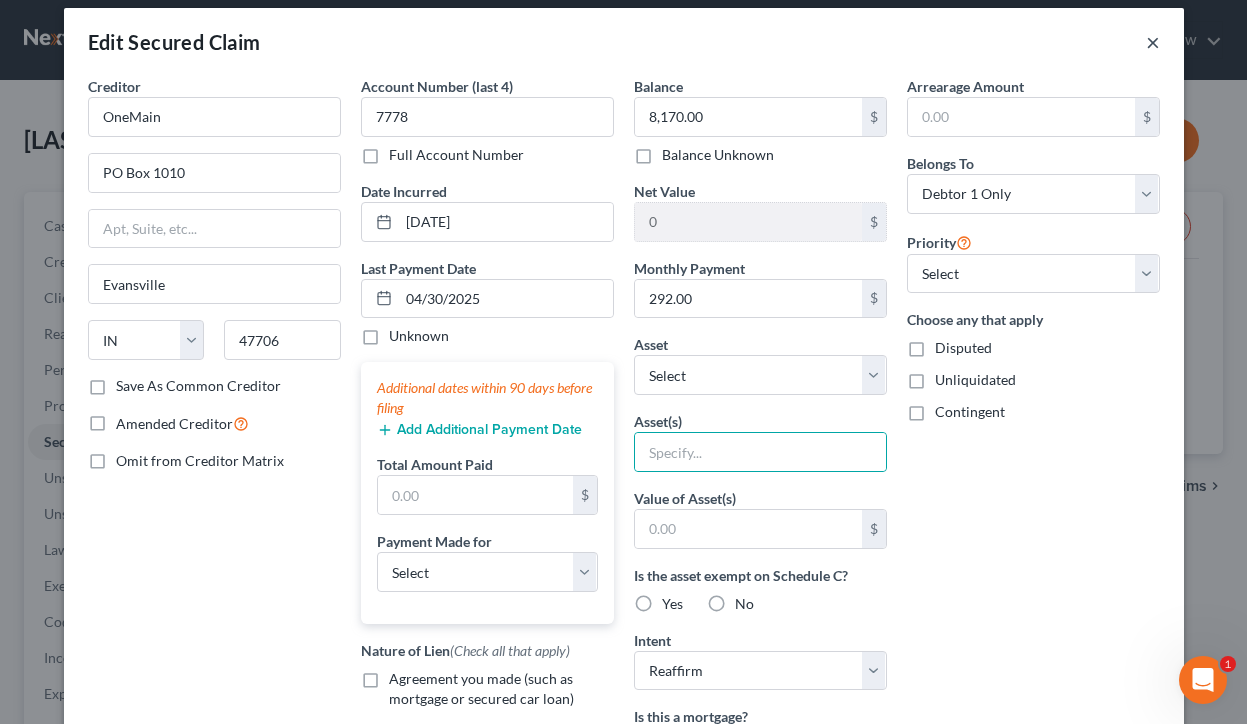 click on "×" at bounding box center (1153, 42) 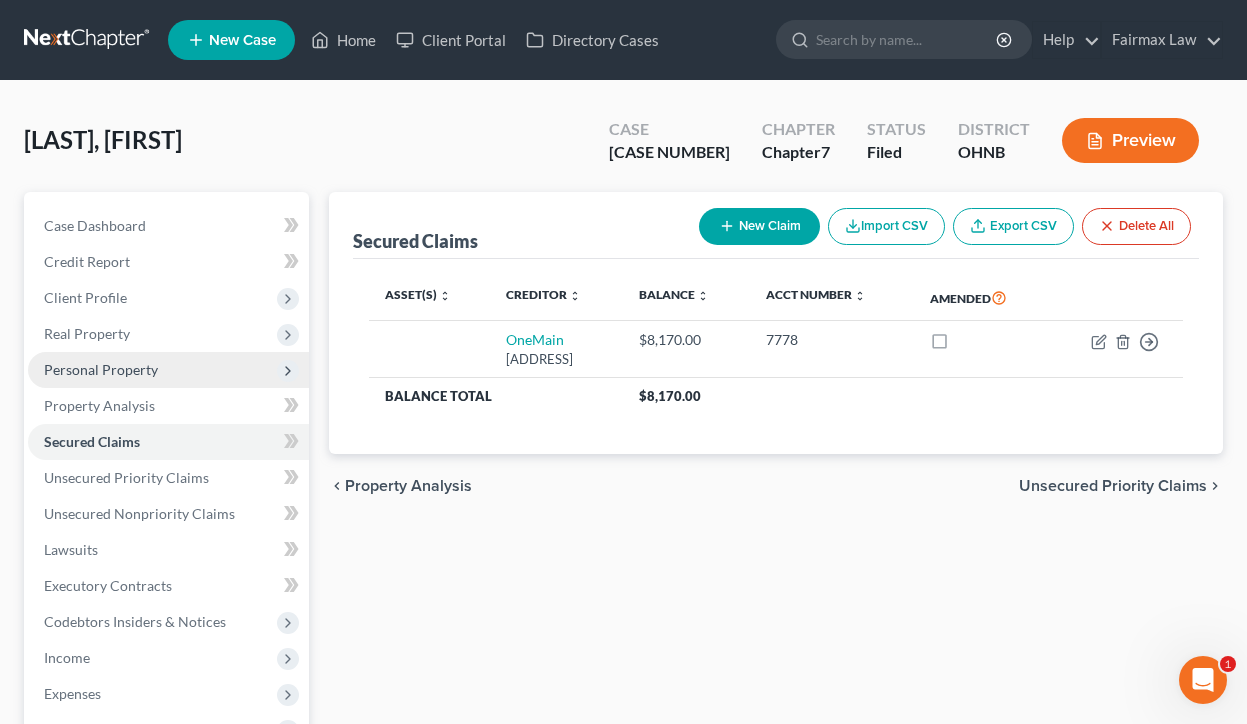 click on "Personal Property" at bounding box center (101, 369) 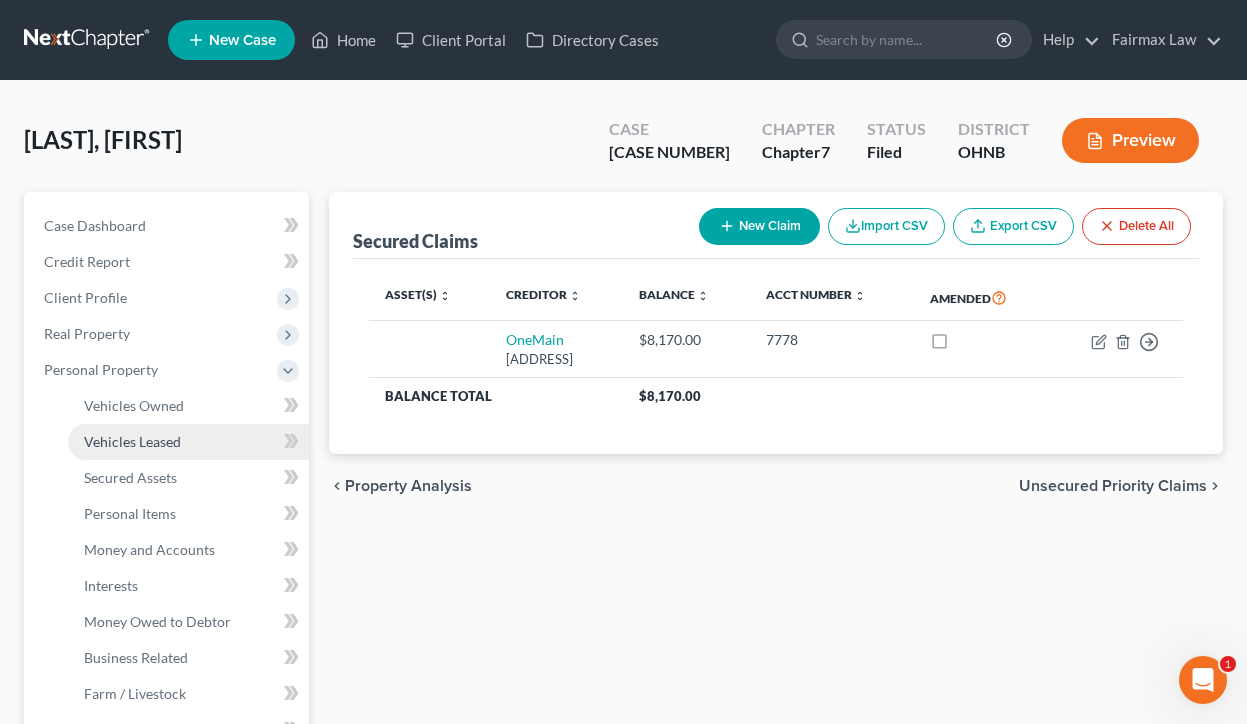 click on "Vehicles Leased" at bounding box center [132, 441] 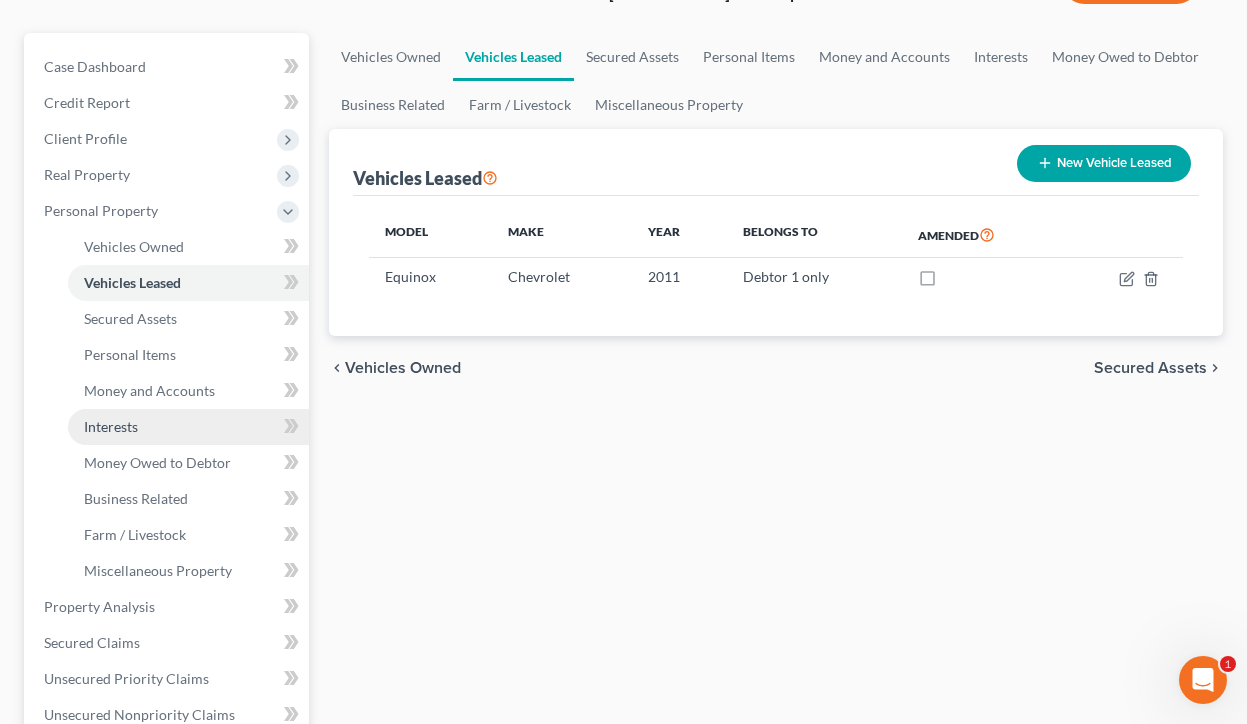 scroll, scrollTop: 308, scrollLeft: 0, axis: vertical 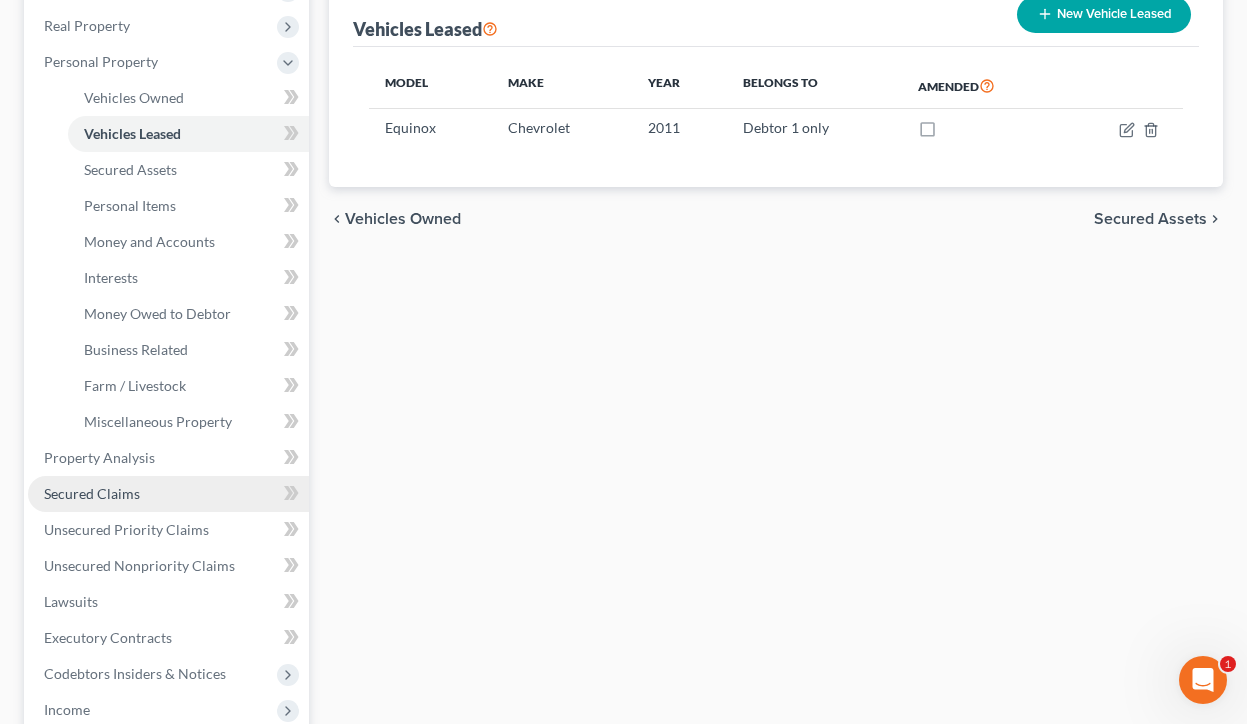 click on "Secured Claims" at bounding box center [92, 493] 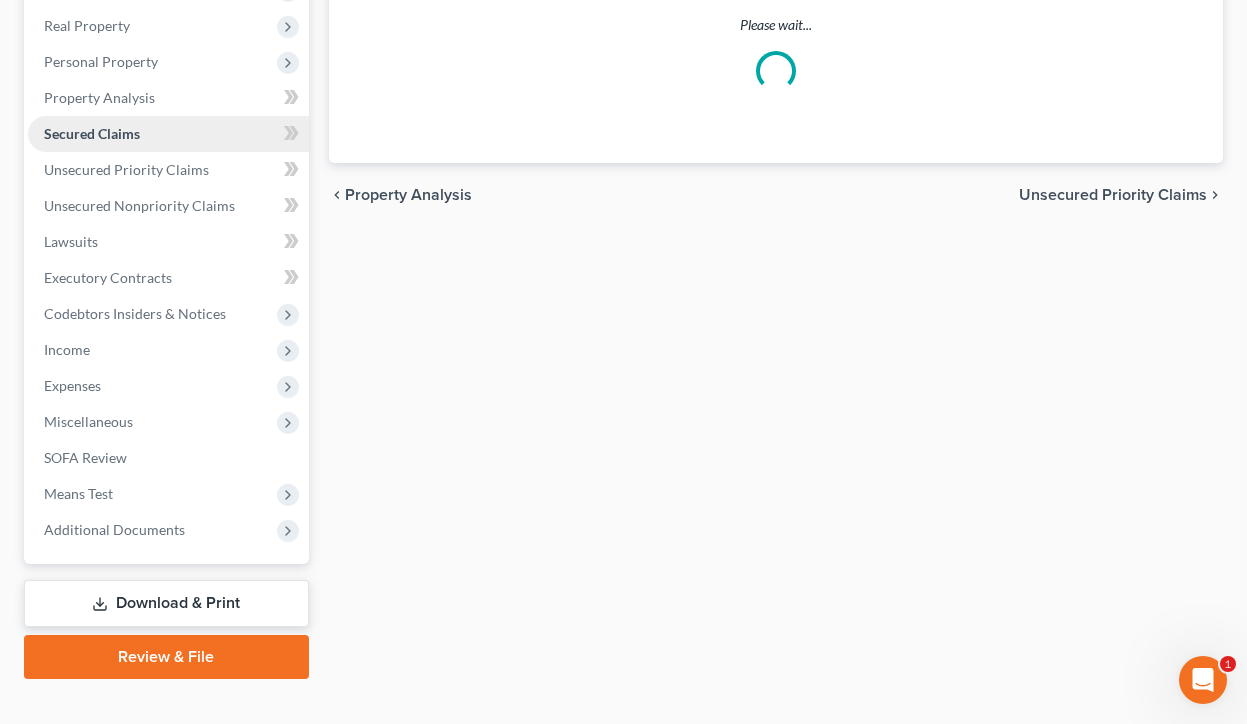 scroll, scrollTop: 0, scrollLeft: 0, axis: both 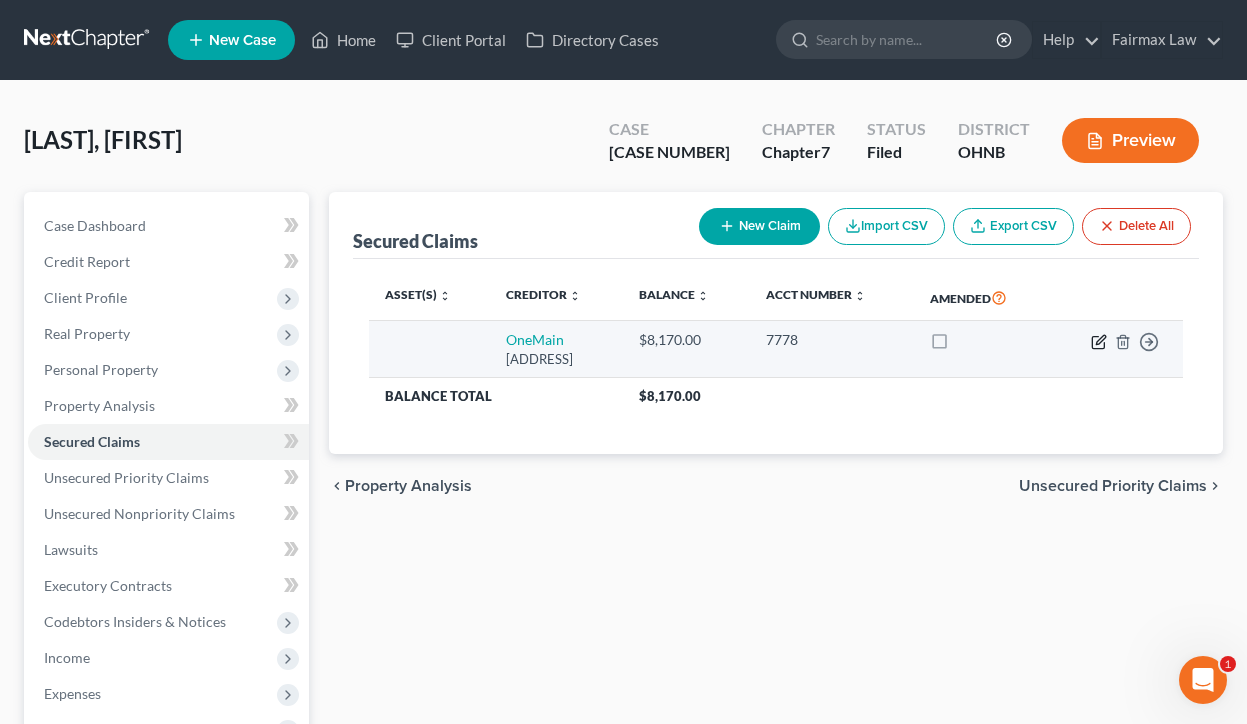 click 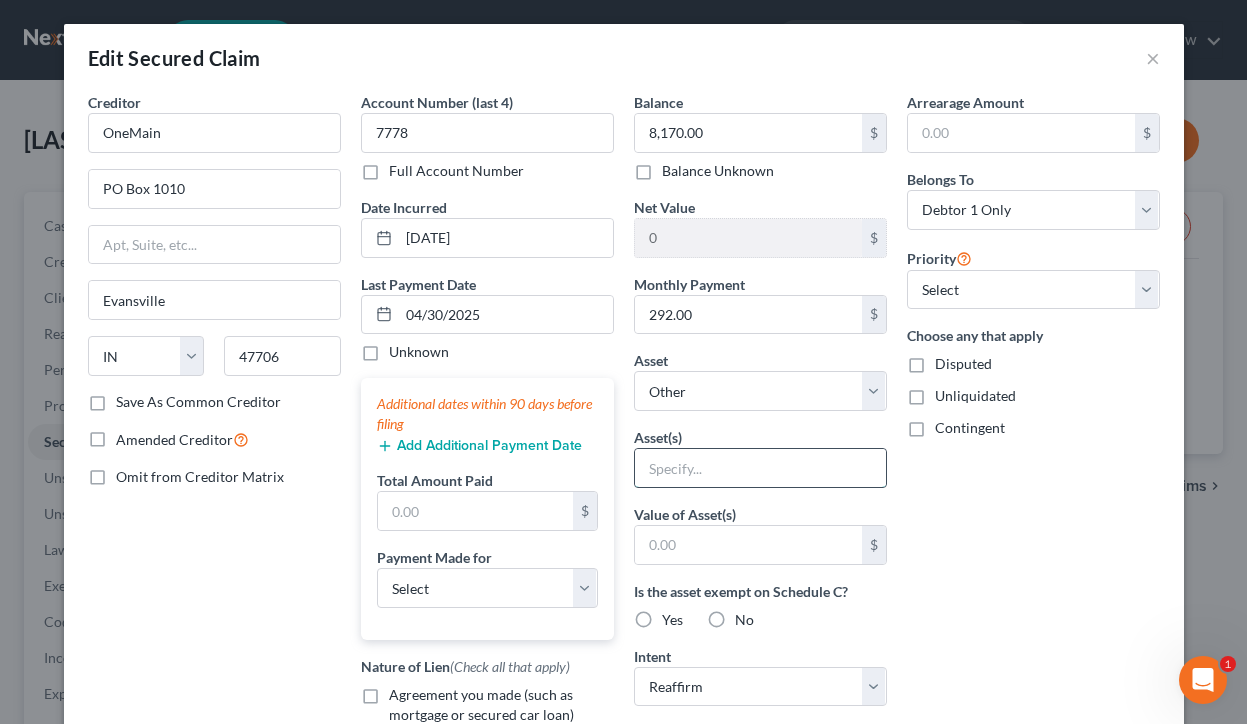 click at bounding box center [760, 468] 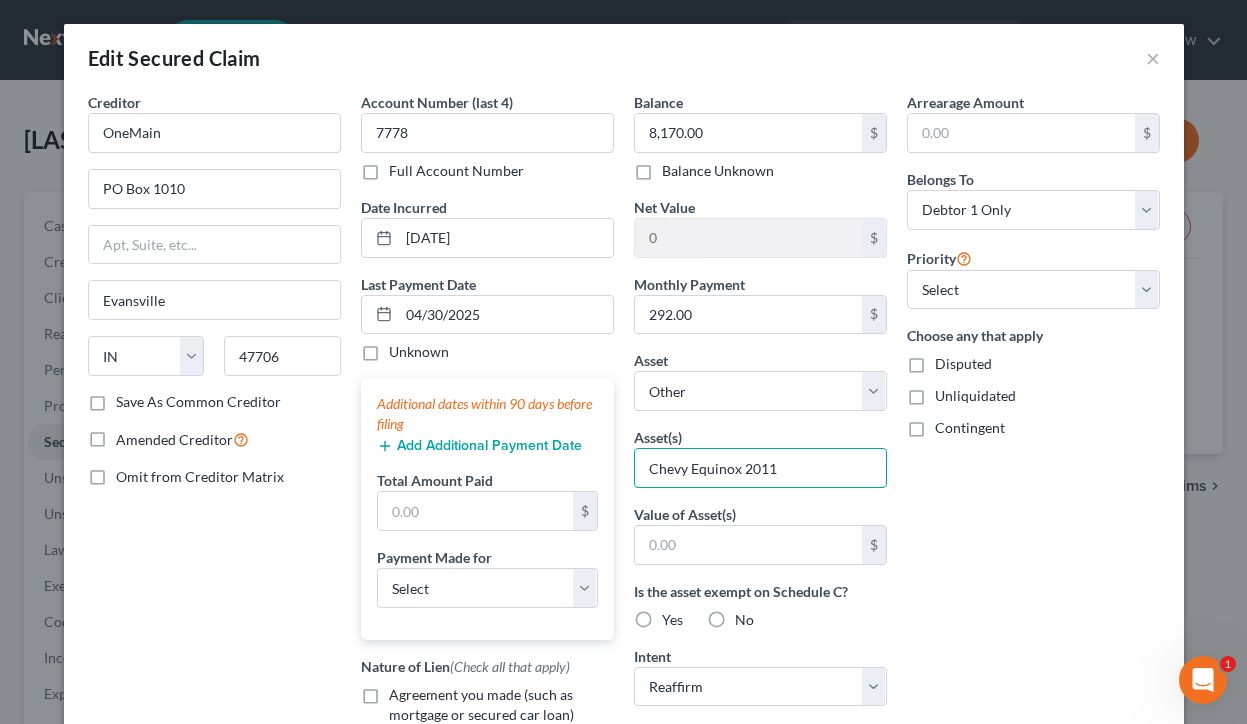 type on "Chevy Equinox 2011" 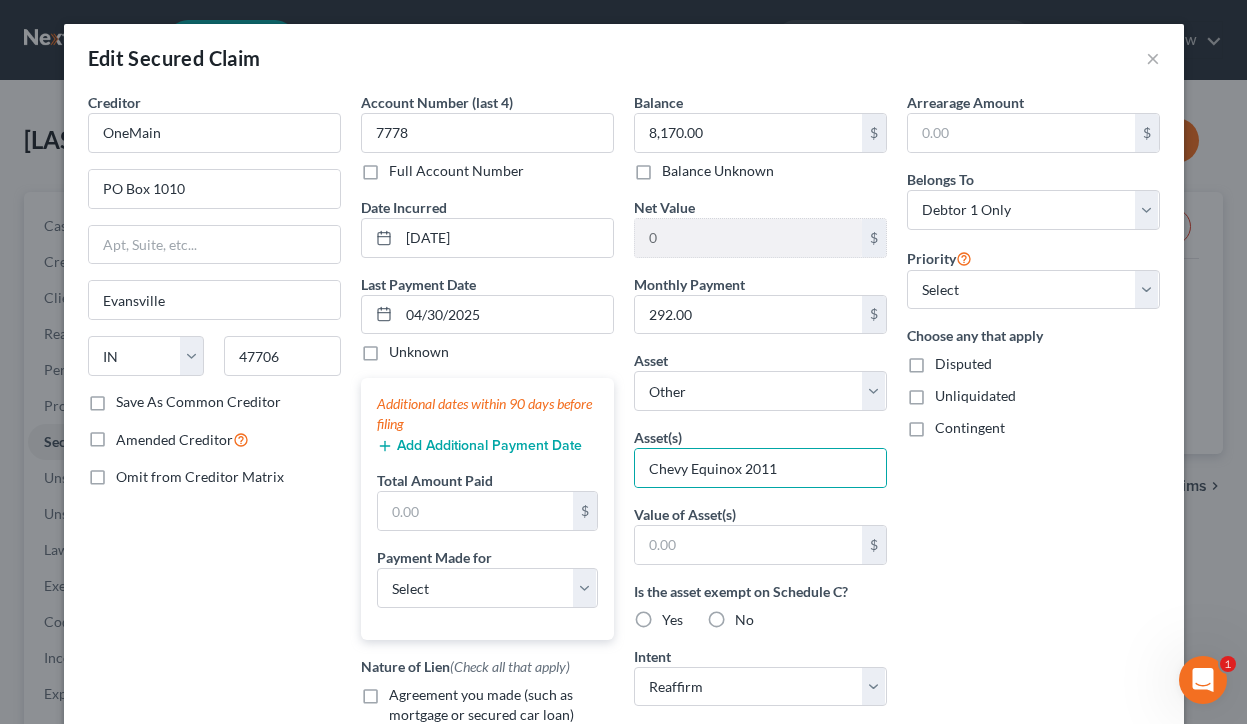 click on "Arrearage Amount $
Belongs To
*
Select Debtor 1 Only Debtor 2 Only Debtor 1 And Debtor 2 Only At Least One Of The Debtors And Another Community Property Priority  Select 1st 2nd 3rd 4th 5th 6th 7th 8th 9th 10th 11th 12th 13th 14th 15th 16th 17th 18th 19th 20th 21th 22th 23th 24th 25th 26th 27th 28th 29th 30th Choose any that apply Disputed Unliquidated Contingent" at bounding box center (1033, 538) 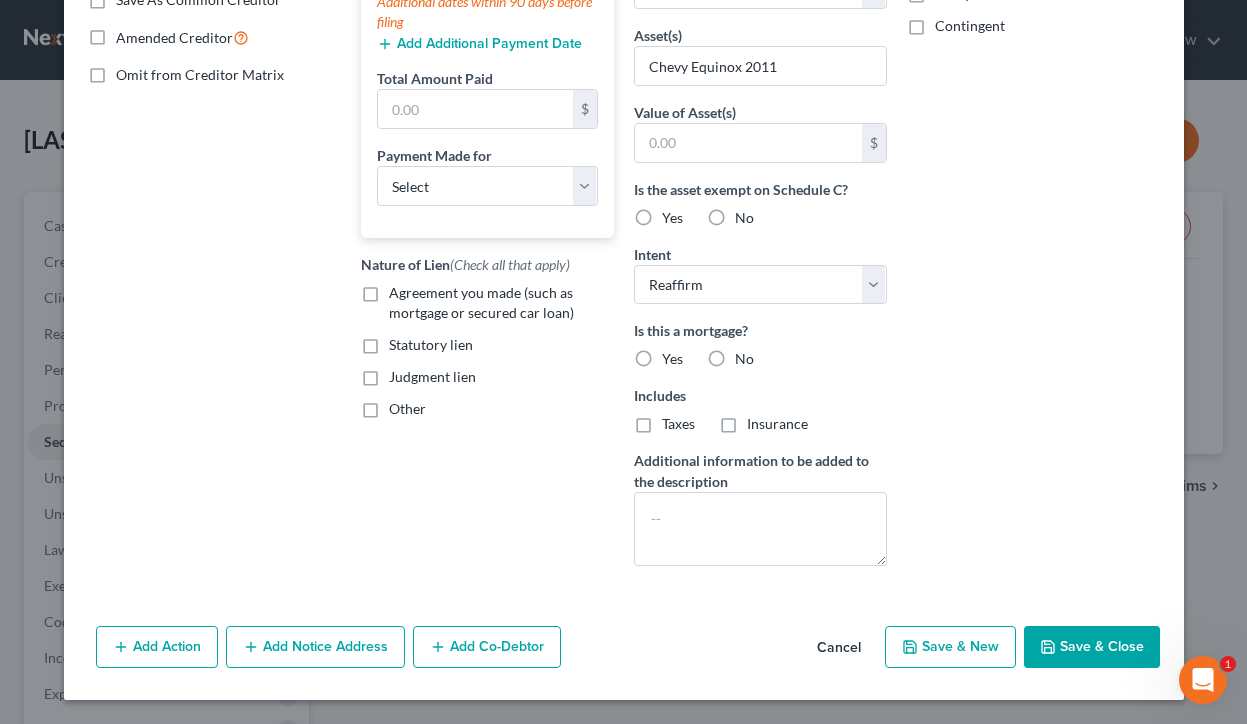click on "Save & Close" at bounding box center [1092, 647] 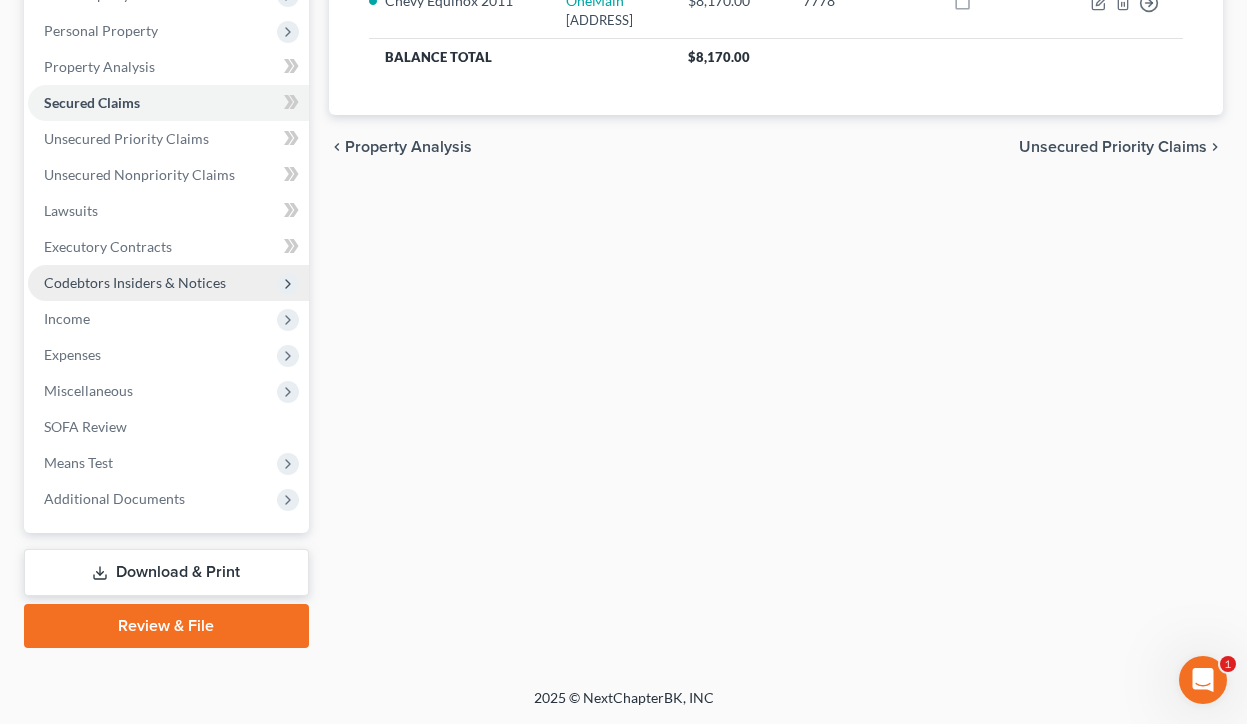 scroll, scrollTop: 339, scrollLeft: 0, axis: vertical 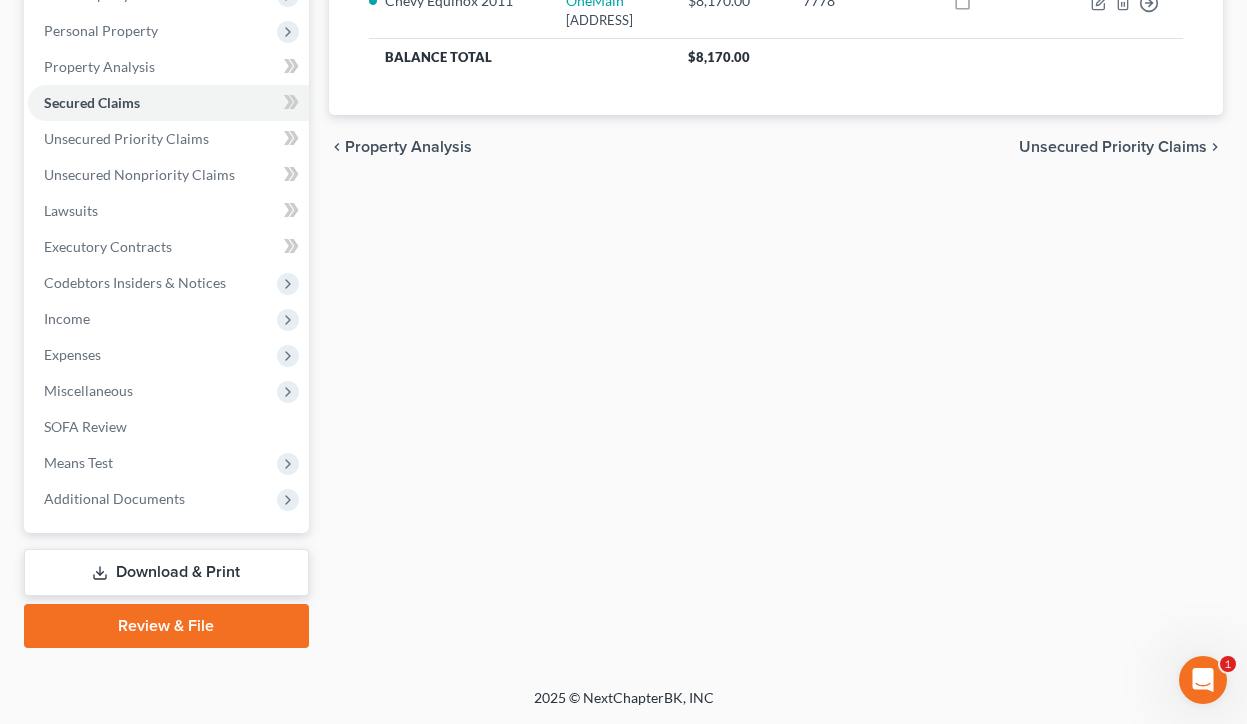 click on "Secured Claims New Claim
Import CSV
Export CSV Delete All
Asset(s)  expand_more   expand_less   unfold_more Creditor  expand_more   expand_less   unfold_more Balance  expand_more   expand_less   unfold_more Acct Number  expand_more   expand_less   unfold_more Amended  [VEHICLE] 2011 [CREDITOR NAME] [ADDRESS] $[AMOUNT] [ACCOUNT NUMBER] Move to E Move to F Move to G Move to Notice Only Balance Total $[AMOUNT]
Previous
1
Next
chevron_left
Property Analysis
Unsecured Priority Claims
chevron_right" at bounding box center [776, 250] 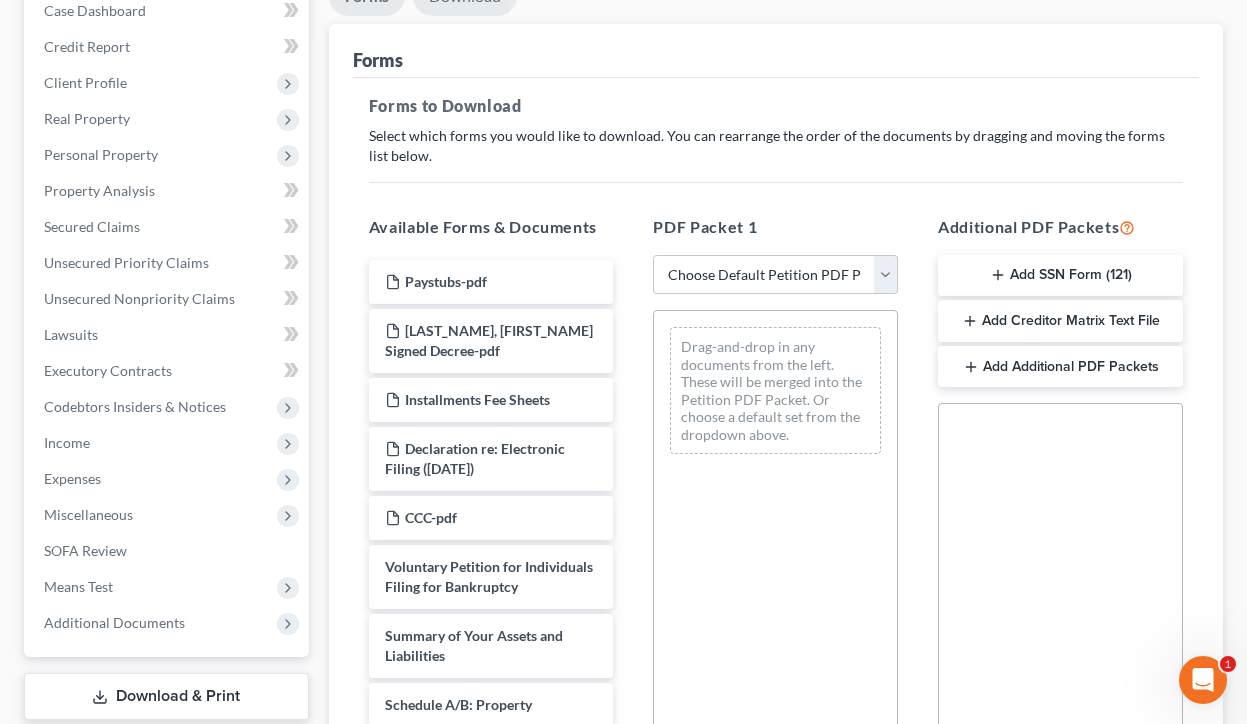 scroll, scrollTop: 216, scrollLeft: 0, axis: vertical 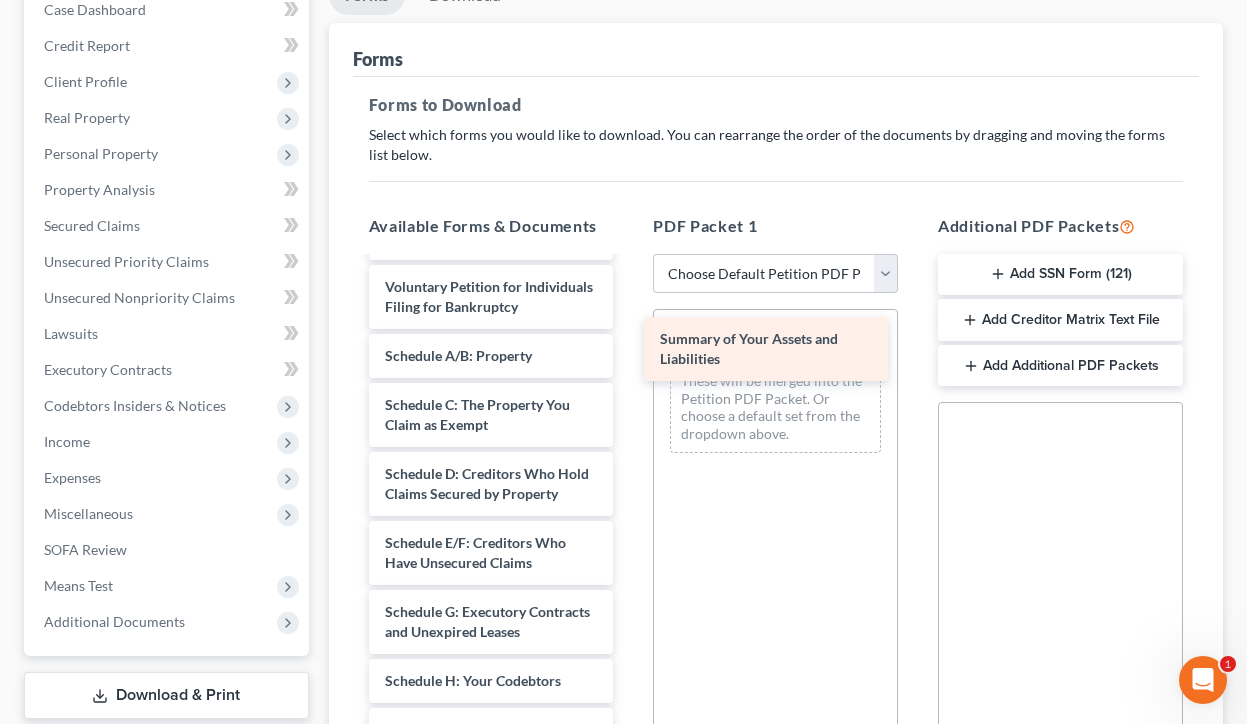 drag, startPoint x: 469, startPoint y: 340, endPoint x: 744, endPoint y: 344, distance: 275.02908 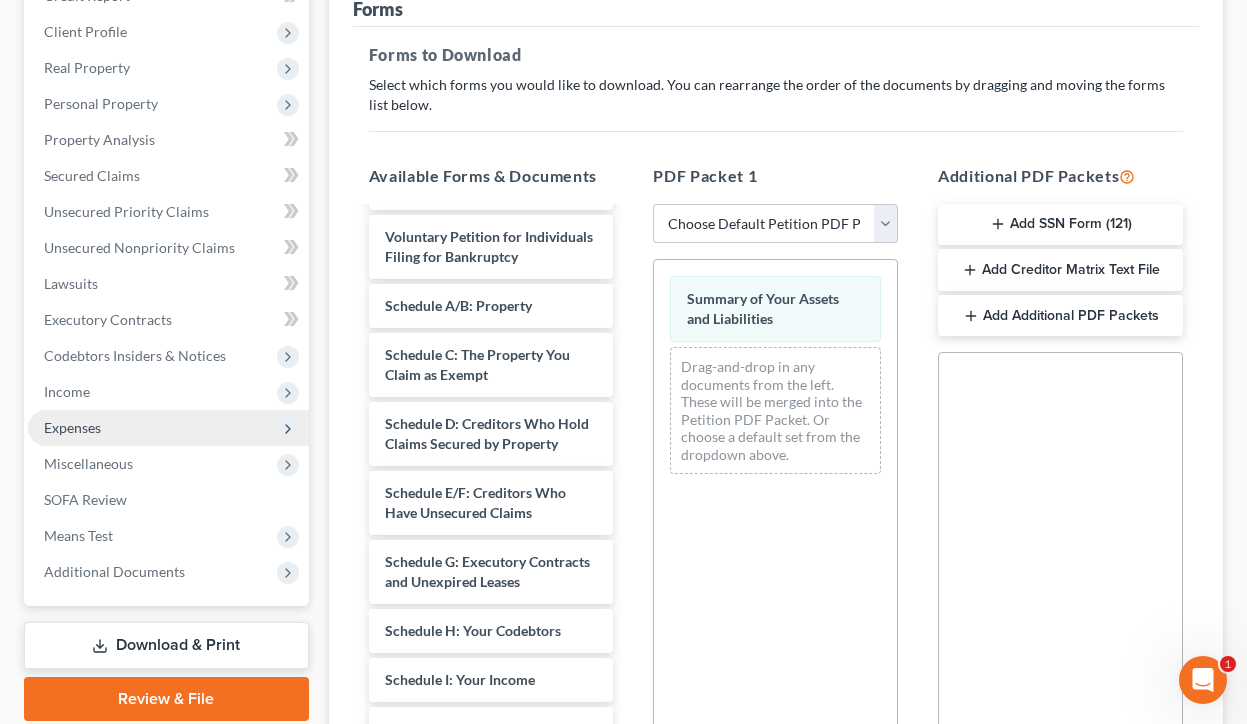 scroll, scrollTop: 336, scrollLeft: 0, axis: vertical 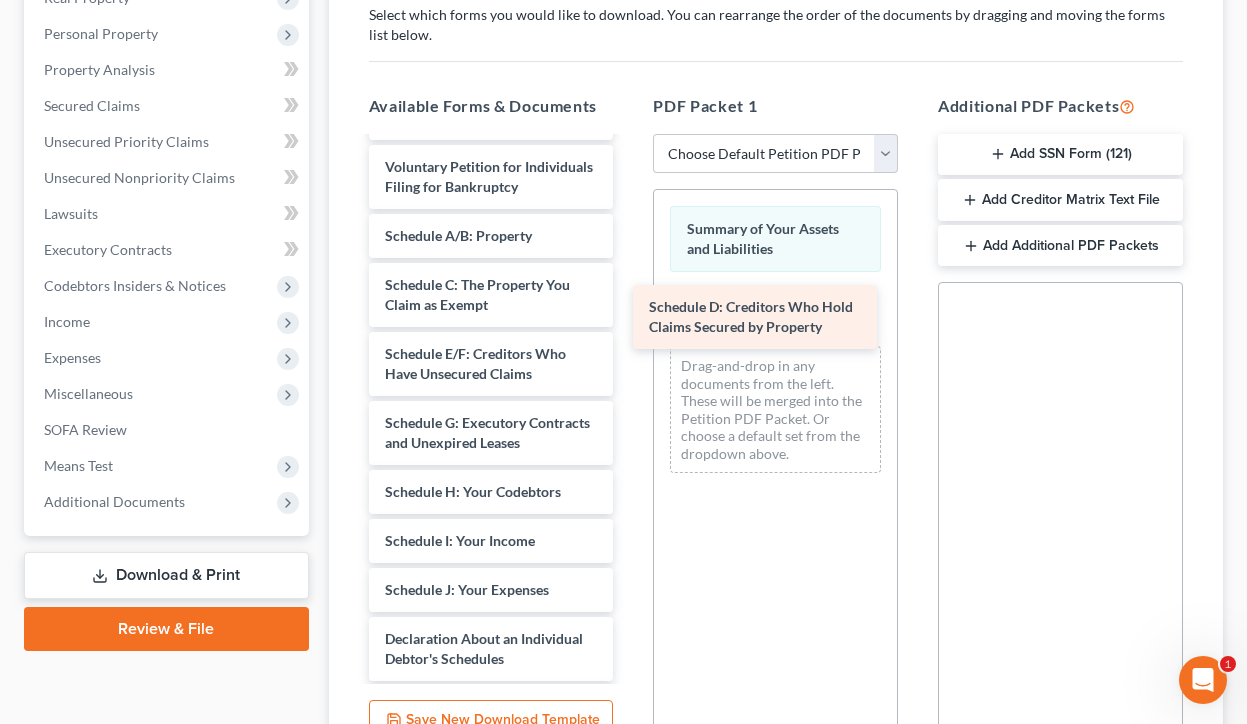 drag, startPoint x: 497, startPoint y: 353, endPoint x: 767, endPoint y: 324, distance: 271.55295 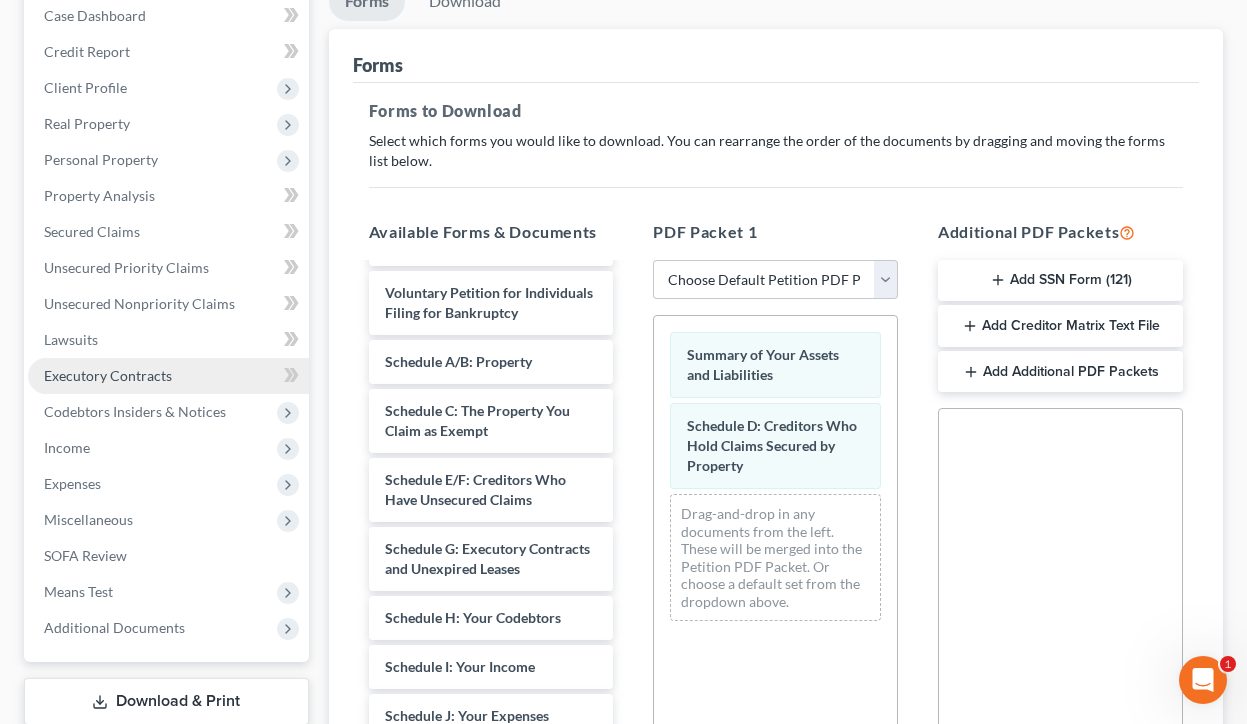 scroll, scrollTop: 201, scrollLeft: 0, axis: vertical 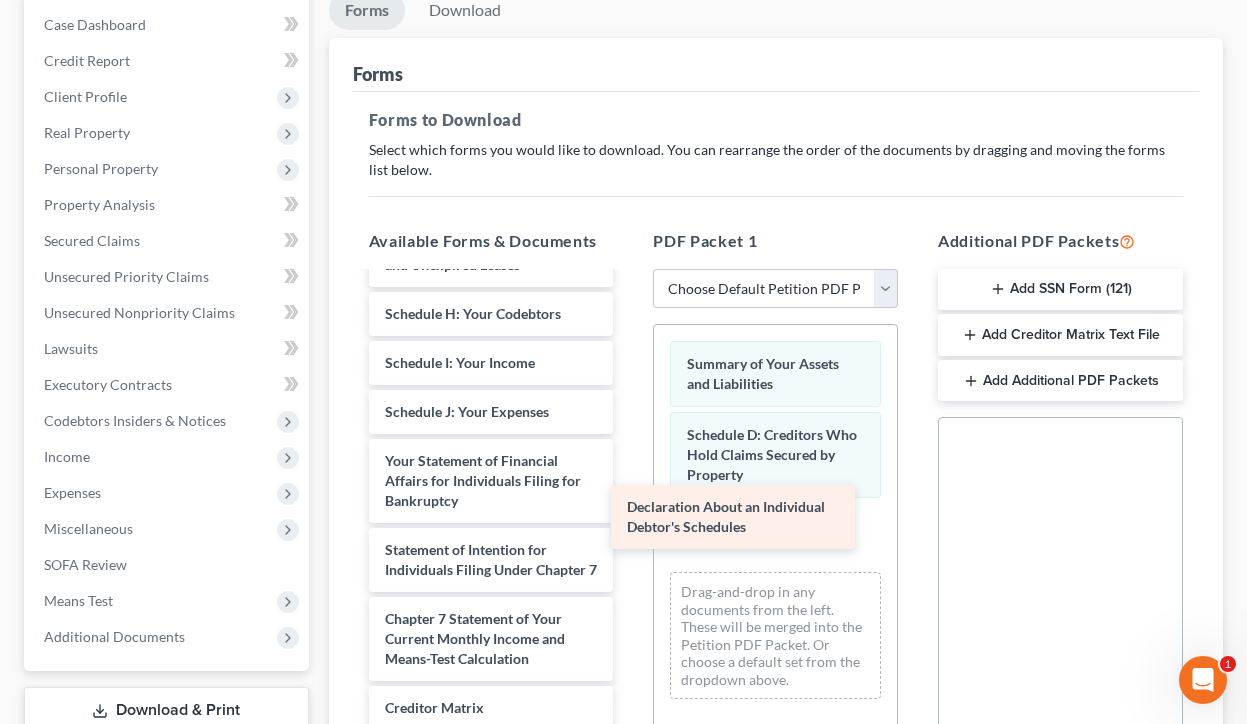 drag, startPoint x: 510, startPoint y: 463, endPoint x: 780, endPoint y: 531, distance: 278.4313 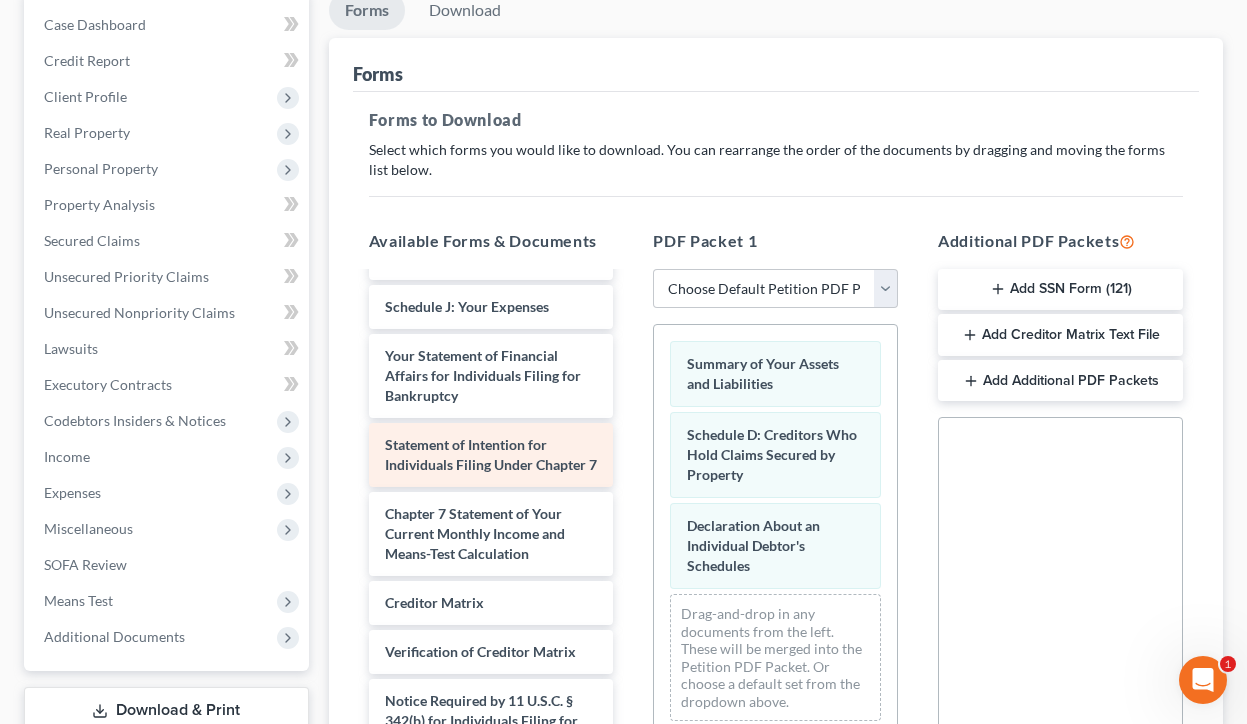scroll, scrollTop: 695, scrollLeft: 0, axis: vertical 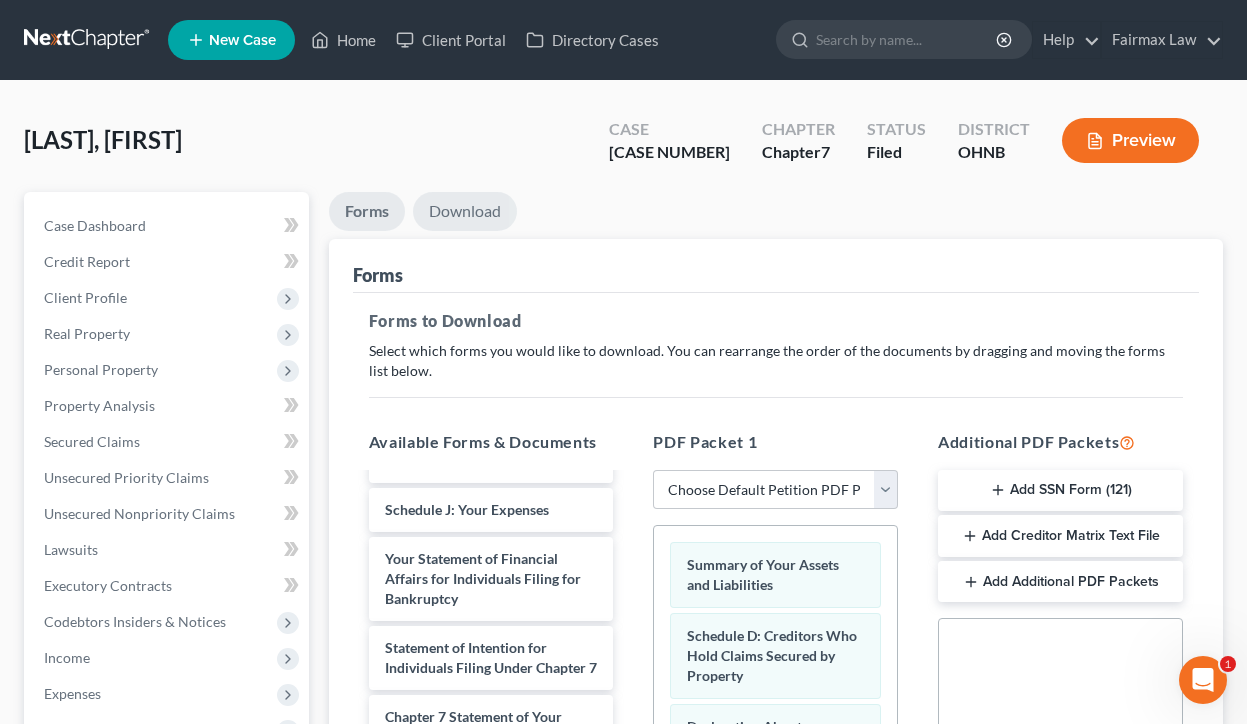 click on "Download" at bounding box center (465, 211) 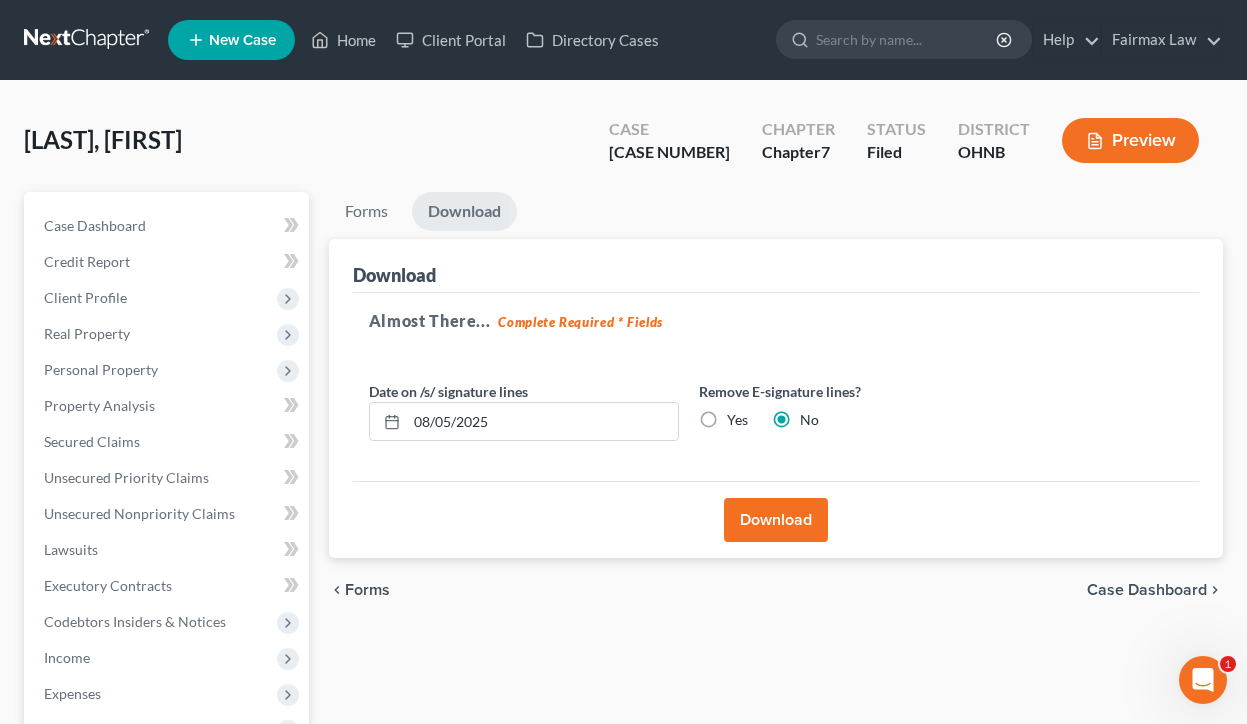 click on "Download" at bounding box center [776, 520] 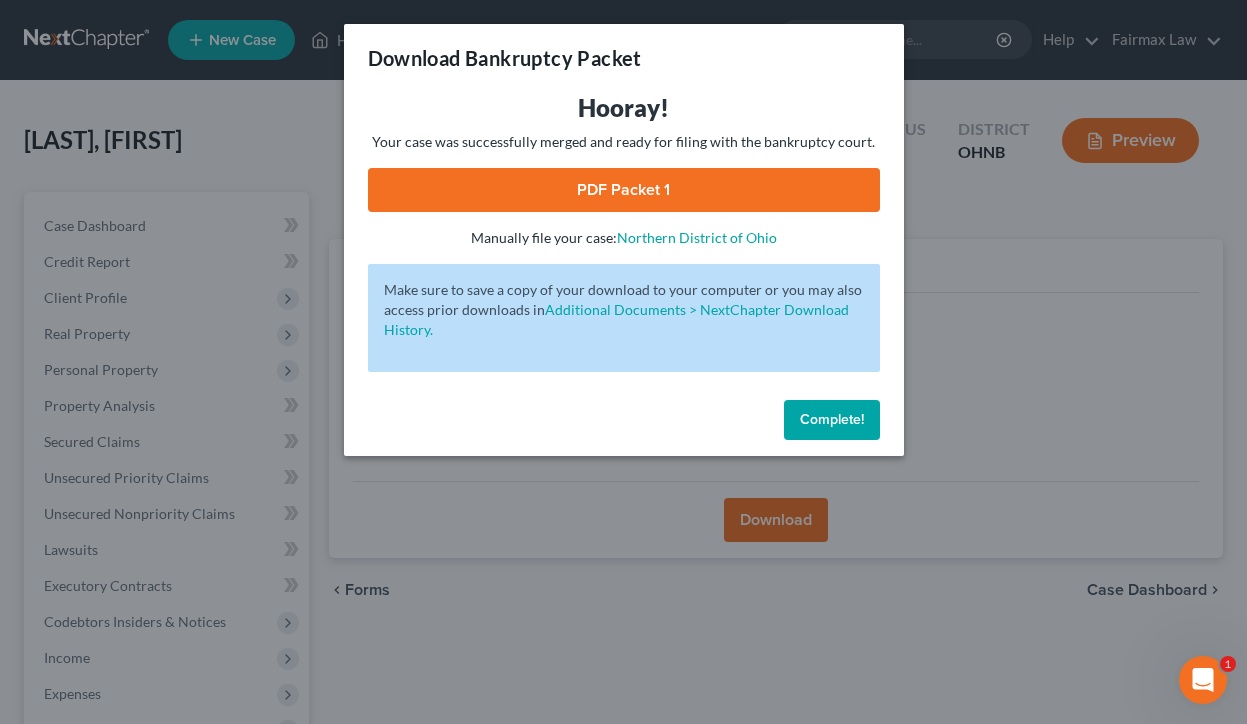 click on "PDF Packet 1" at bounding box center (624, 190) 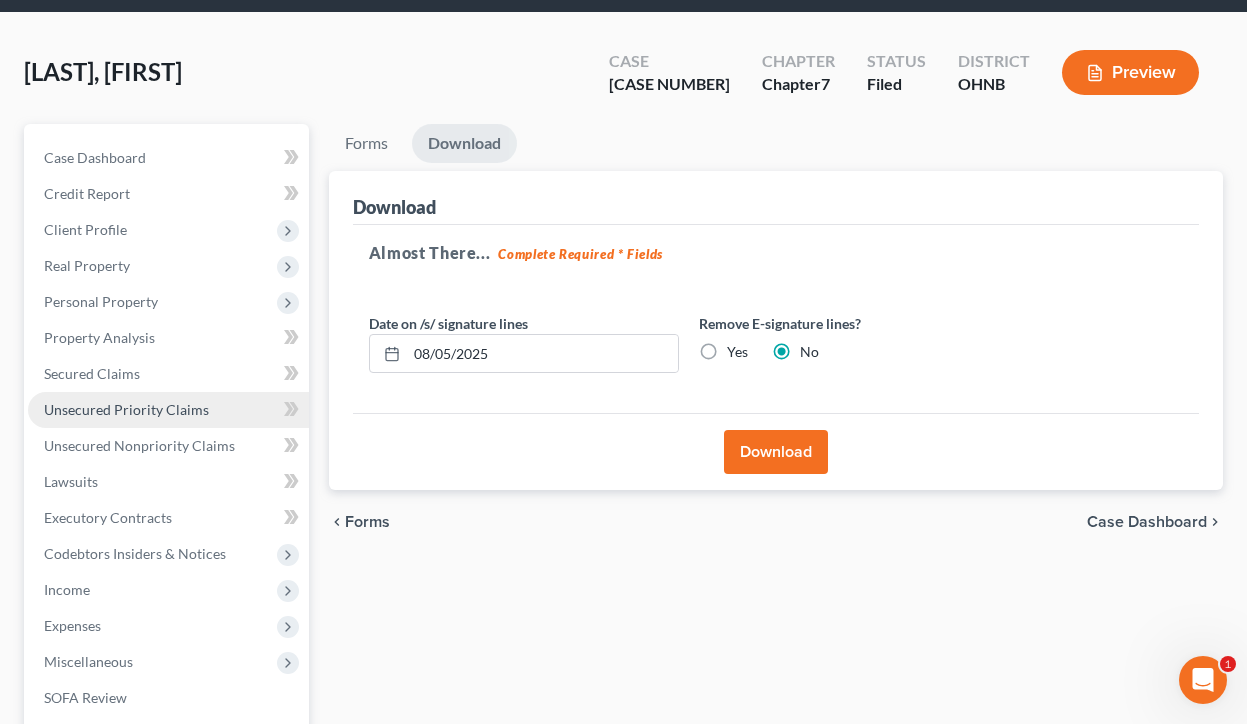 scroll, scrollTop: 75, scrollLeft: 0, axis: vertical 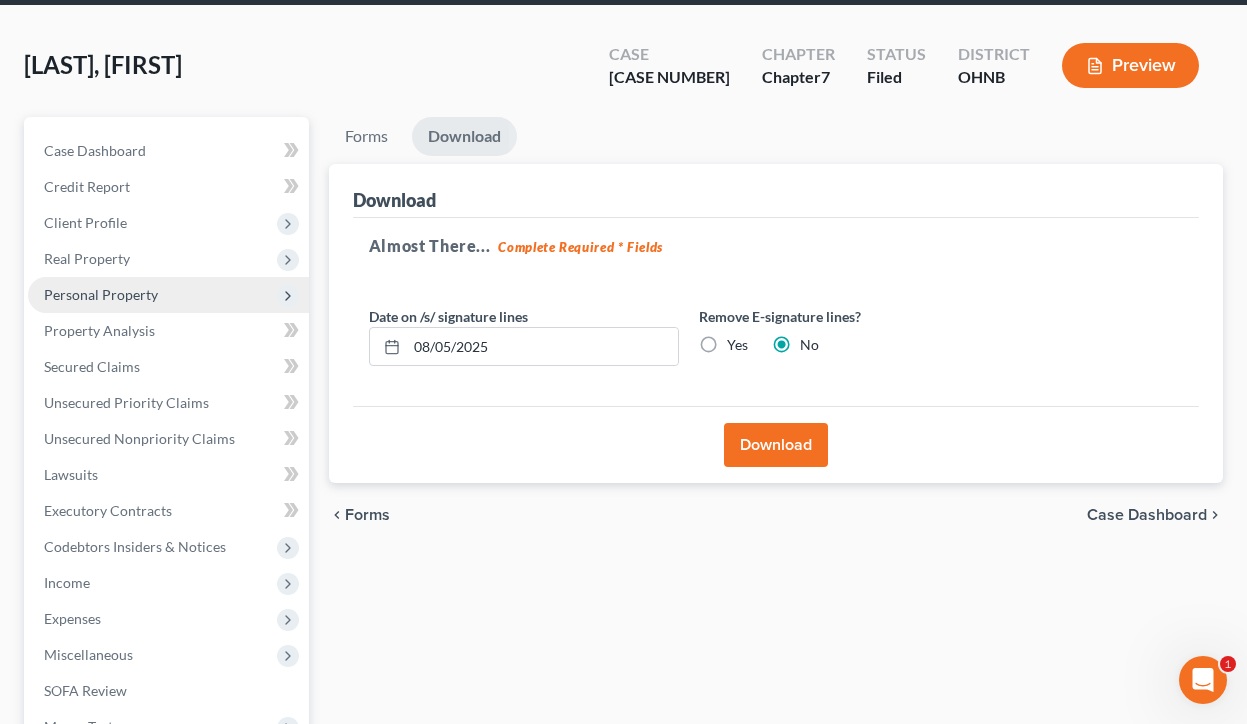 click on "Personal Property" at bounding box center (168, 295) 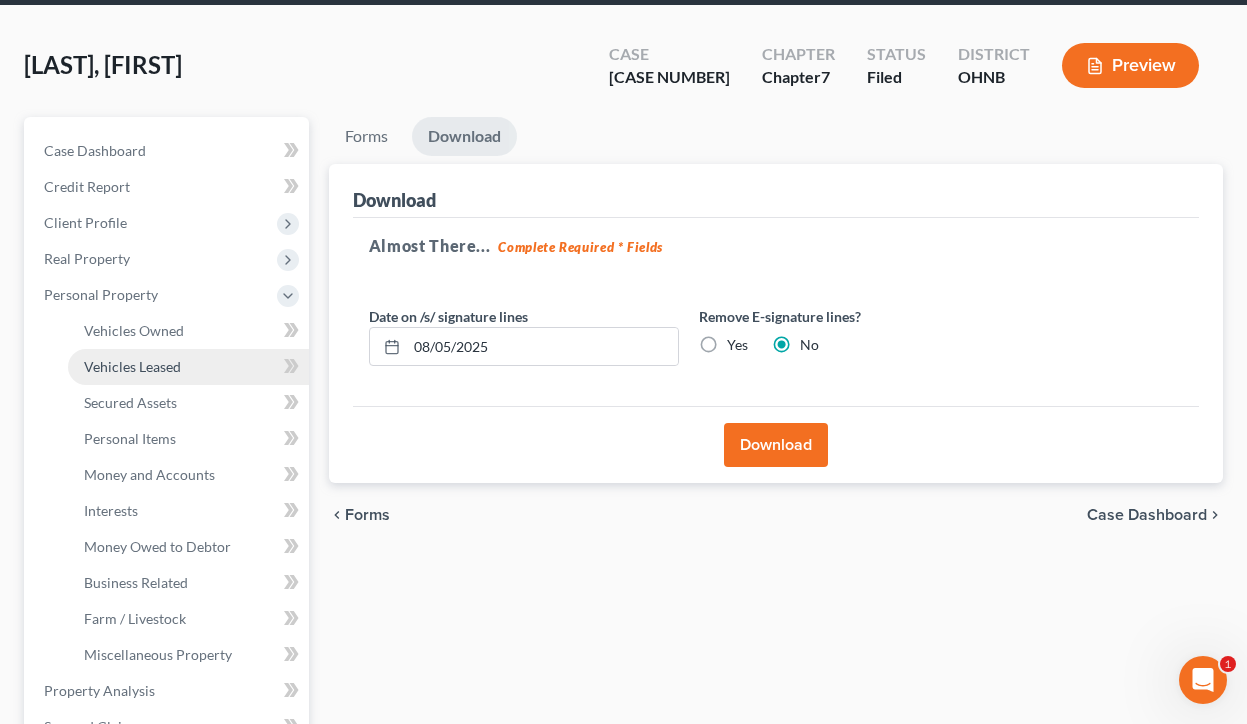 click on "Vehicles Leased" at bounding box center (132, 366) 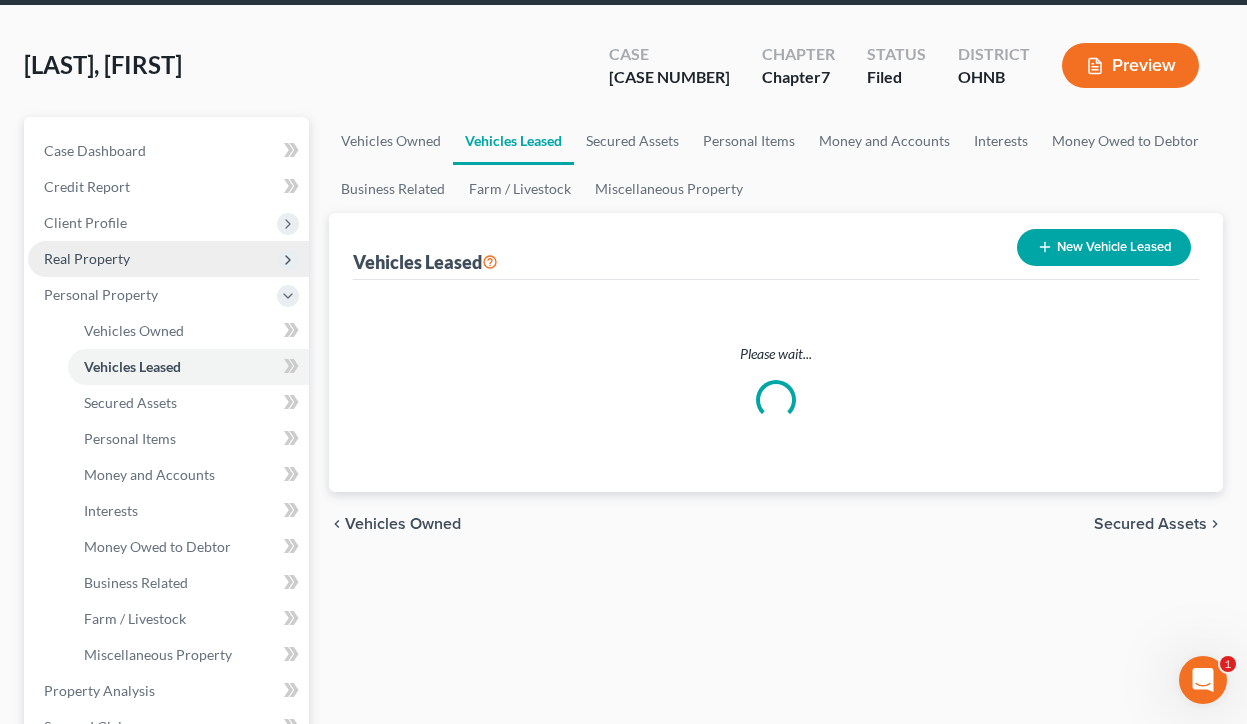 scroll, scrollTop: 0, scrollLeft: 0, axis: both 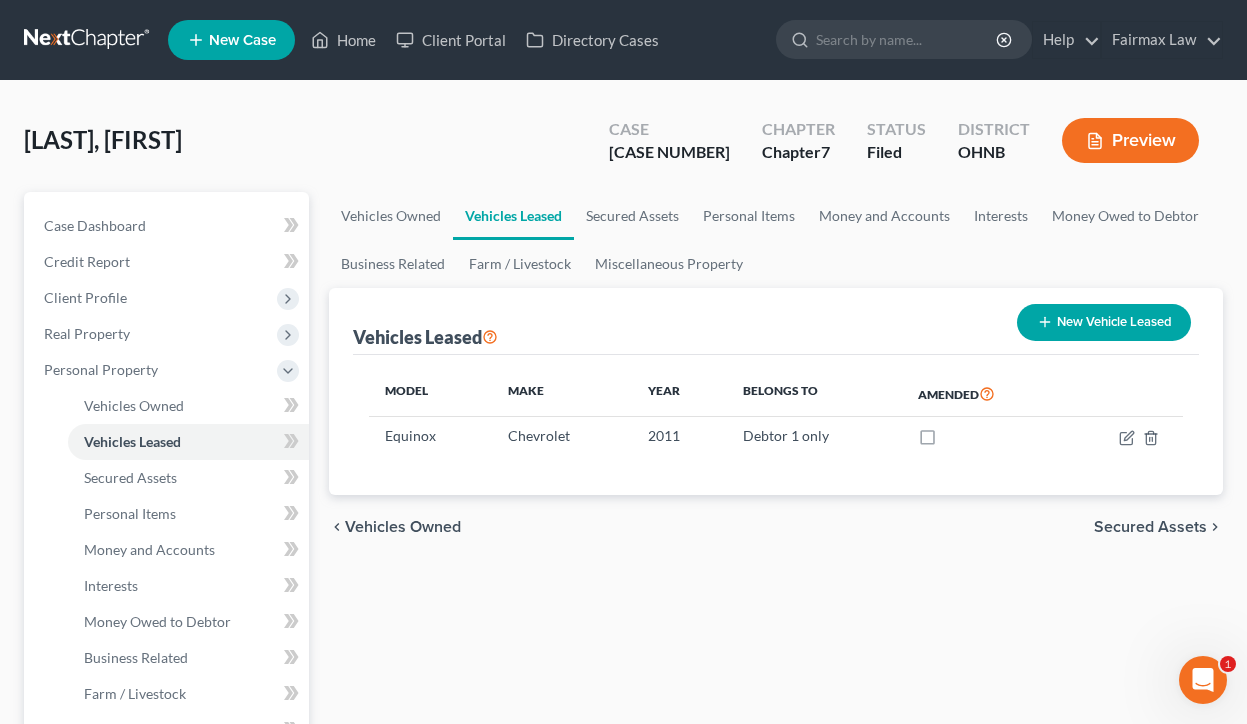 click on "Preview" at bounding box center [1130, 140] 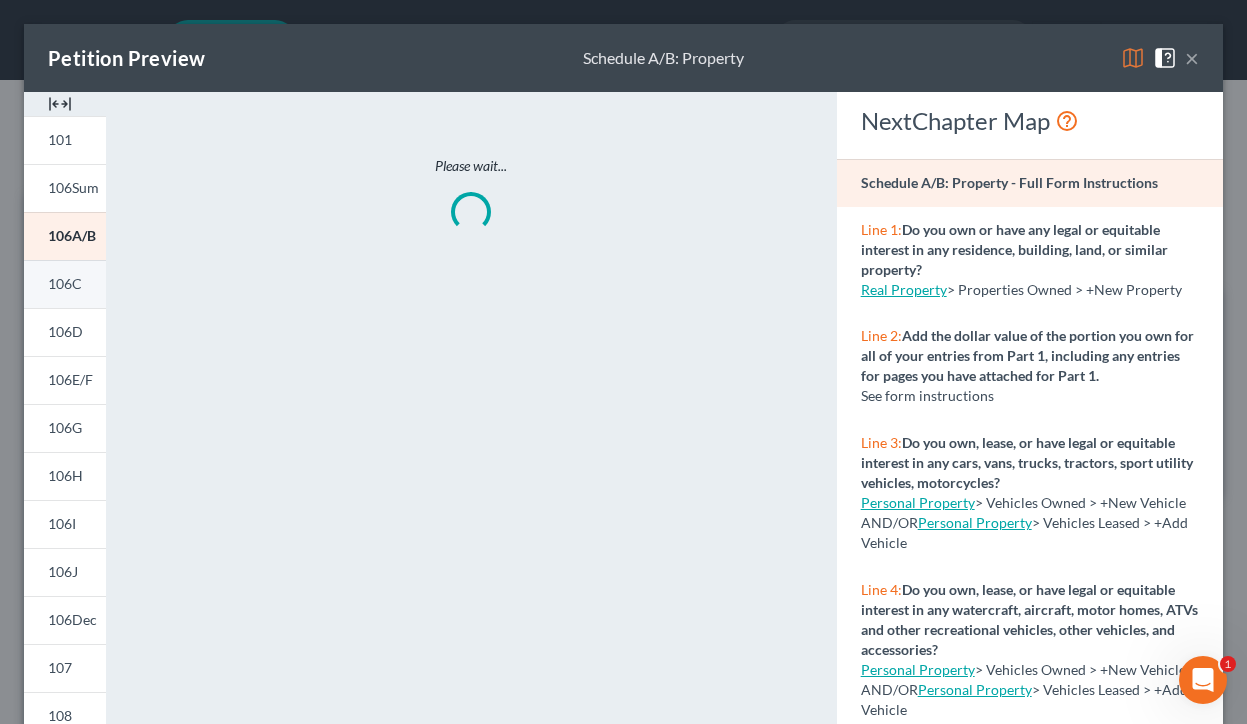 click on "106C" at bounding box center (65, 283) 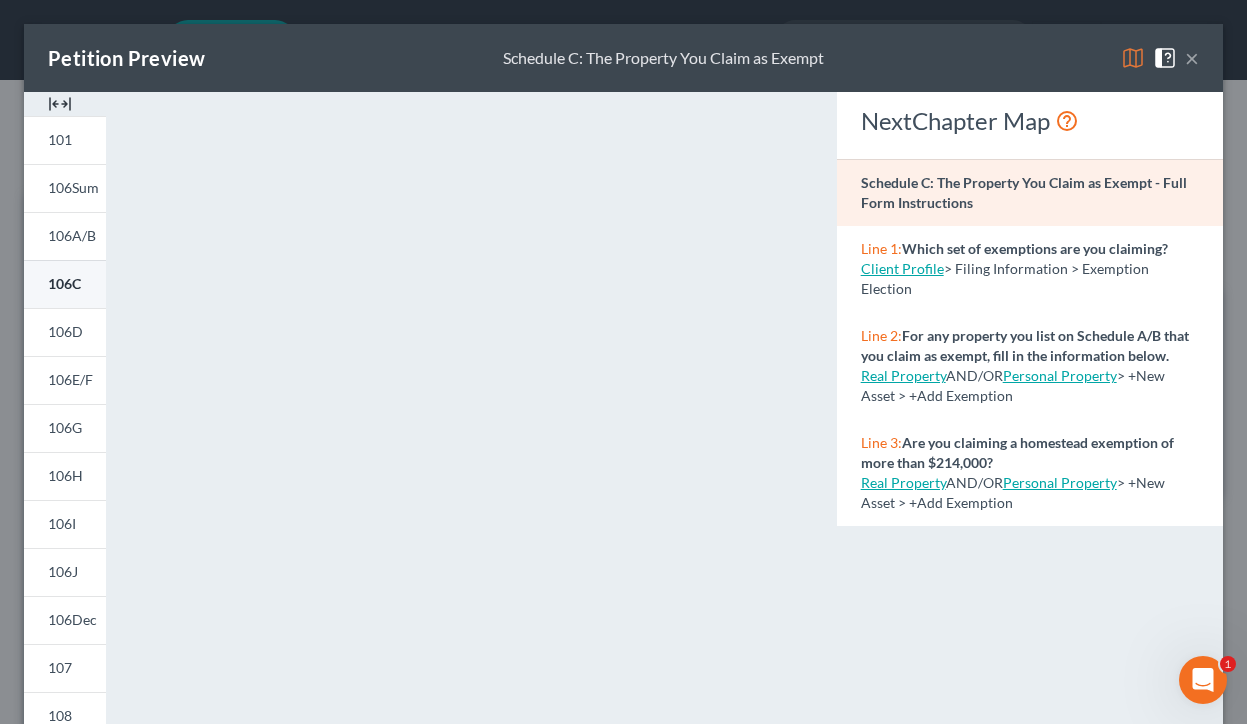 click on "106C" at bounding box center [64, 283] 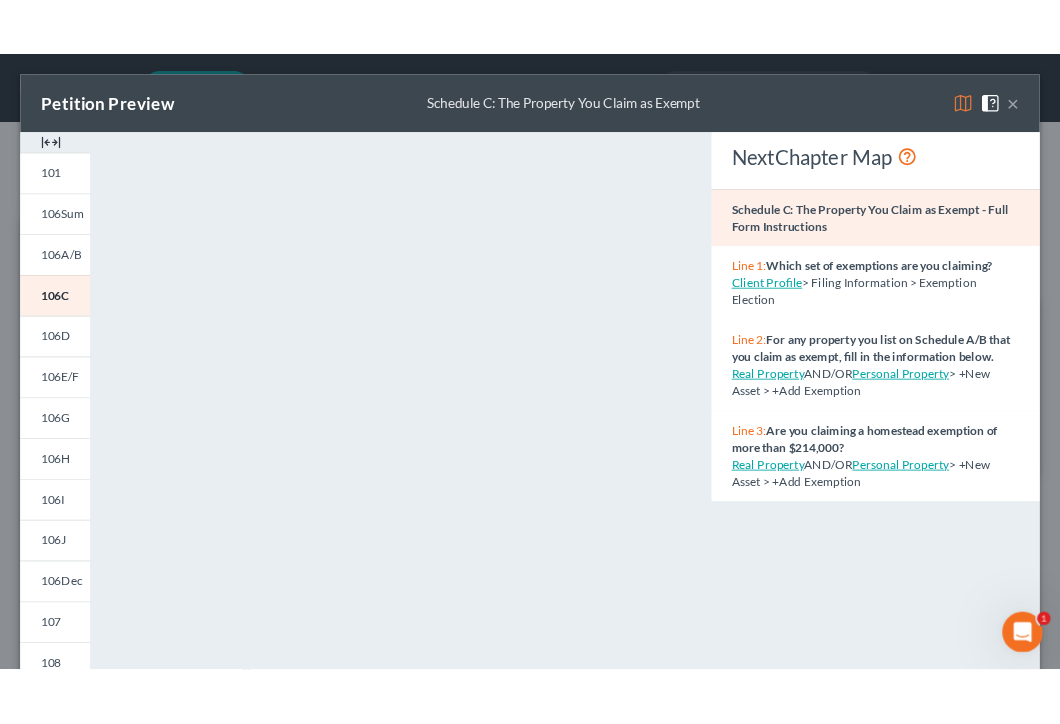 scroll, scrollTop: 0, scrollLeft: 0, axis: both 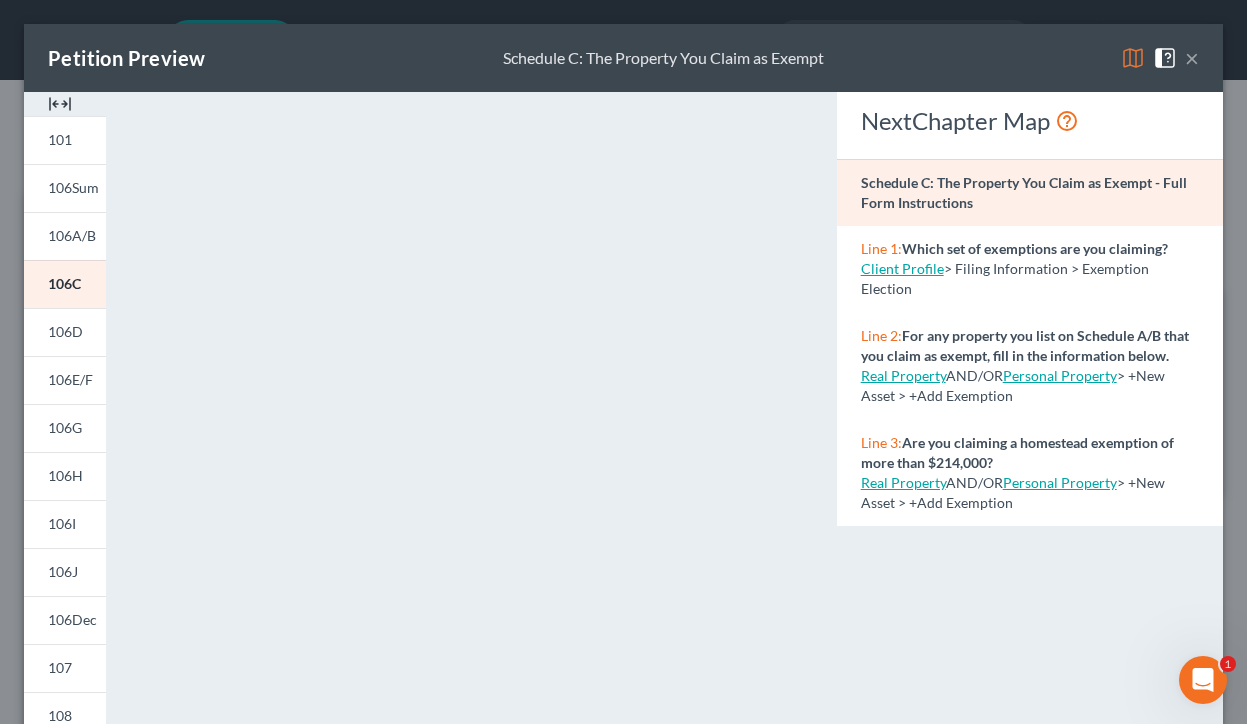 click on "×" at bounding box center [1192, 58] 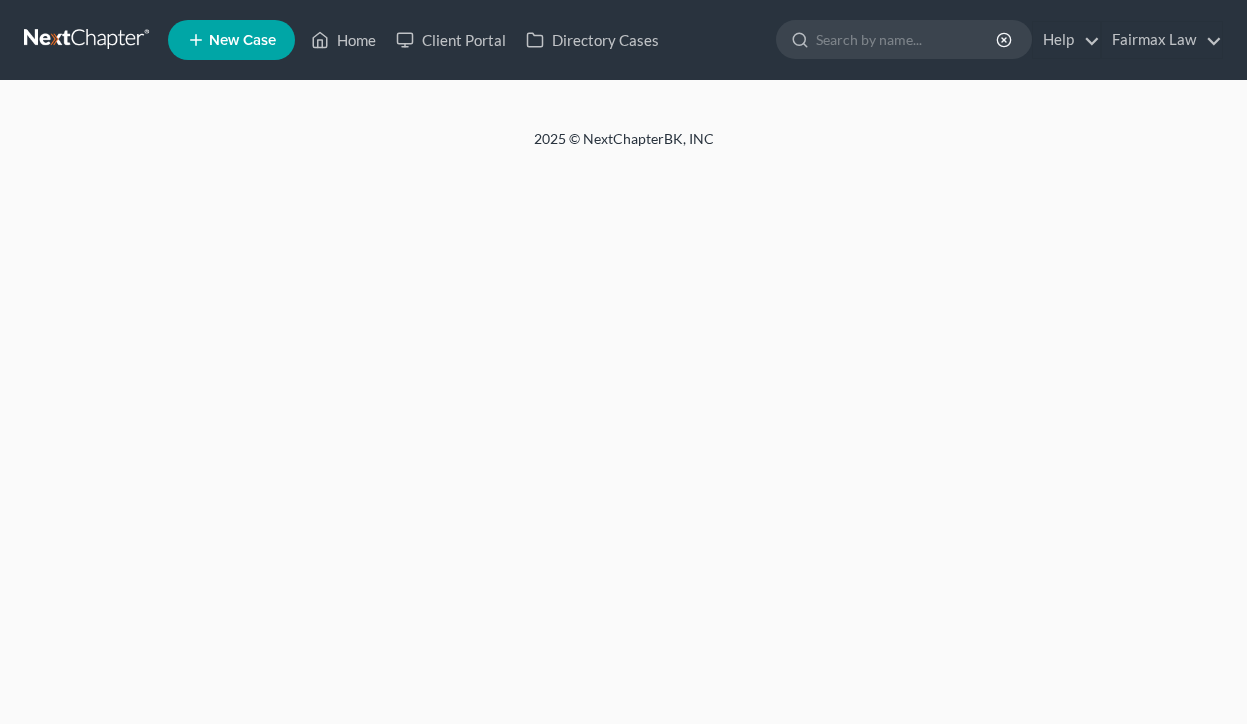 scroll, scrollTop: 0, scrollLeft: 0, axis: both 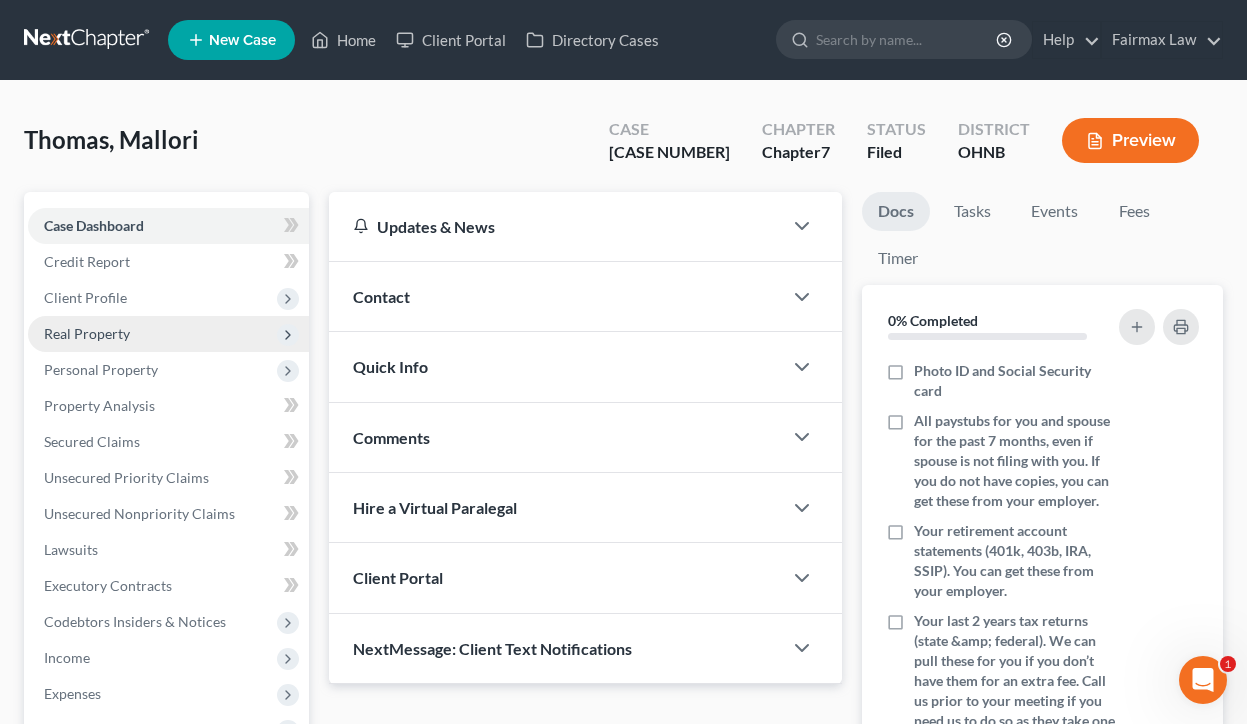 click on "Real Property" at bounding box center (87, 333) 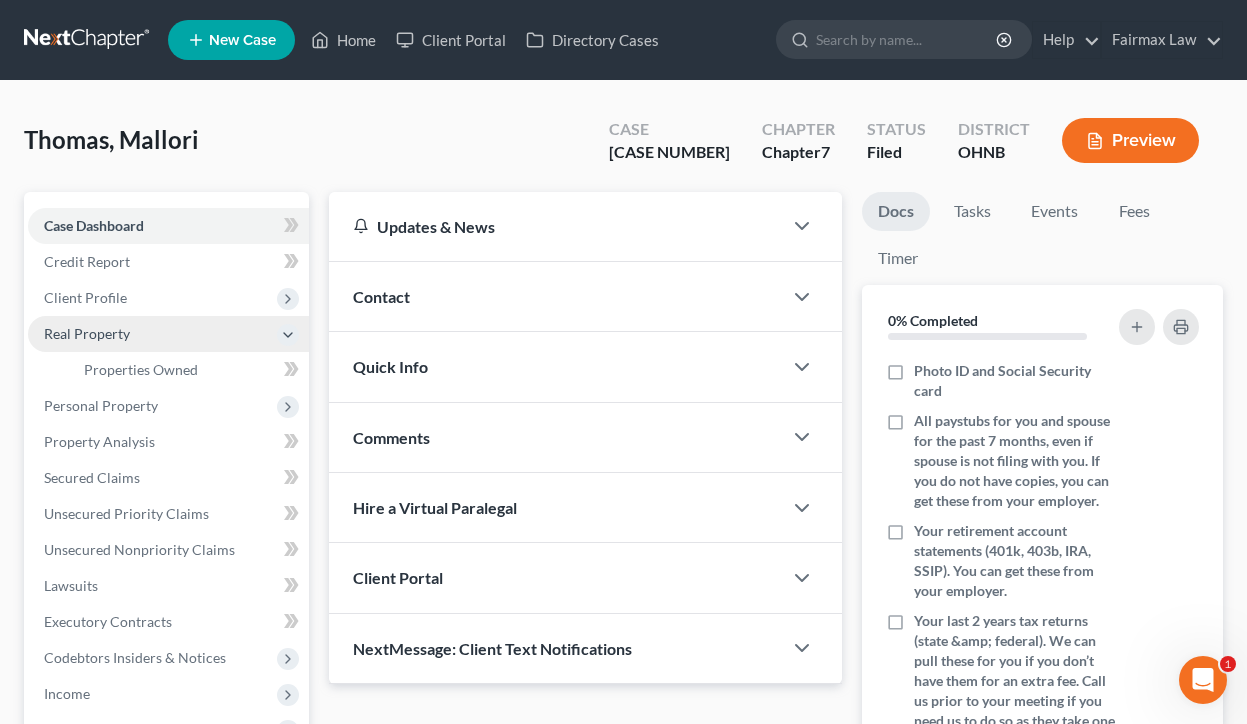 click on "Real Property" at bounding box center (87, 333) 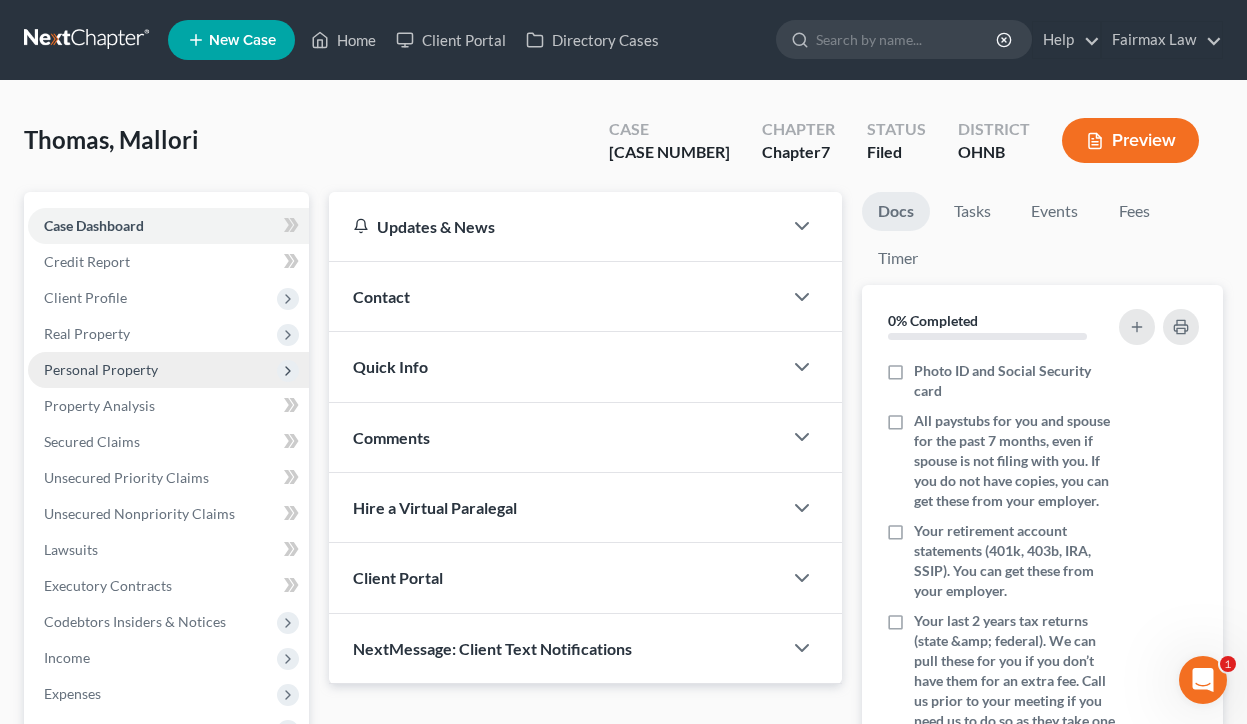 click on "Personal Property" at bounding box center [101, 369] 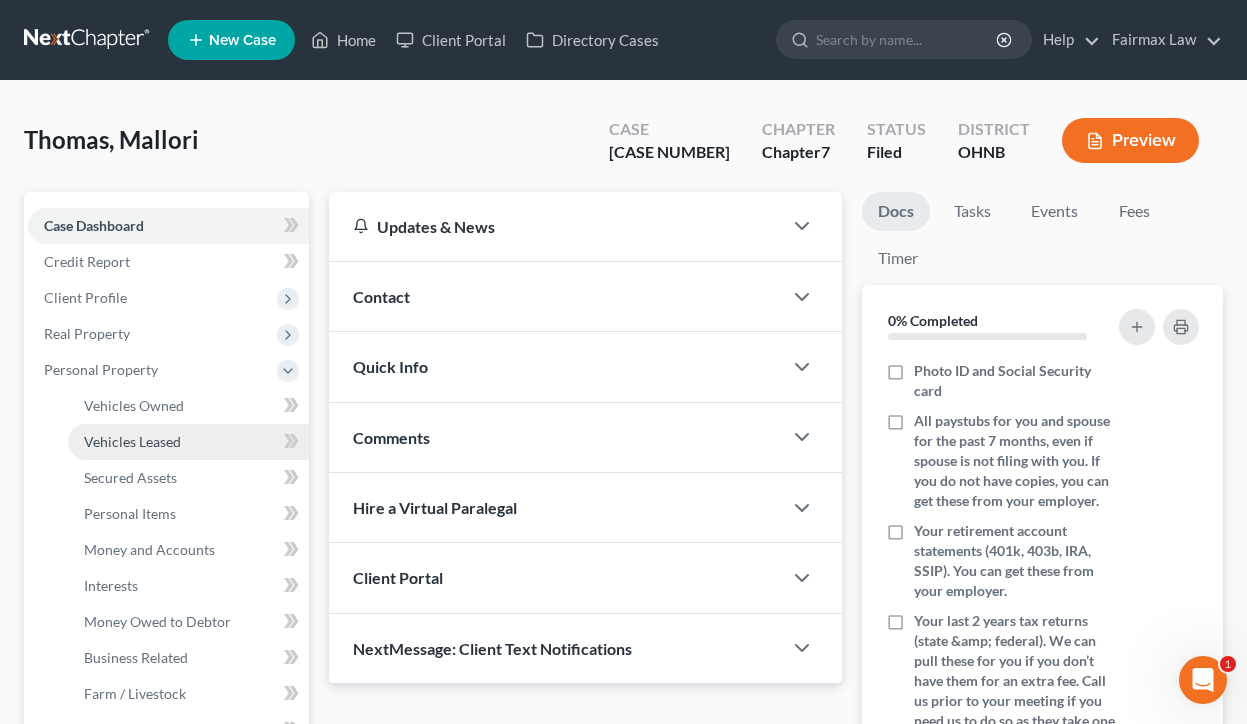 click on "Vehicles Leased" at bounding box center (132, 441) 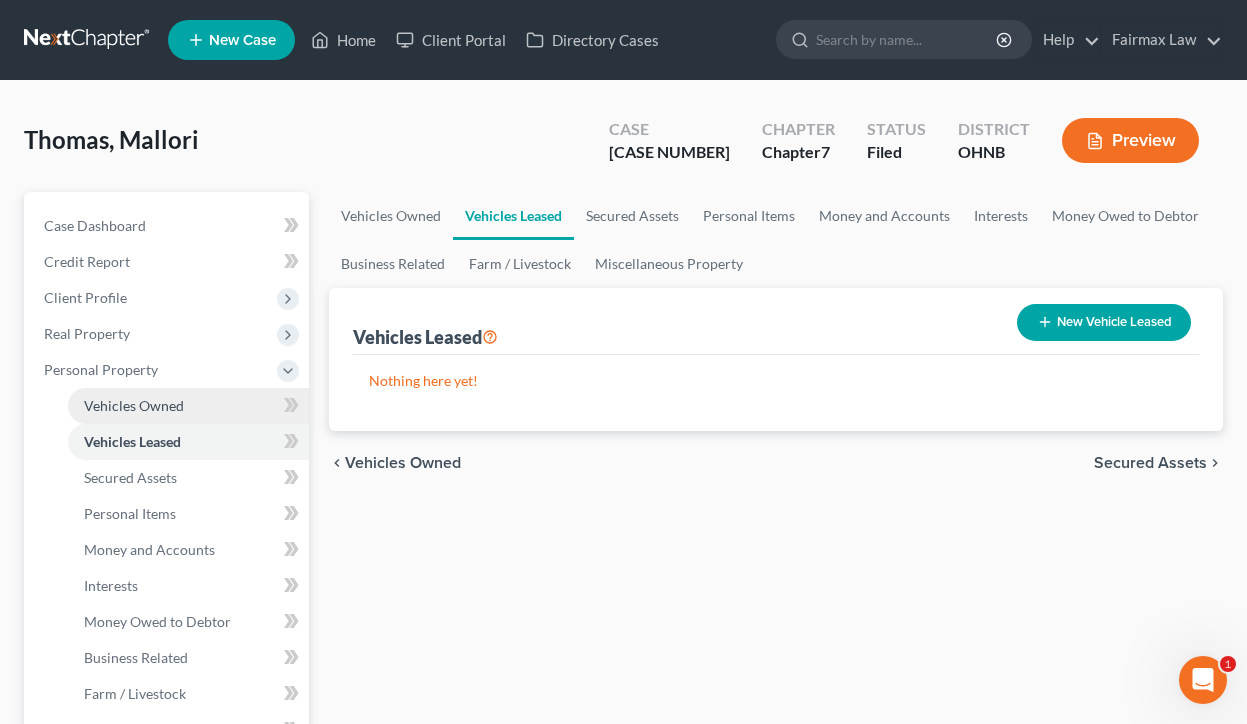 click on "Vehicles Owned" at bounding box center (134, 405) 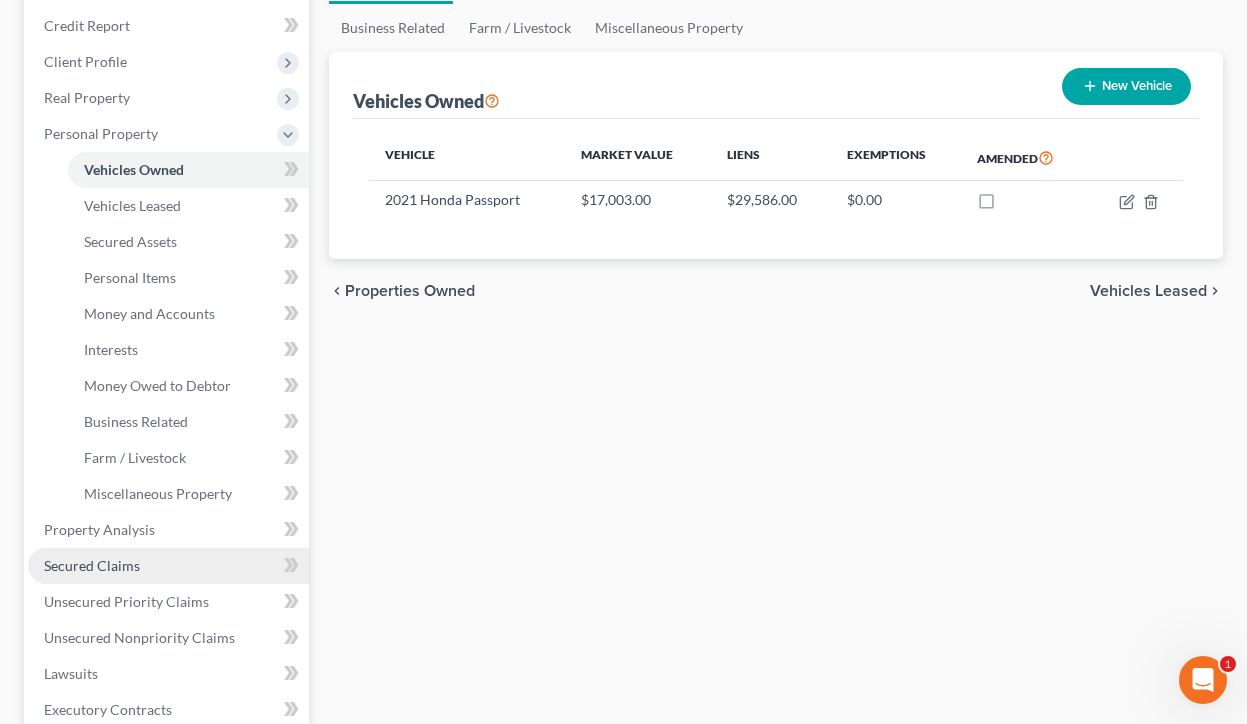 click on "Secured Claims" at bounding box center [168, 566] 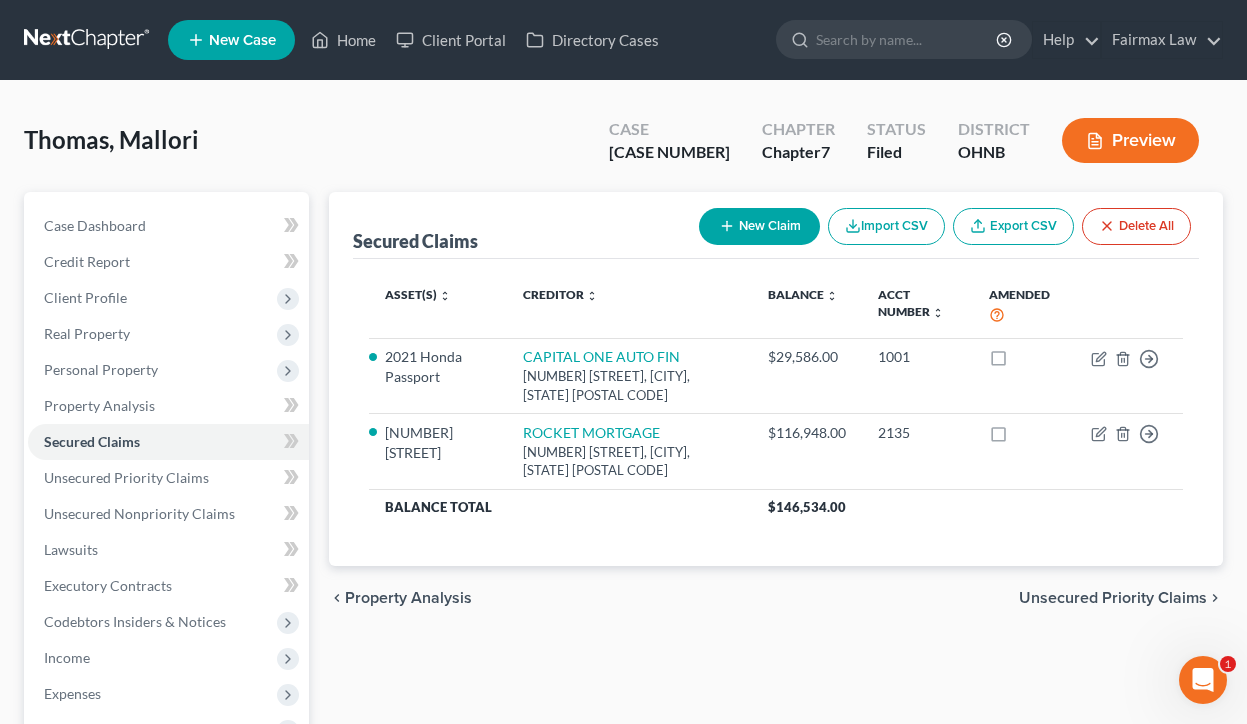scroll, scrollTop: 0, scrollLeft: 0, axis: both 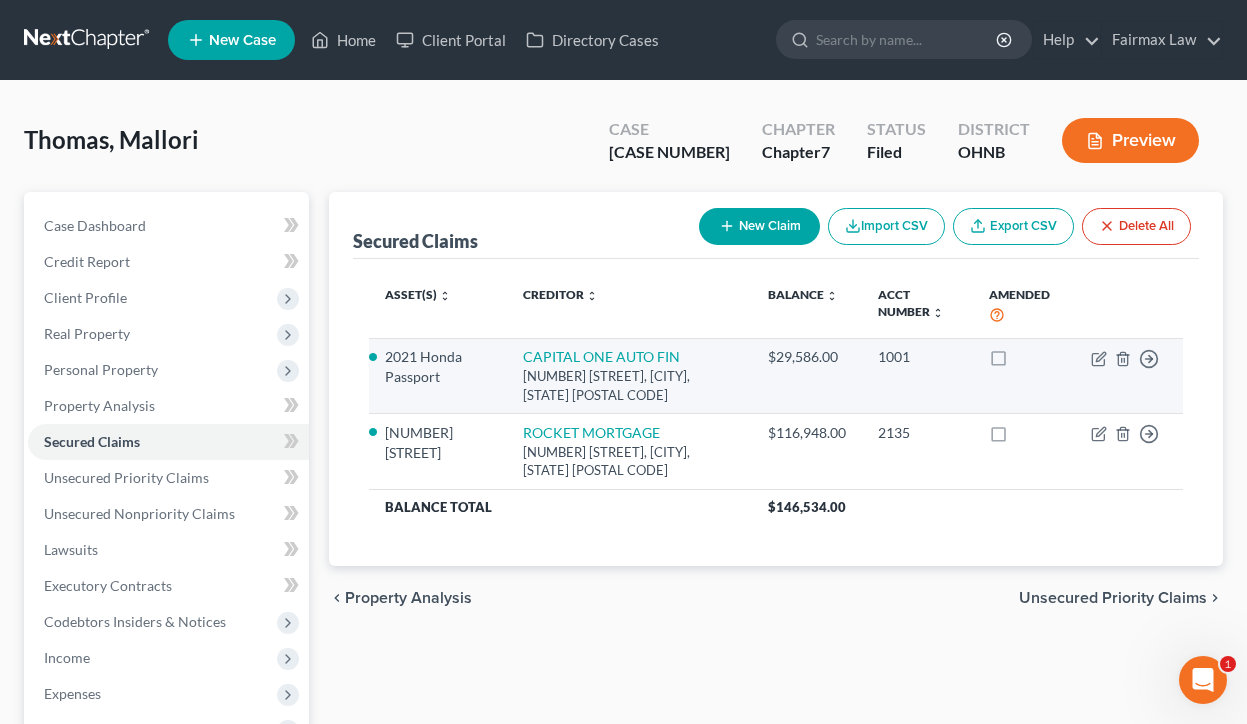 click on "2021 Honda Passport" at bounding box center (438, 367) 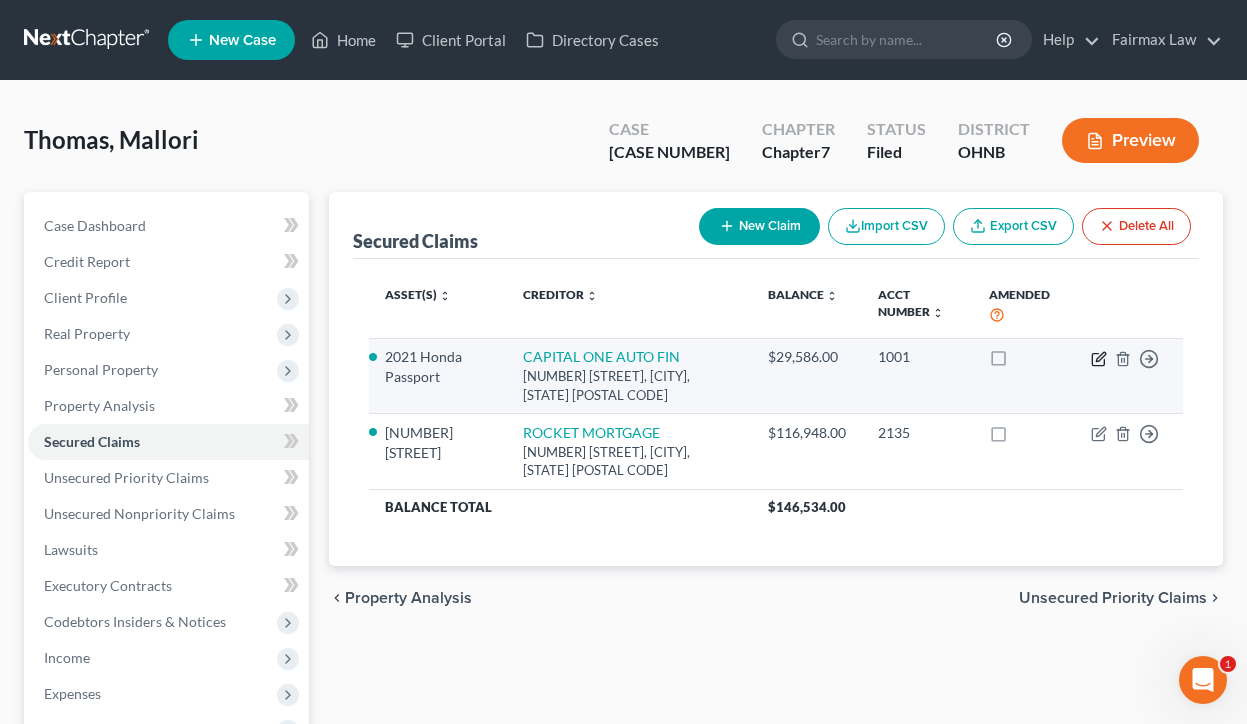 click 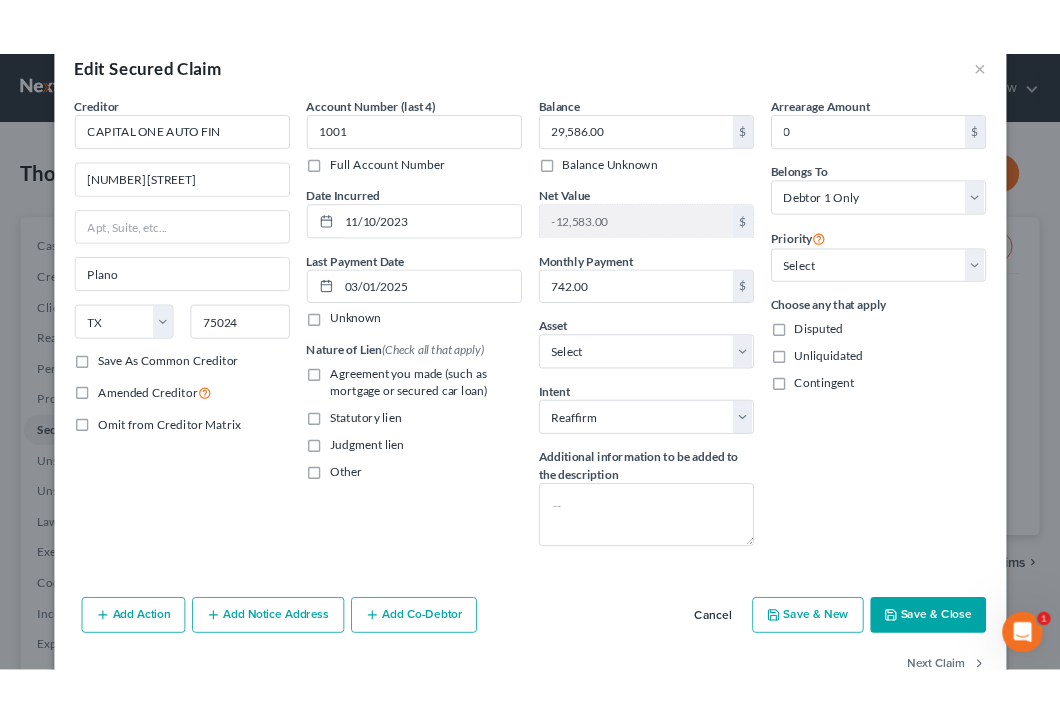 scroll, scrollTop: 41, scrollLeft: 0, axis: vertical 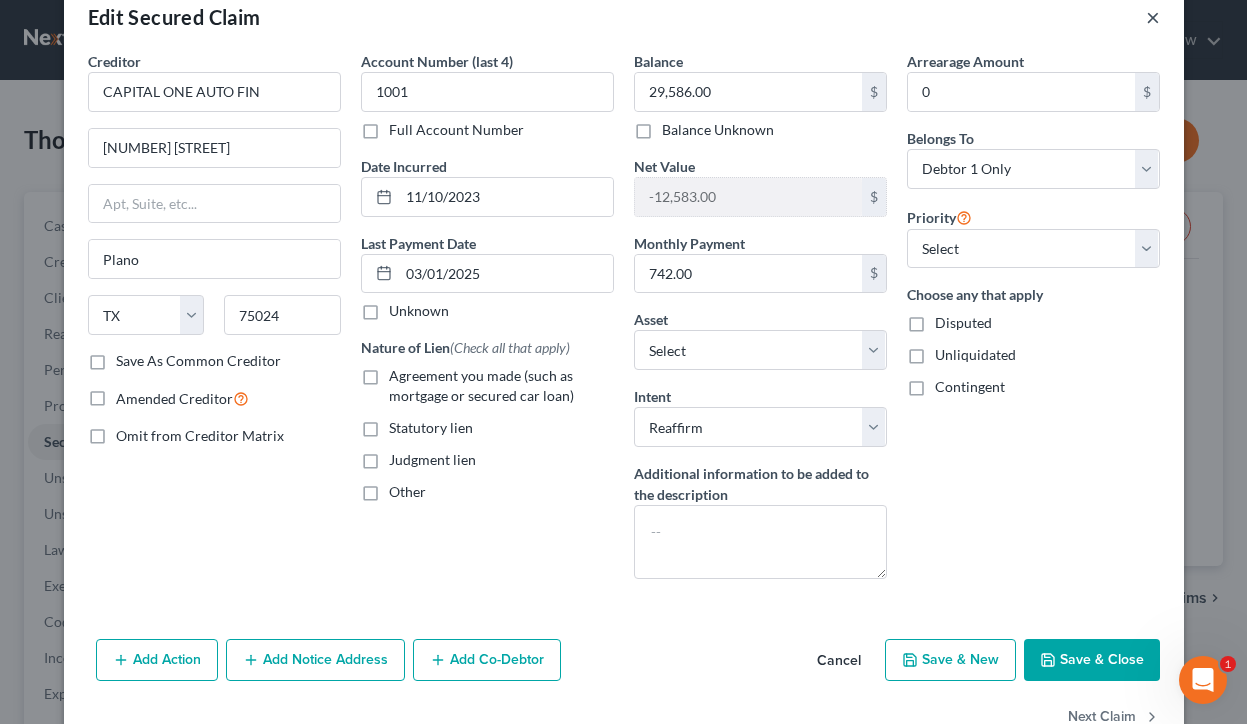 click on "×" at bounding box center (1153, 17) 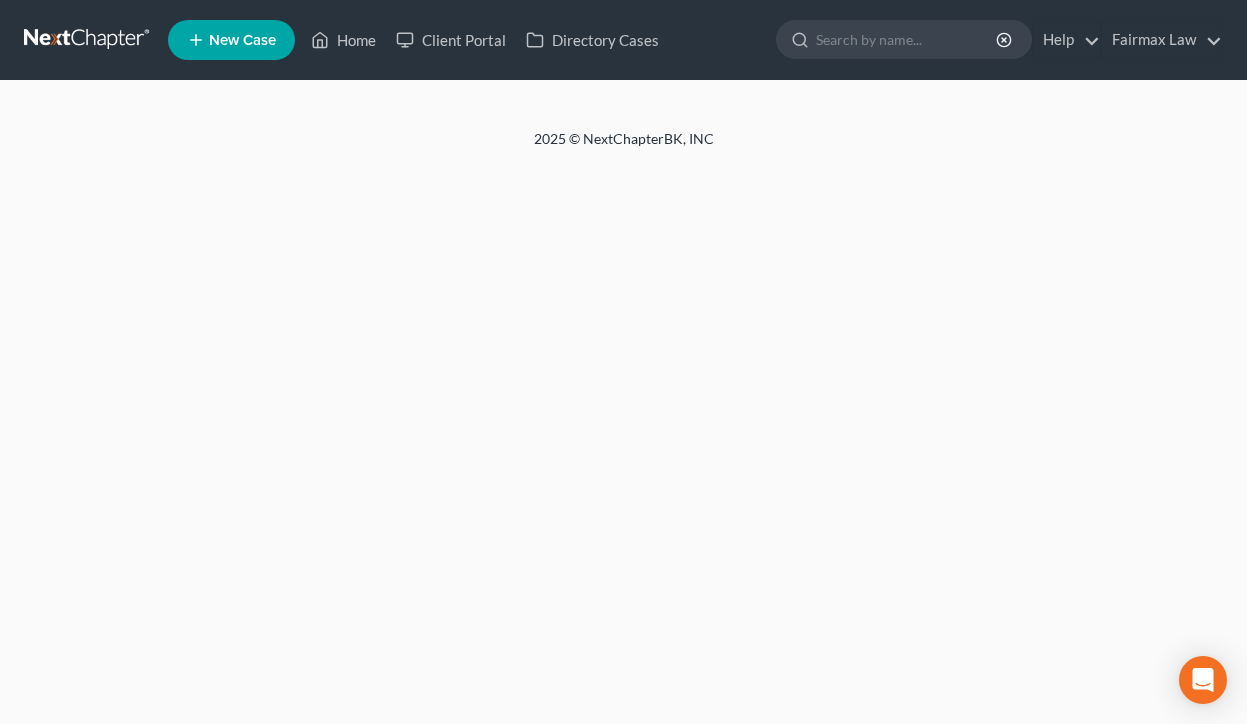 scroll, scrollTop: 0, scrollLeft: 0, axis: both 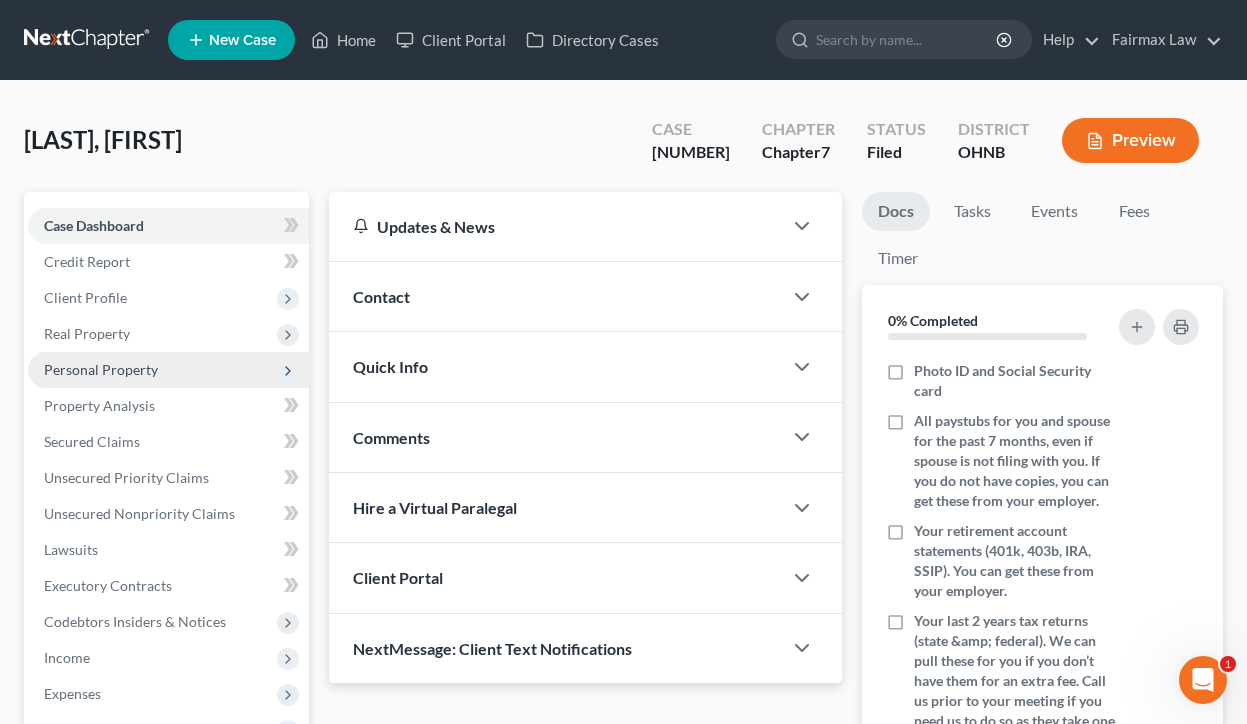click on "Personal Property" at bounding box center (168, 370) 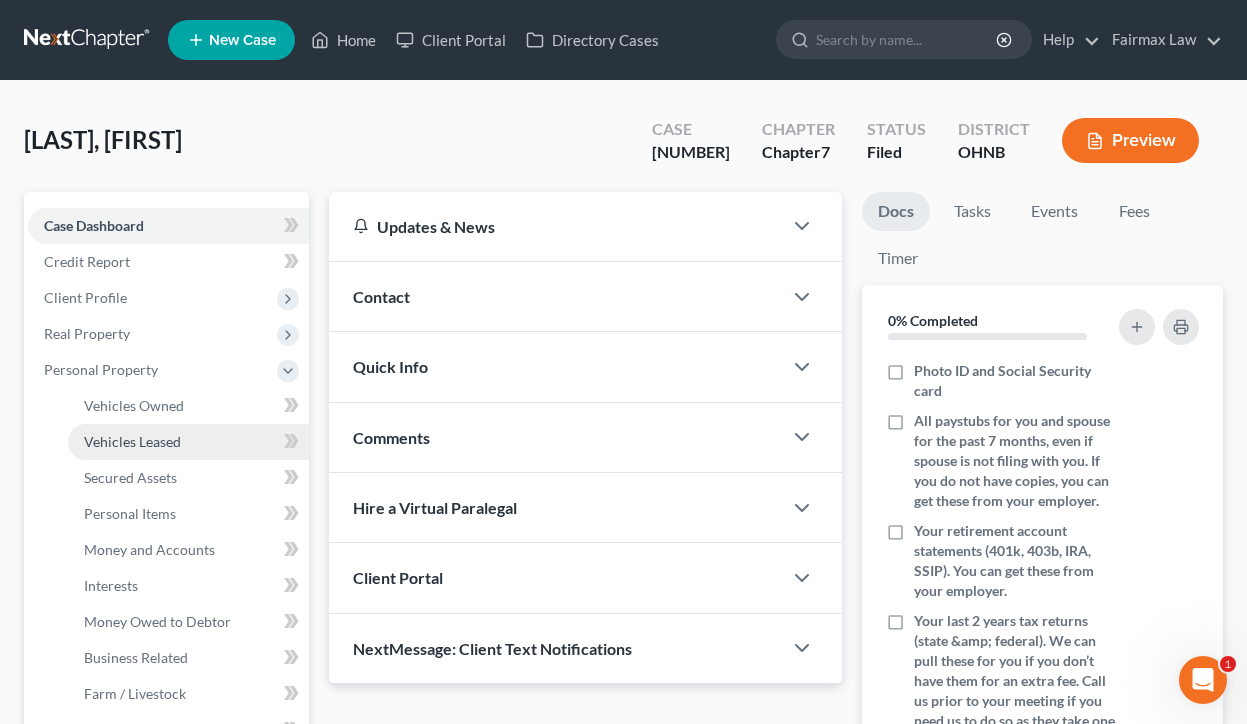 click on "Vehicles Leased" at bounding box center [132, 441] 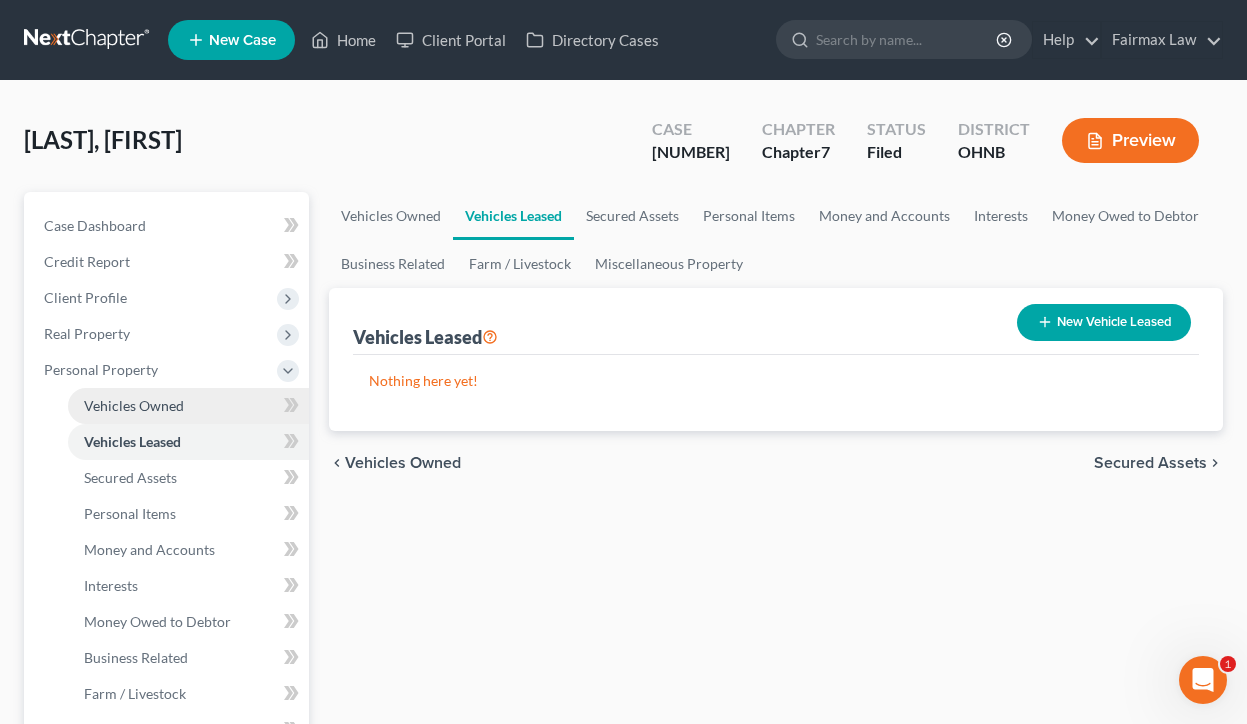 click on "Vehicles Owned" at bounding box center (134, 405) 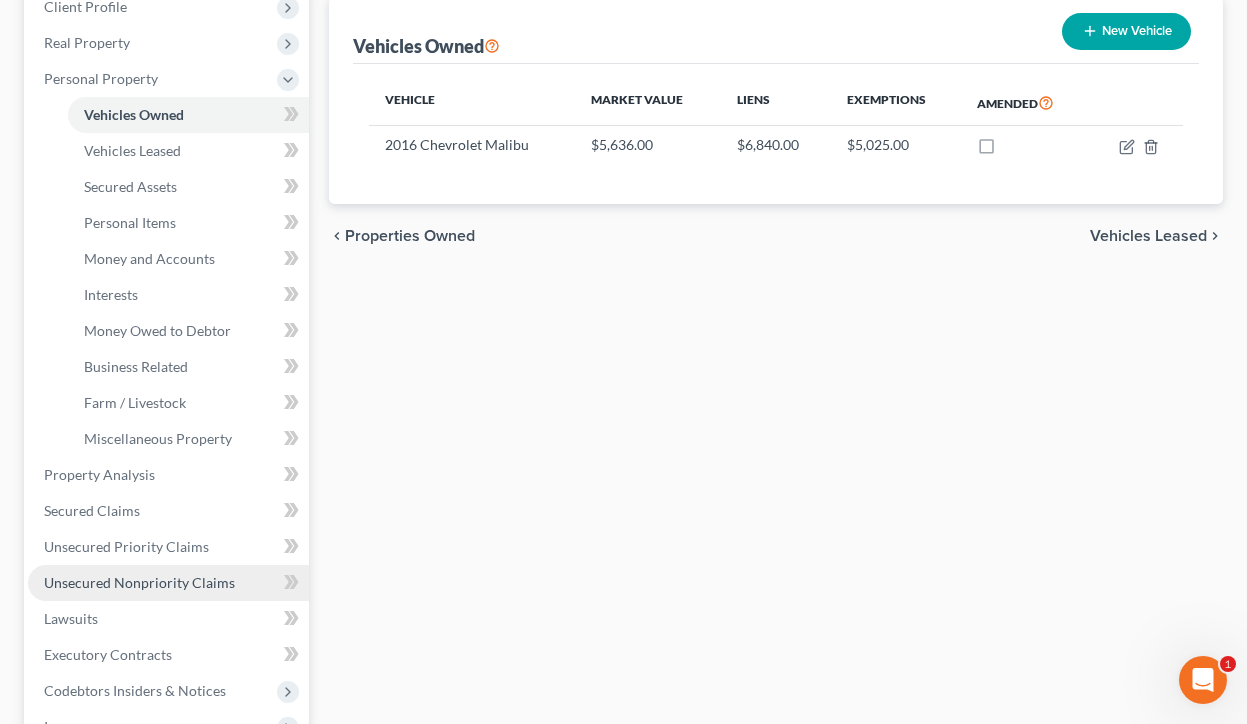 scroll, scrollTop: 293, scrollLeft: 0, axis: vertical 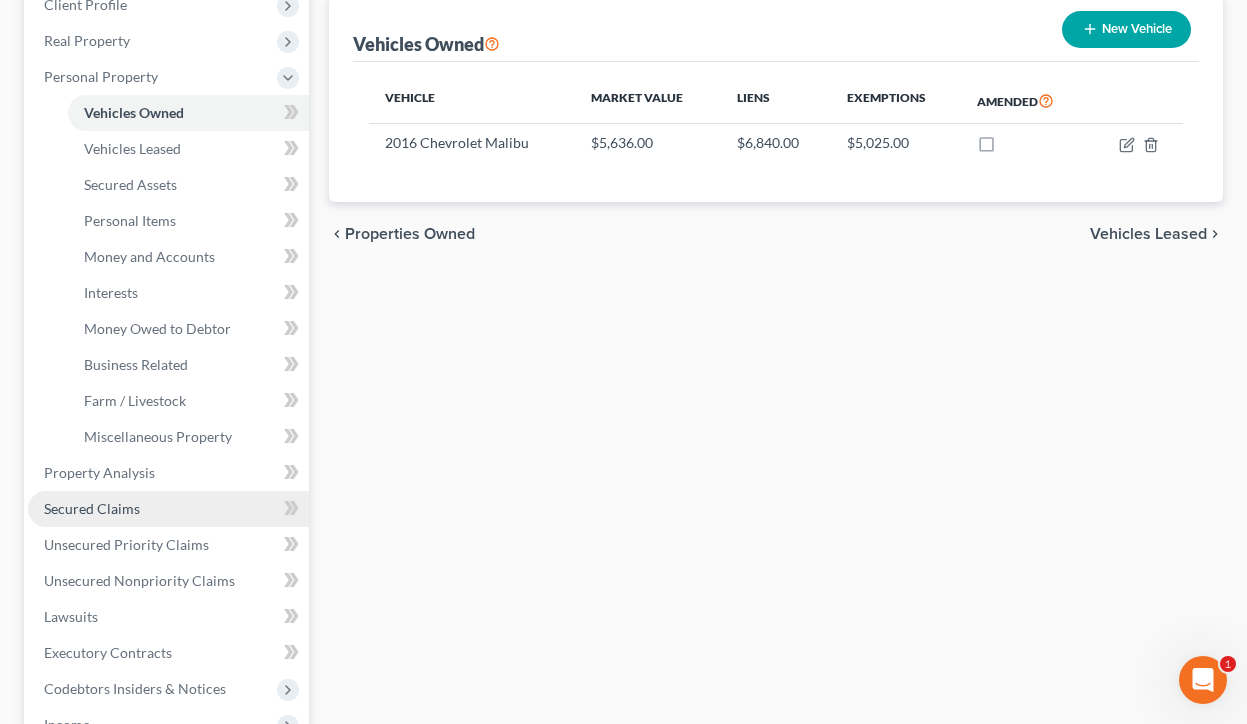 click on "Secured Claims" at bounding box center (168, 509) 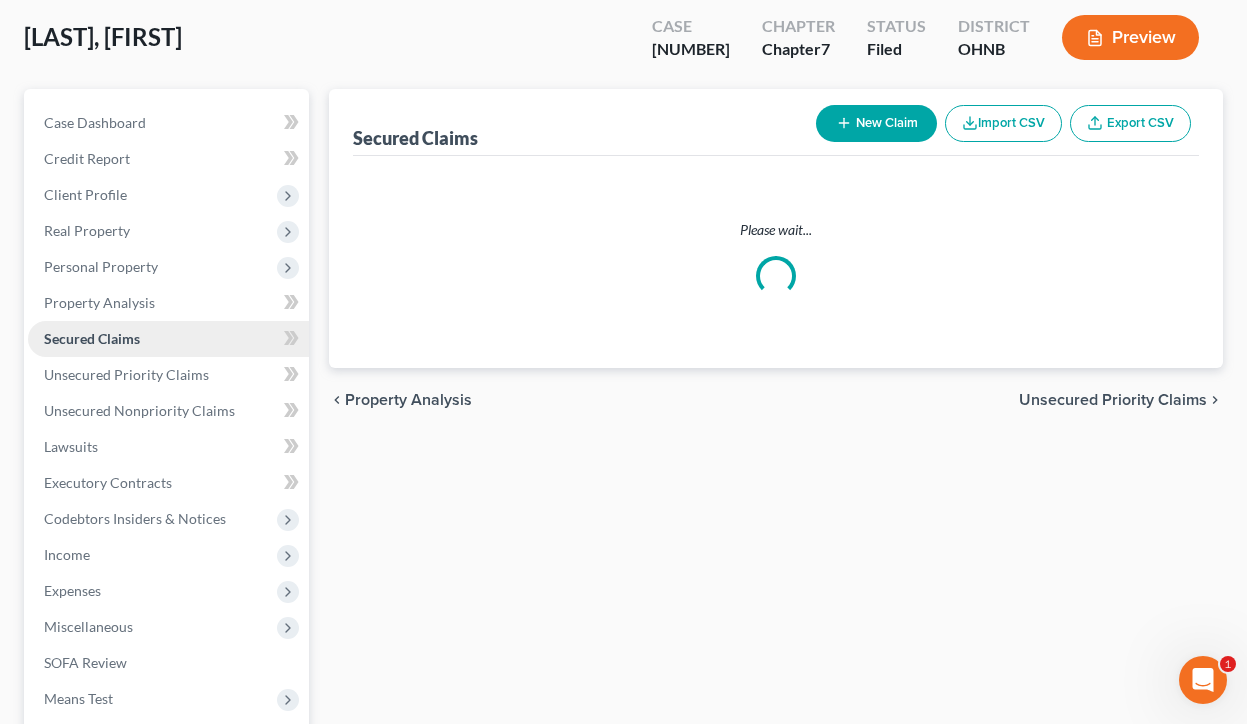 scroll, scrollTop: 0, scrollLeft: 0, axis: both 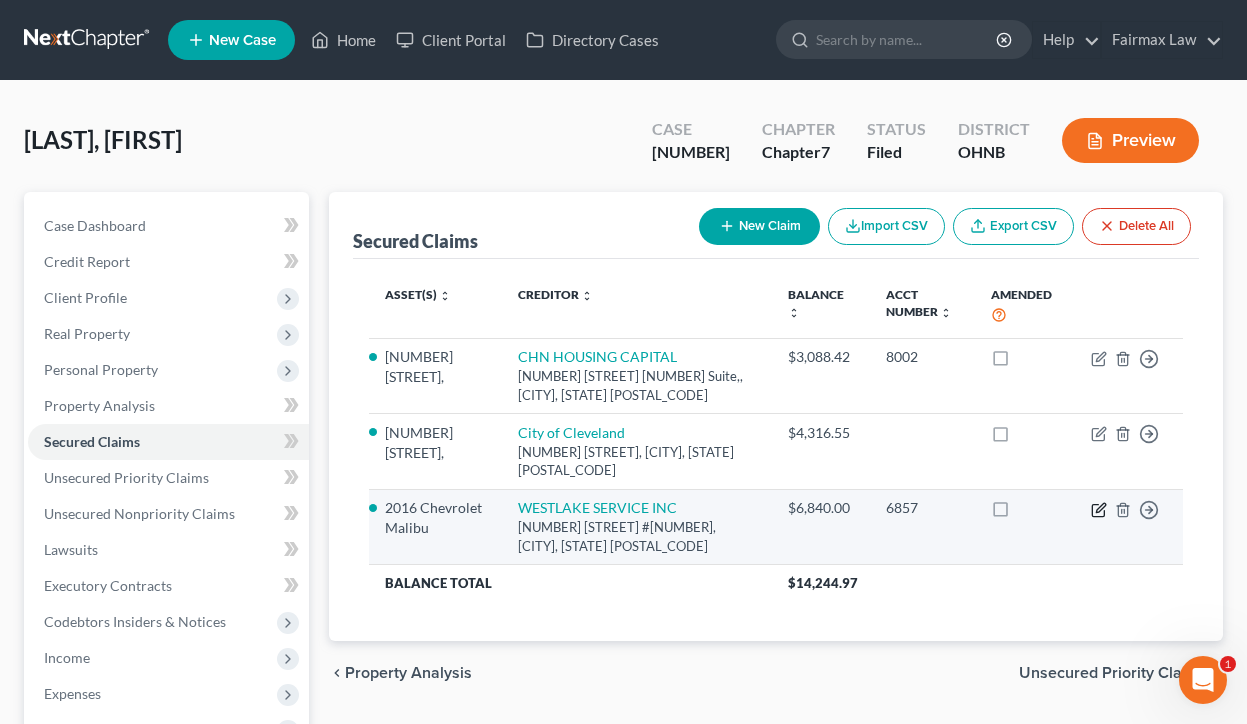 click 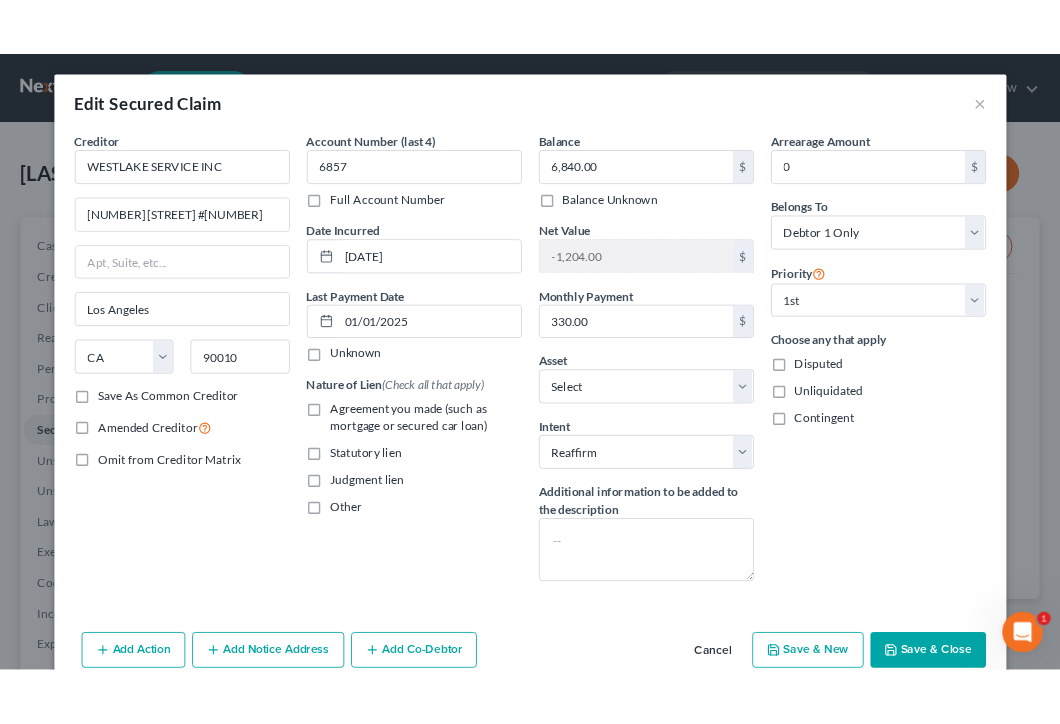 scroll, scrollTop: 0, scrollLeft: 0, axis: both 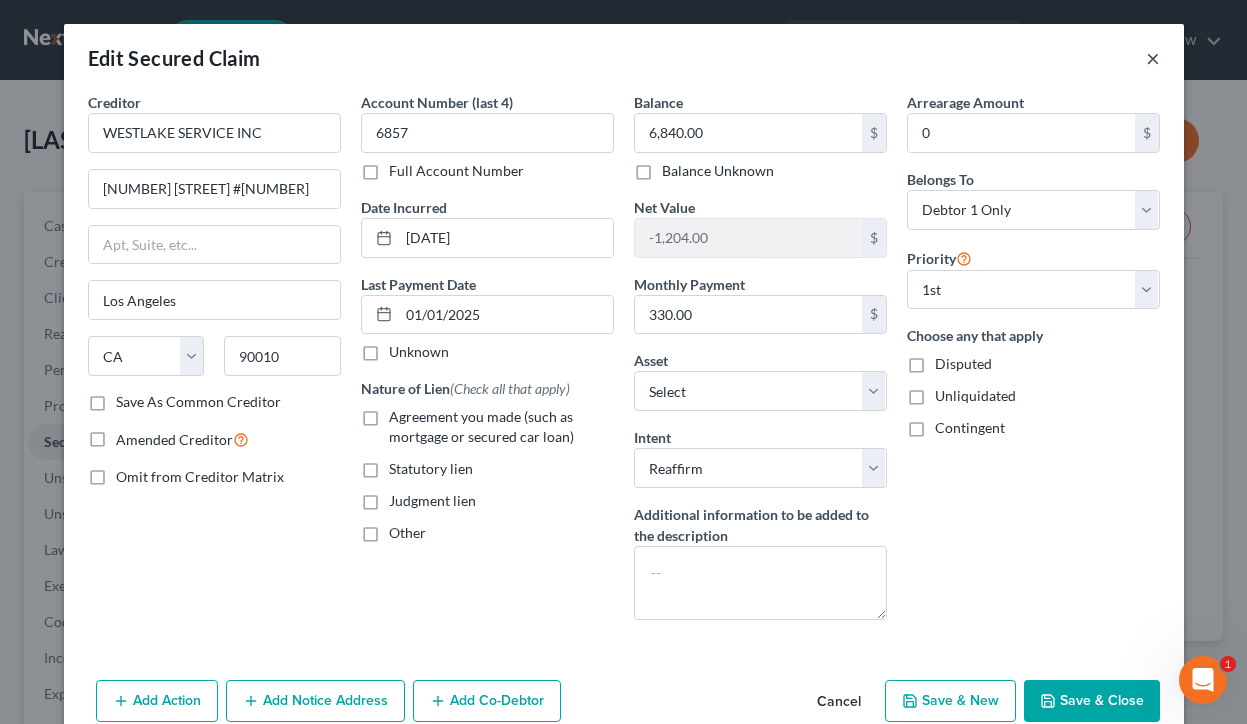 click on "×" at bounding box center (1153, 58) 